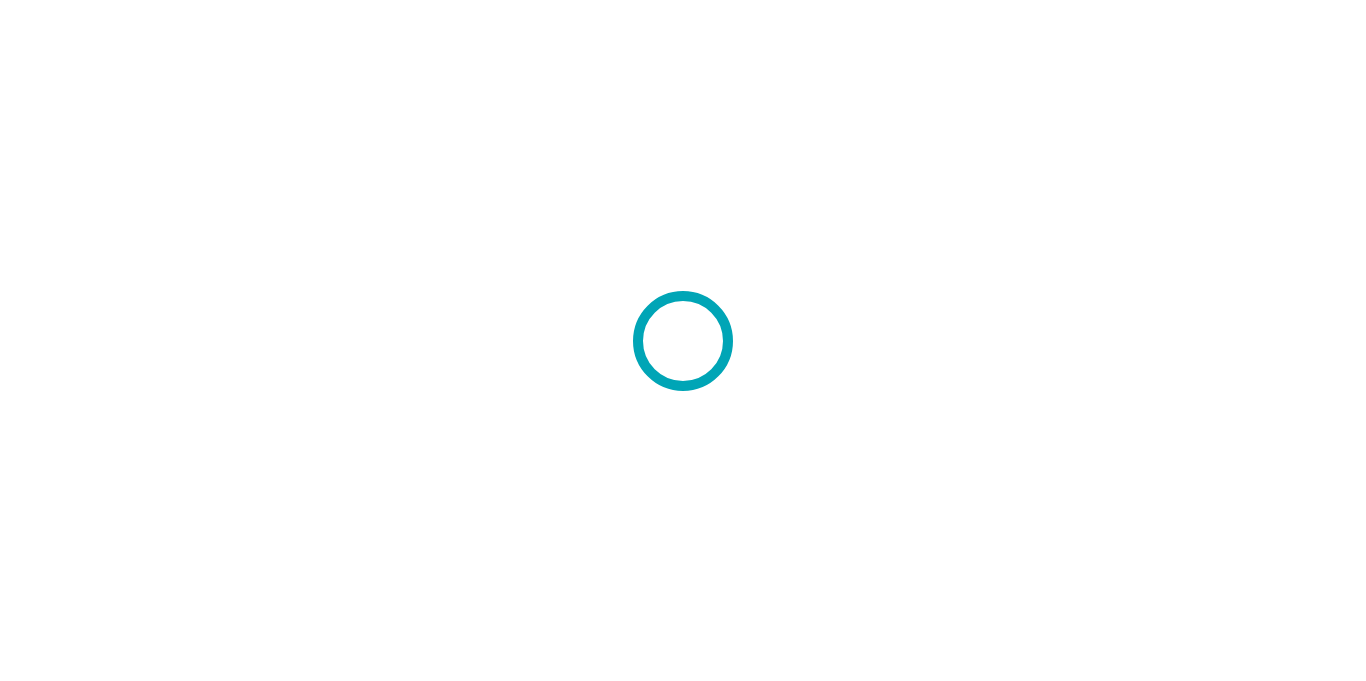 scroll, scrollTop: 0, scrollLeft: 0, axis: both 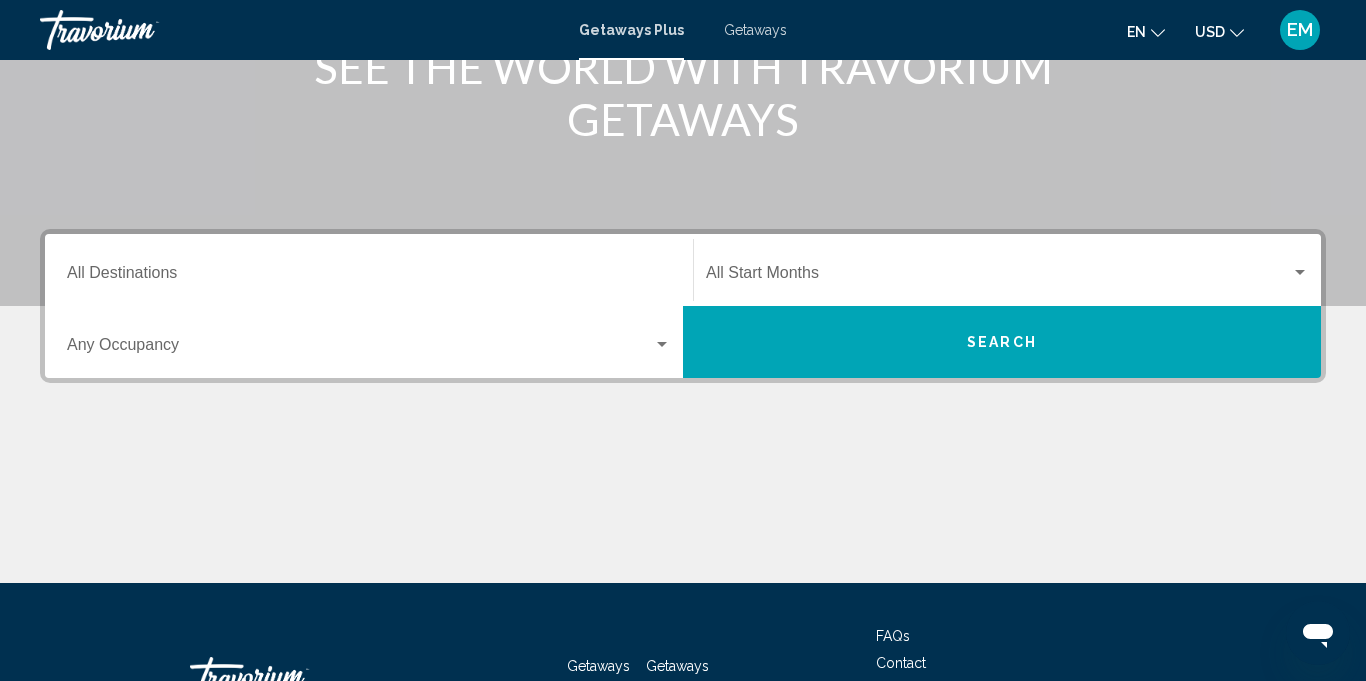 click at bounding box center [662, 345] 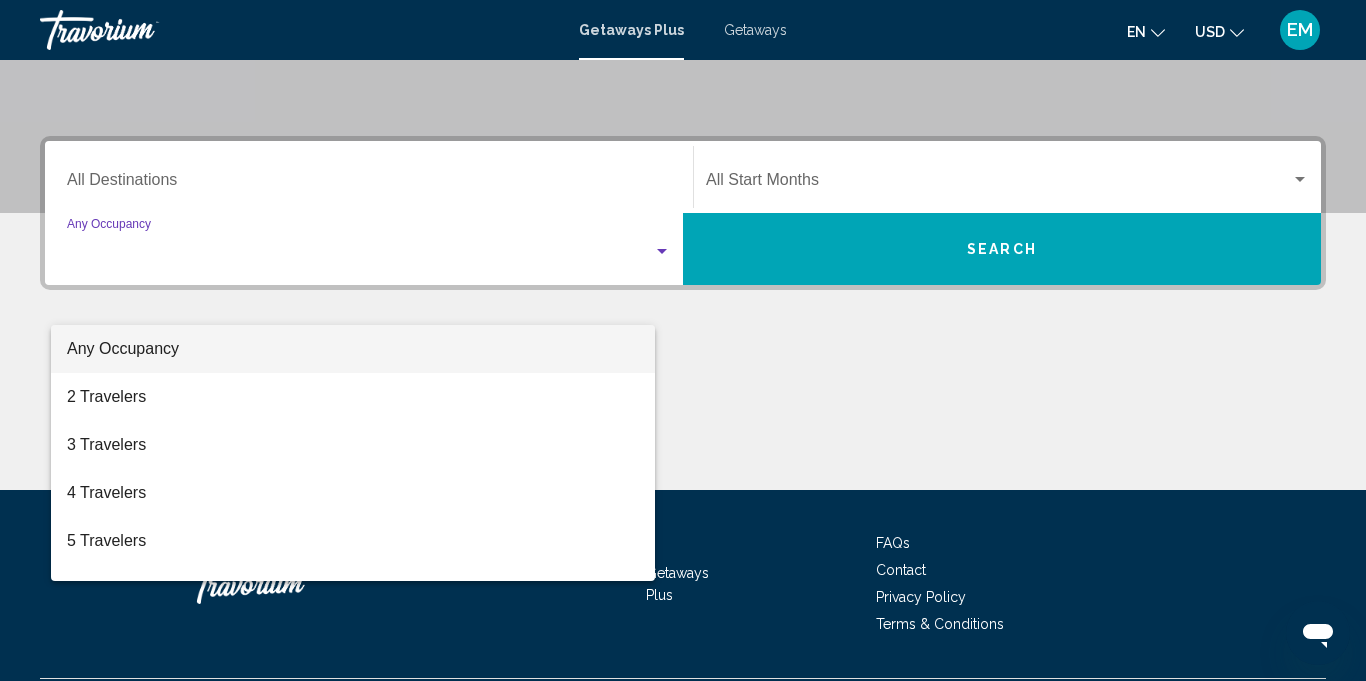scroll, scrollTop: 441, scrollLeft: 0, axis: vertical 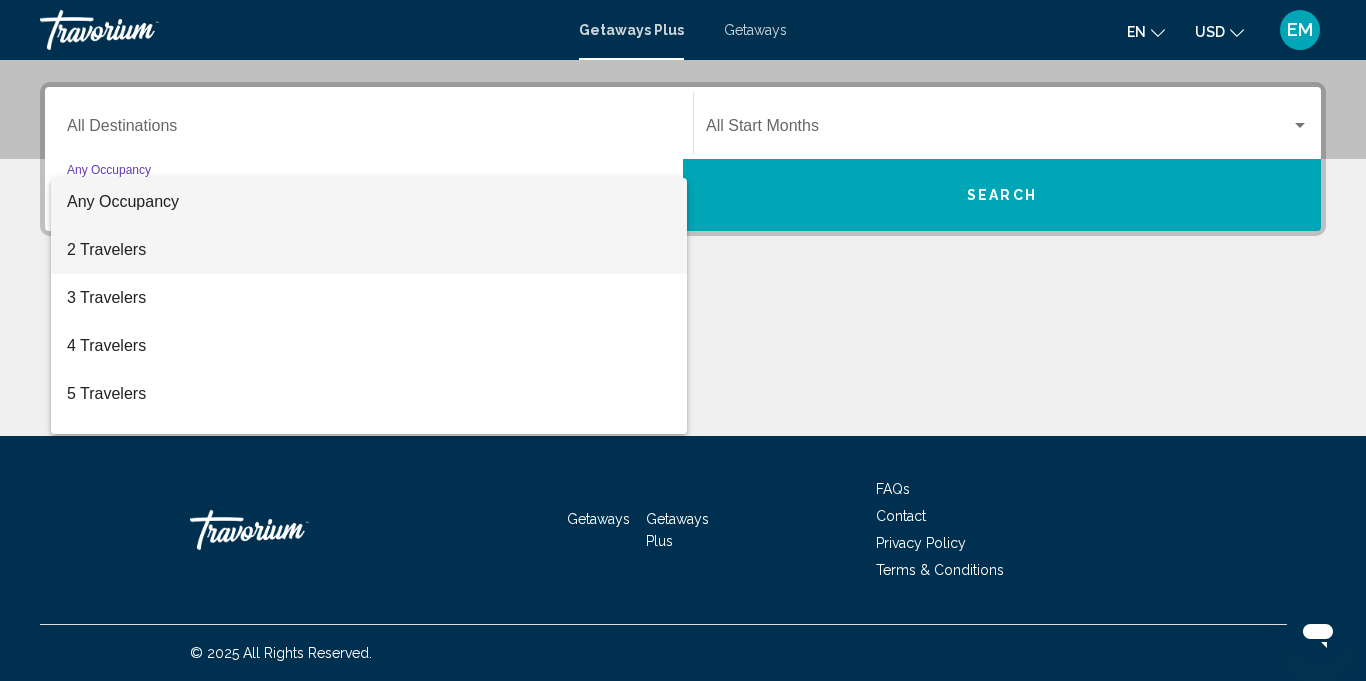 click on "2 Travelers" at bounding box center [369, 250] 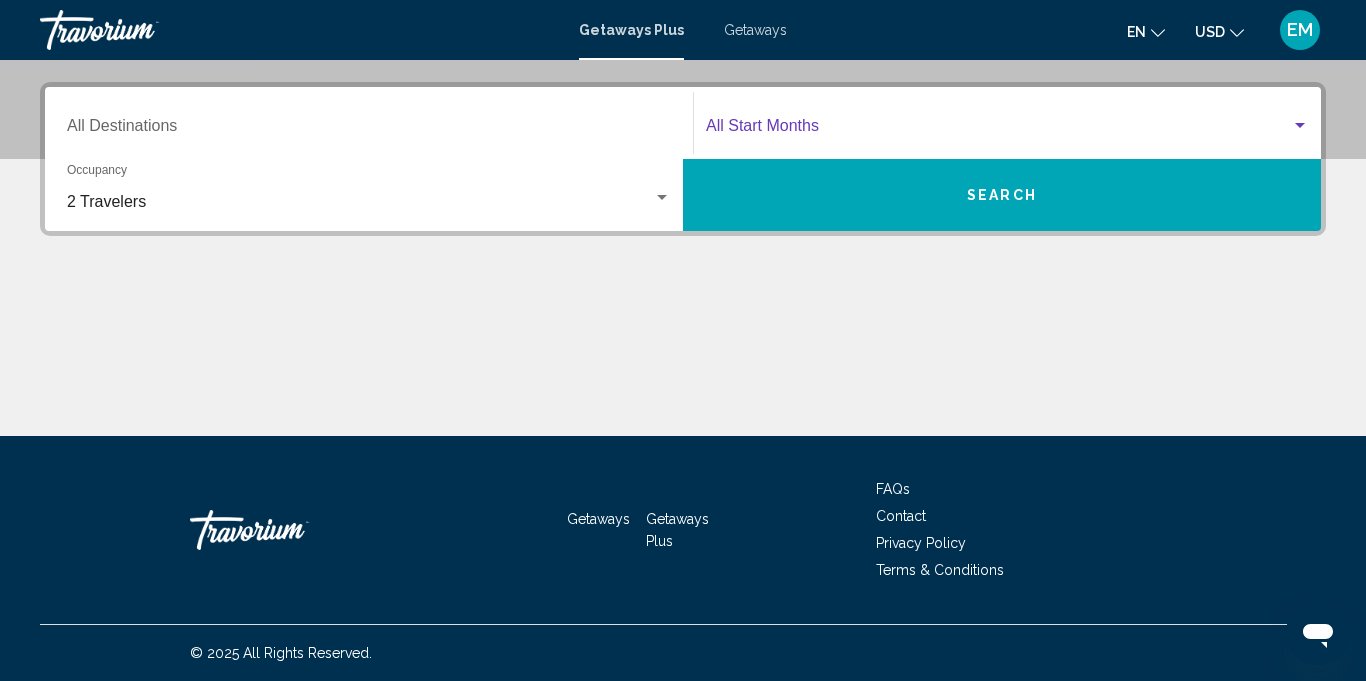 click at bounding box center (1300, 125) 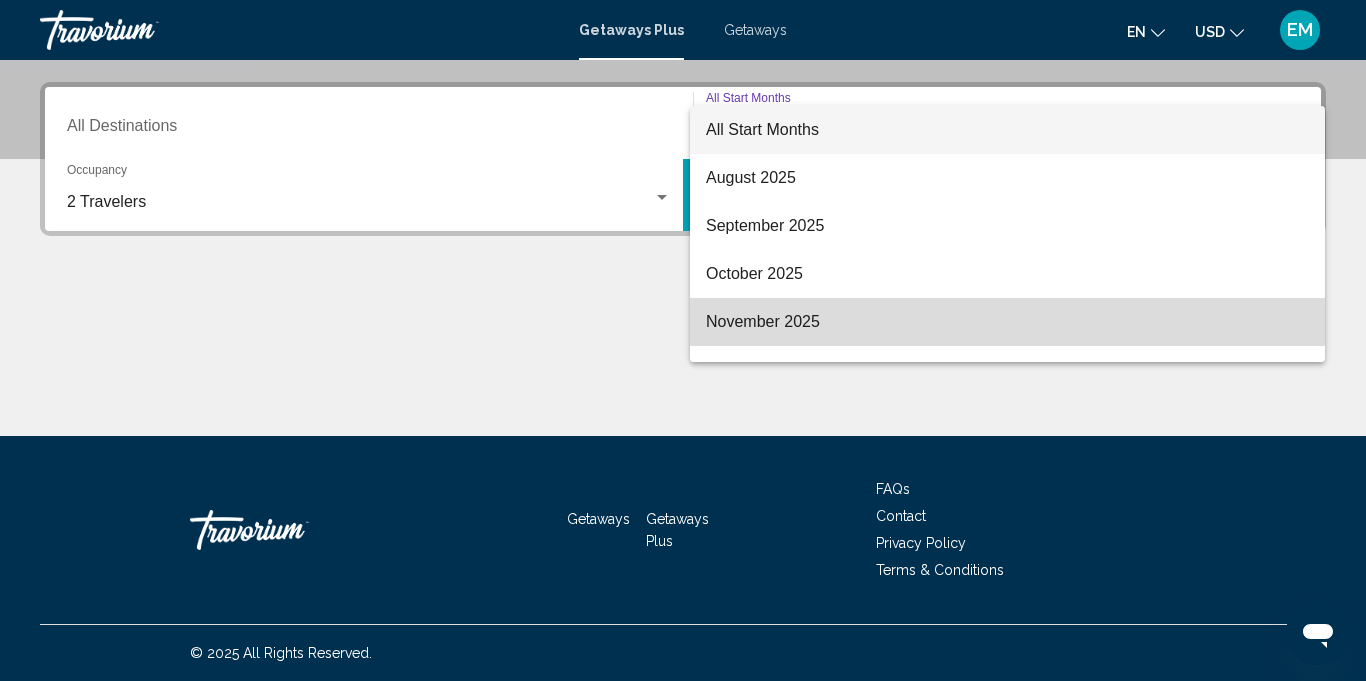 click on "November 2025" at bounding box center (1007, 322) 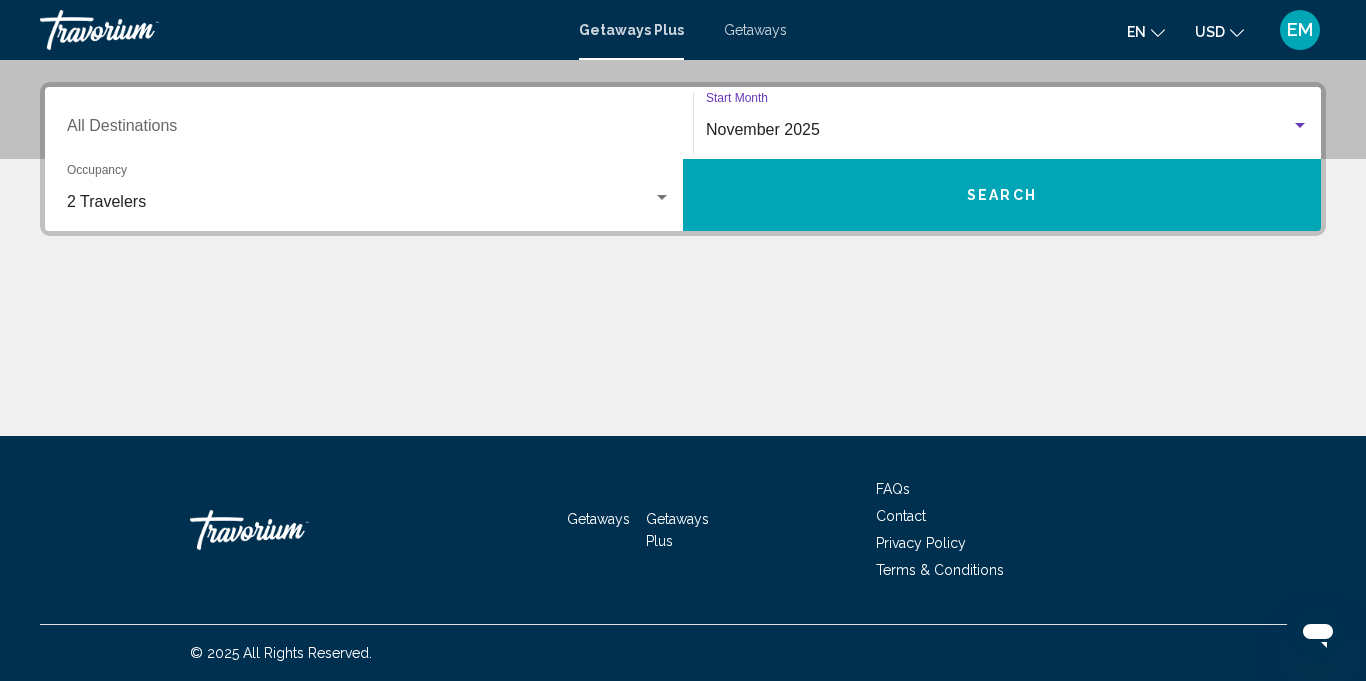 click on "Search" at bounding box center (1002, 196) 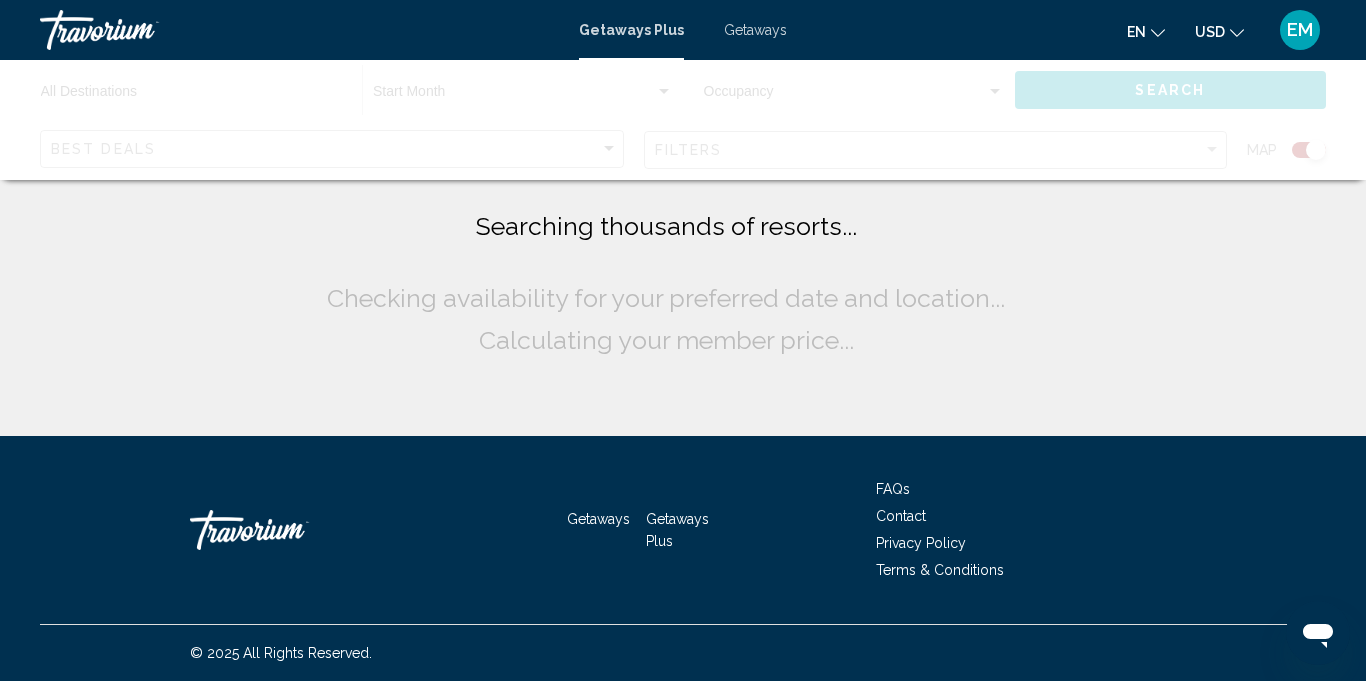 scroll, scrollTop: 0, scrollLeft: 0, axis: both 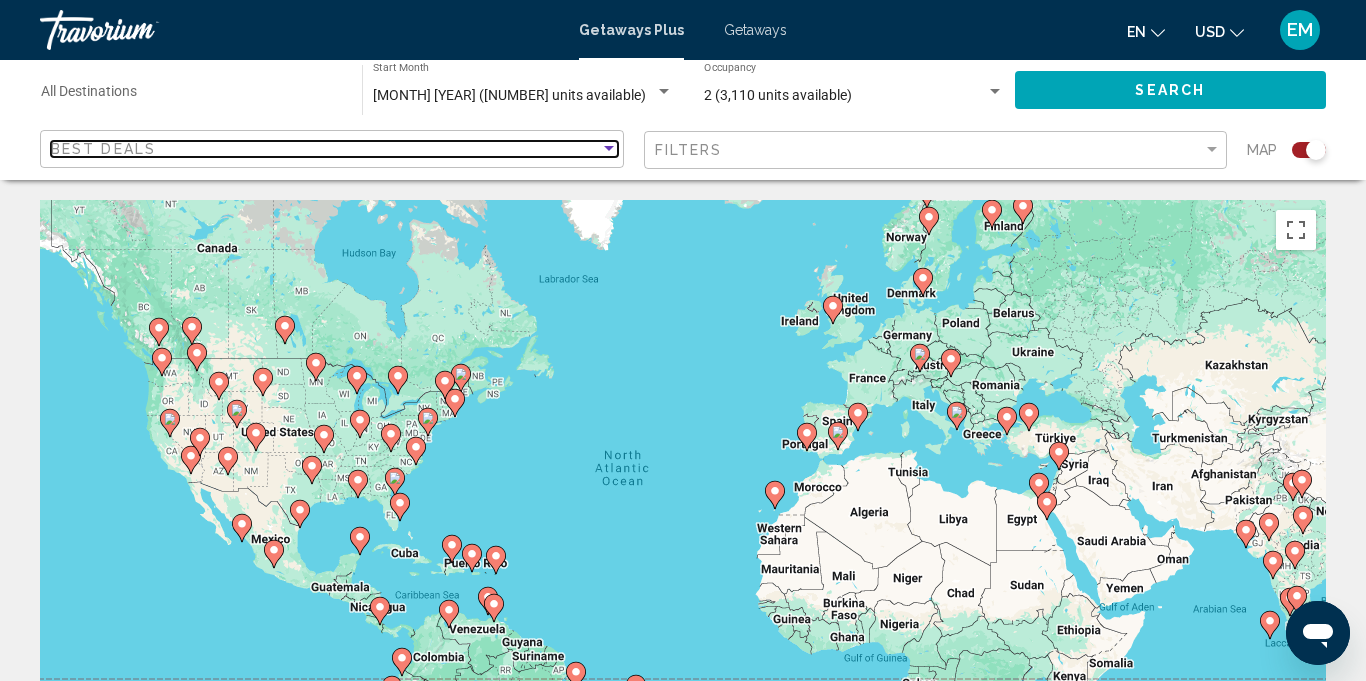 click at bounding box center (609, 148) 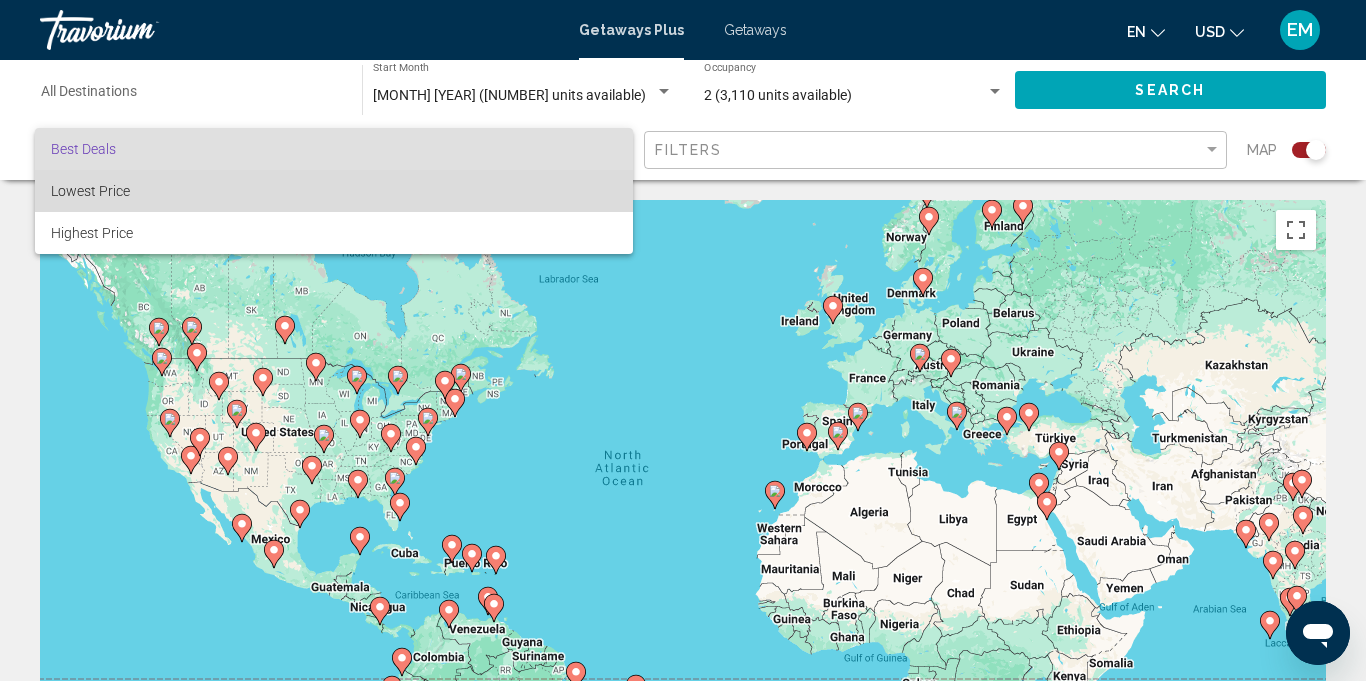 click on "Lowest Price" at bounding box center [334, 191] 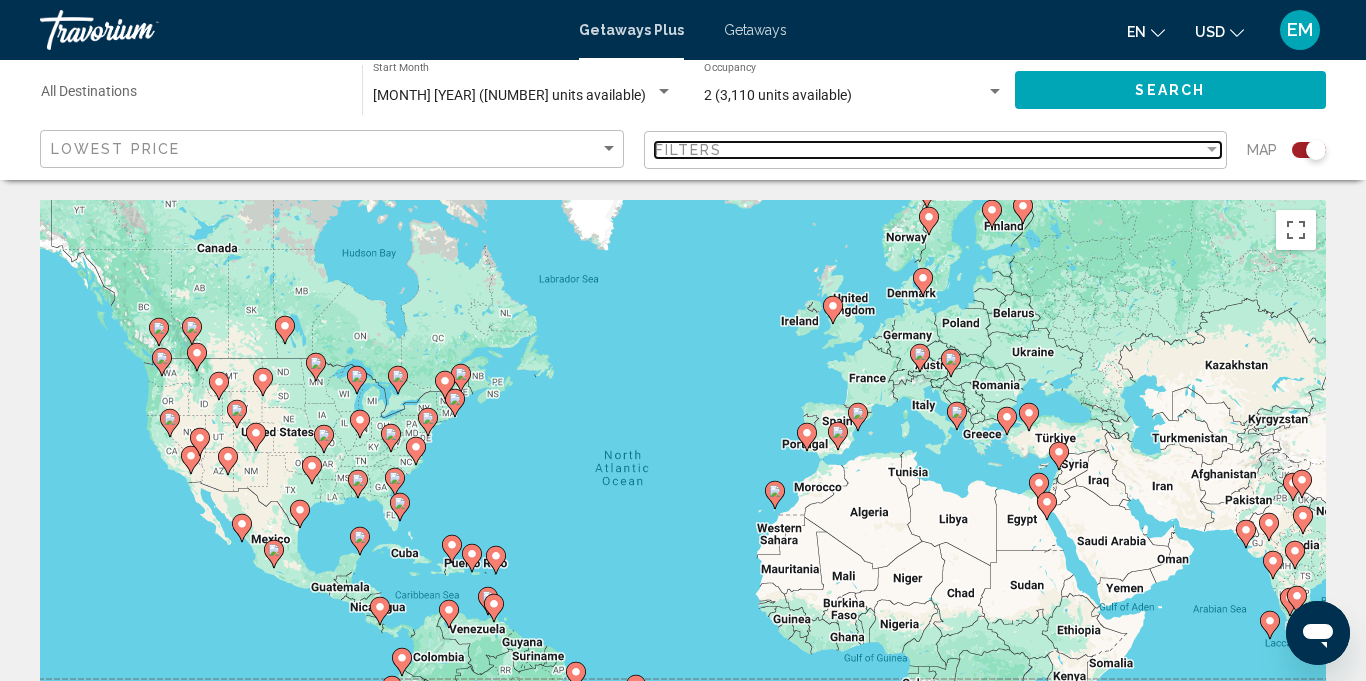 click at bounding box center [1212, 150] 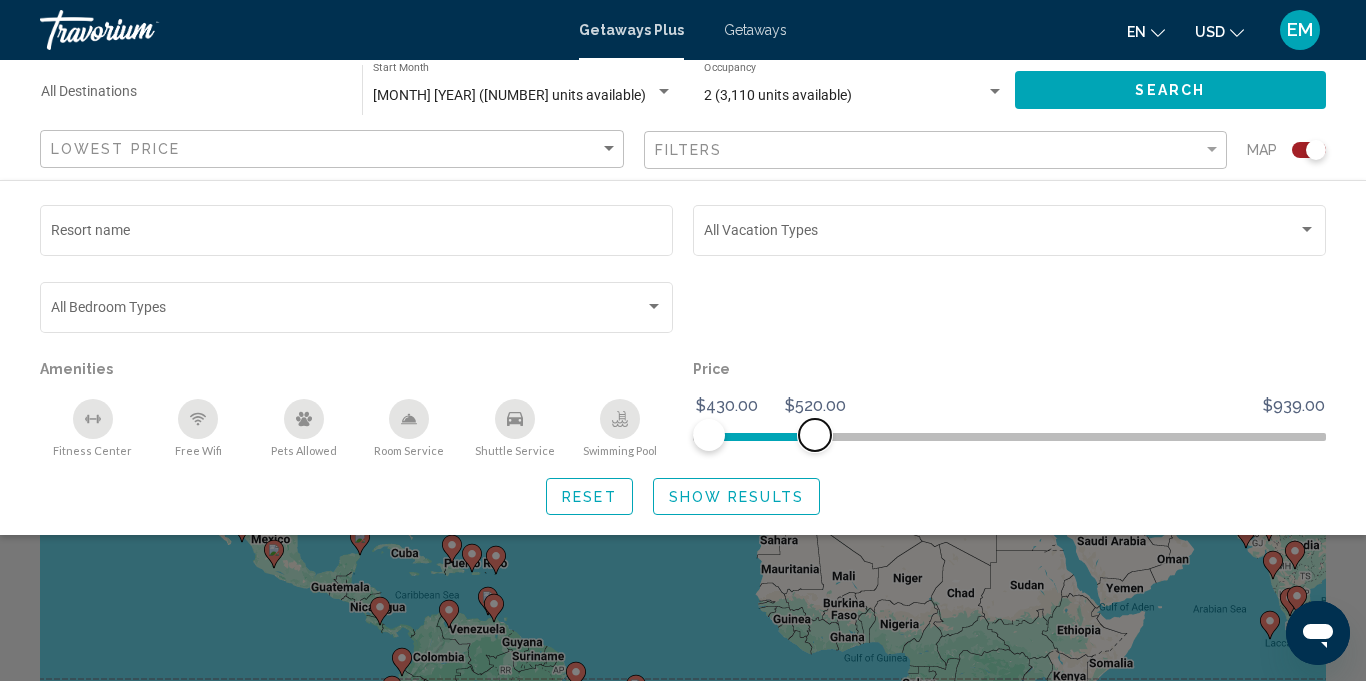 drag, startPoint x: 1310, startPoint y: 436, endPoint x: 815, endPoint y: 490, distance: 497.93674 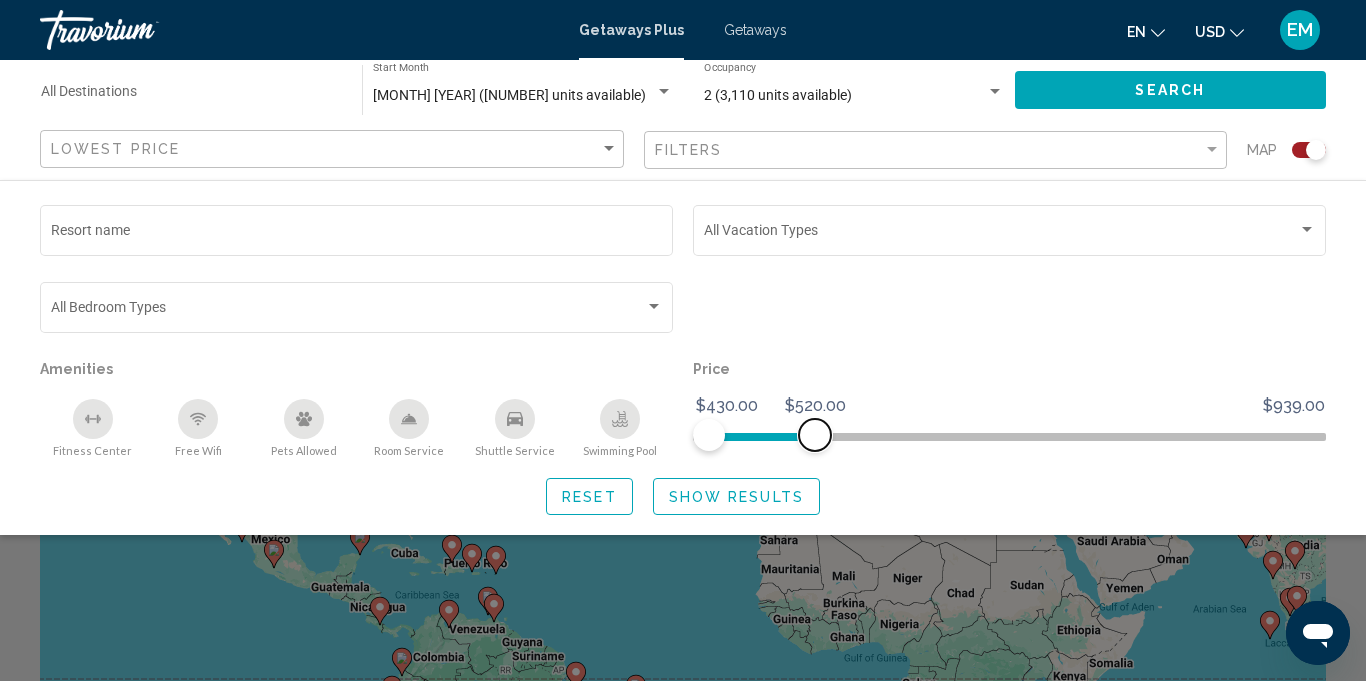 click on "Resort name Vacation Types All Vacation Types Bedroom Types All Bedroom Types Amenities
Fitness Center
Free Wifi
Pets Allowed
Room Service
Shuttle Service
Swimming Pool Price $430.00 $939.00 $430.00 $520.00 $430.00 - $509.00 Reset Show Results" 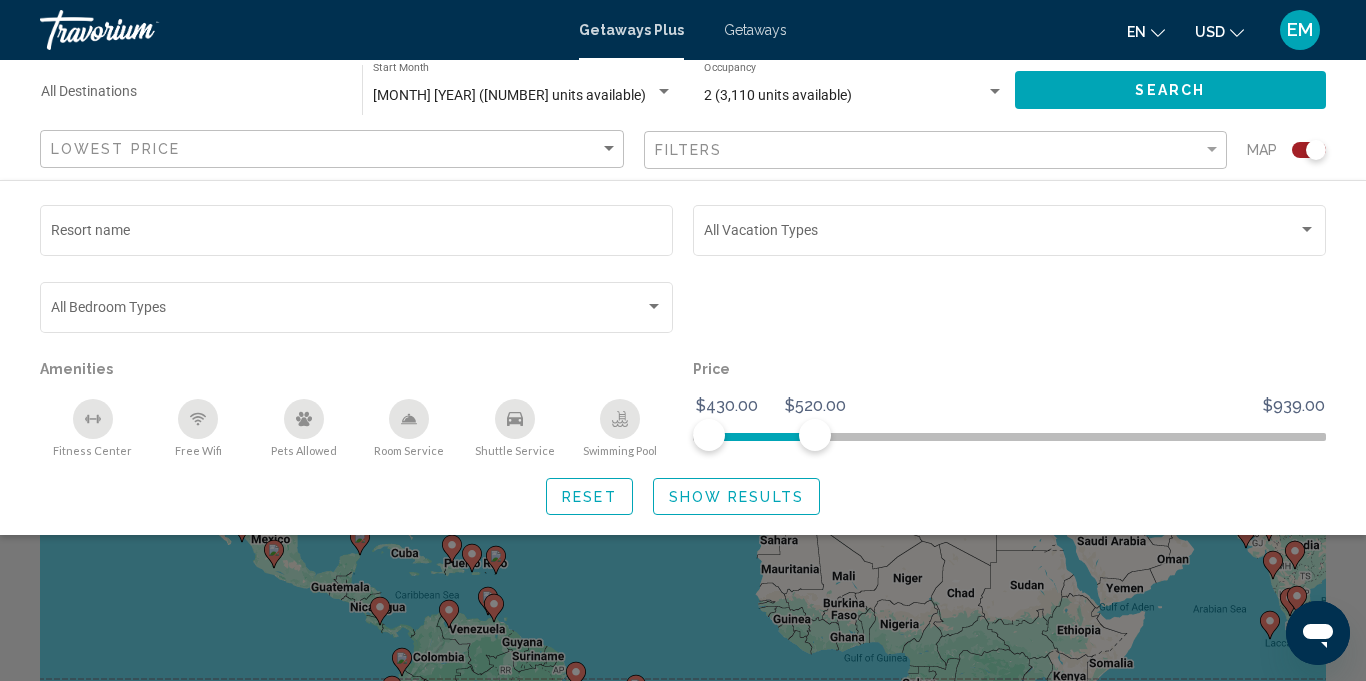 click 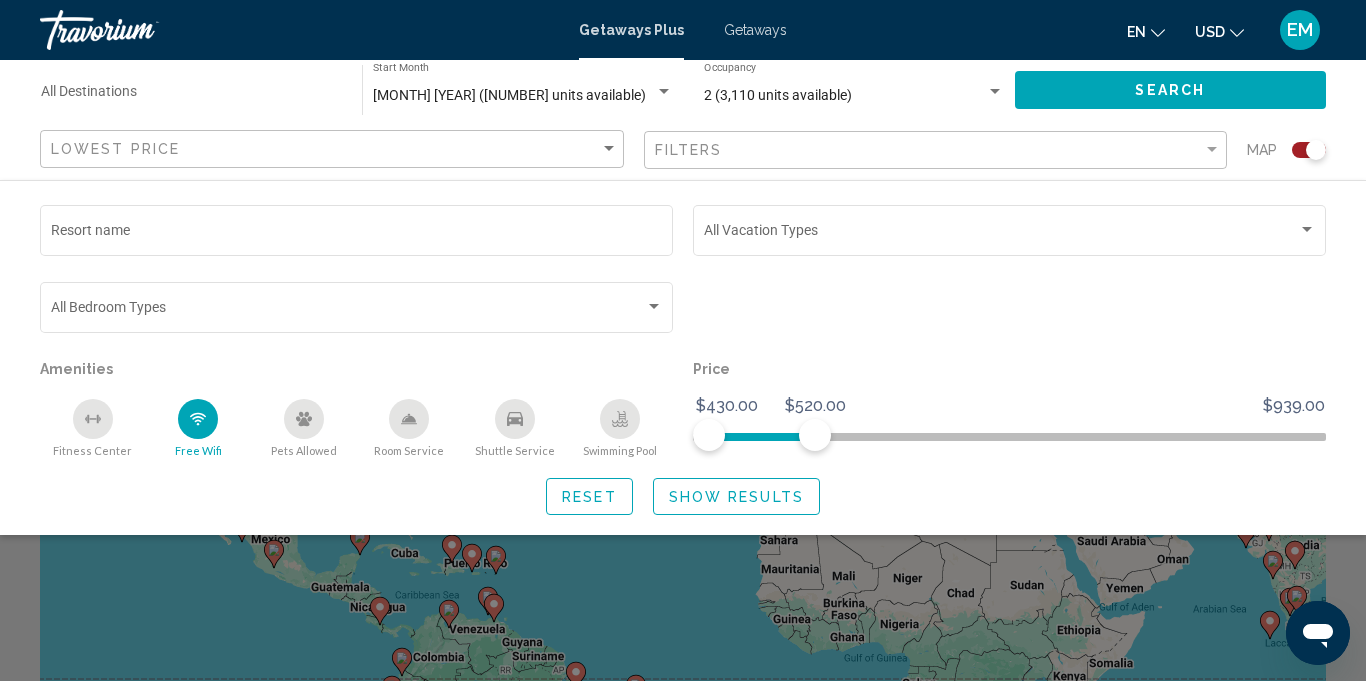 click 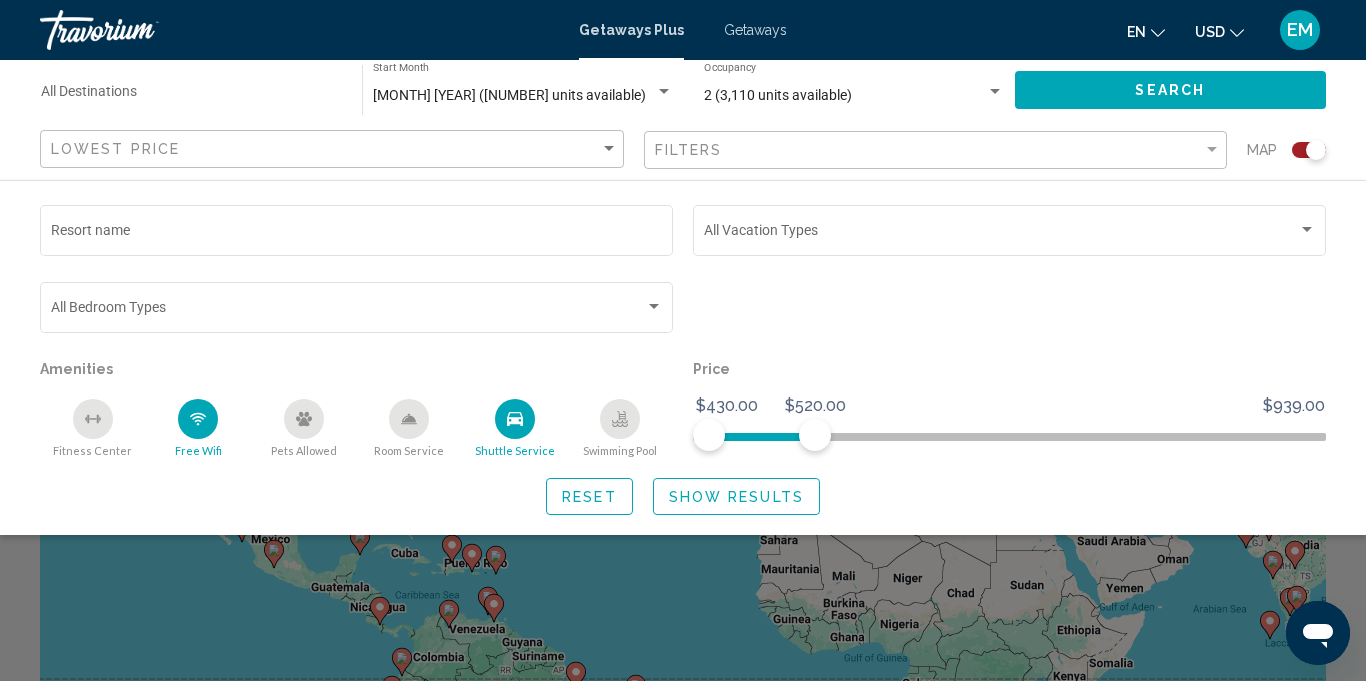 click 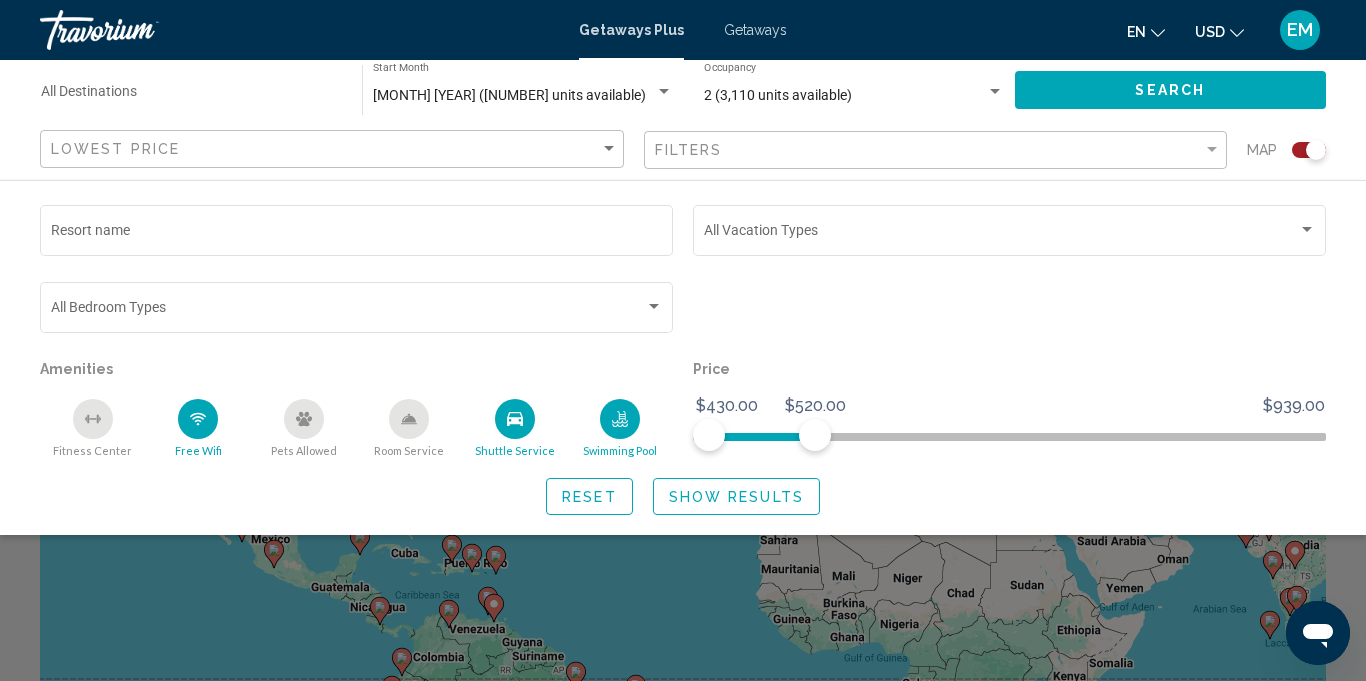 click 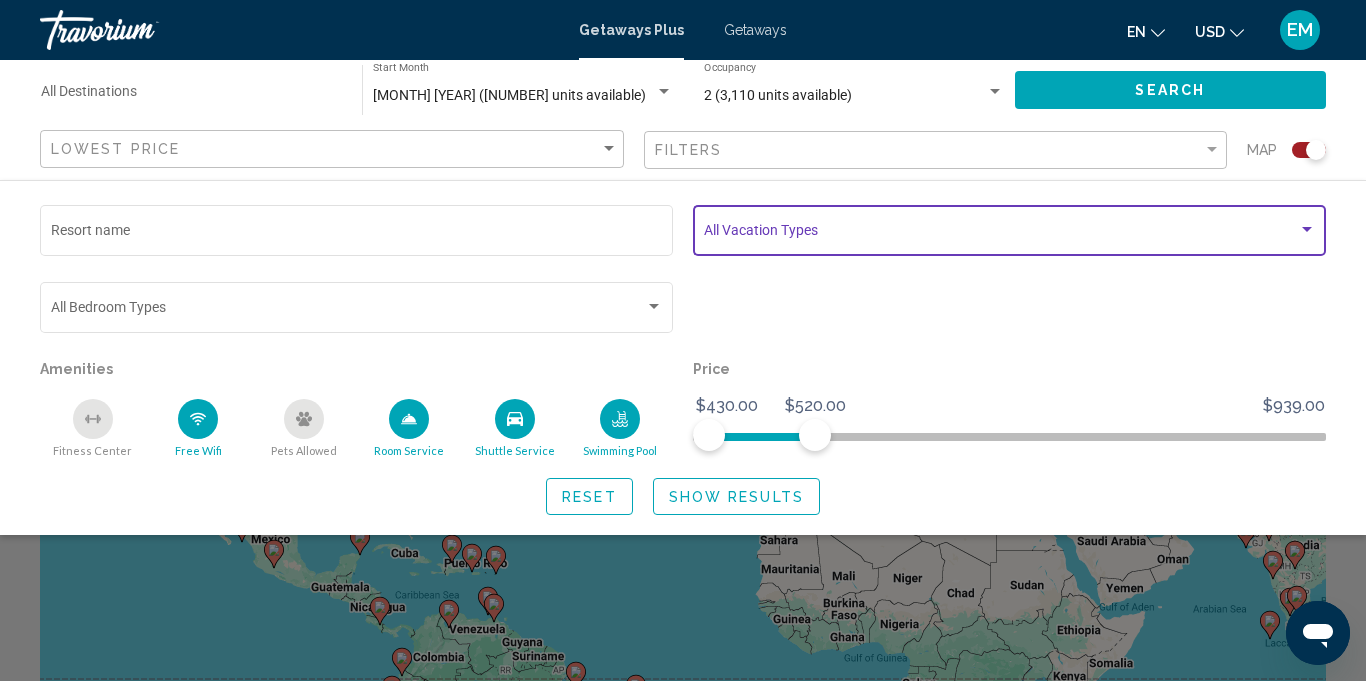 click at bounding box center [1307, 230] 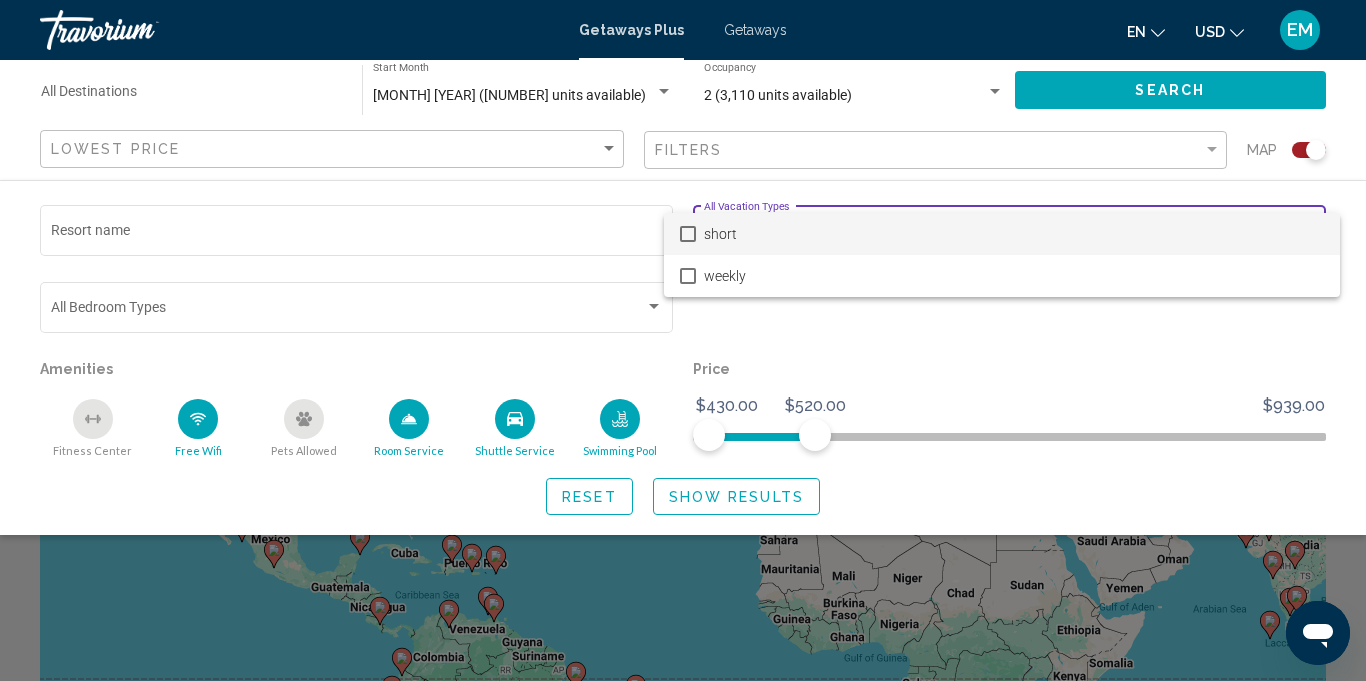 click at bounding box center [683, 340] 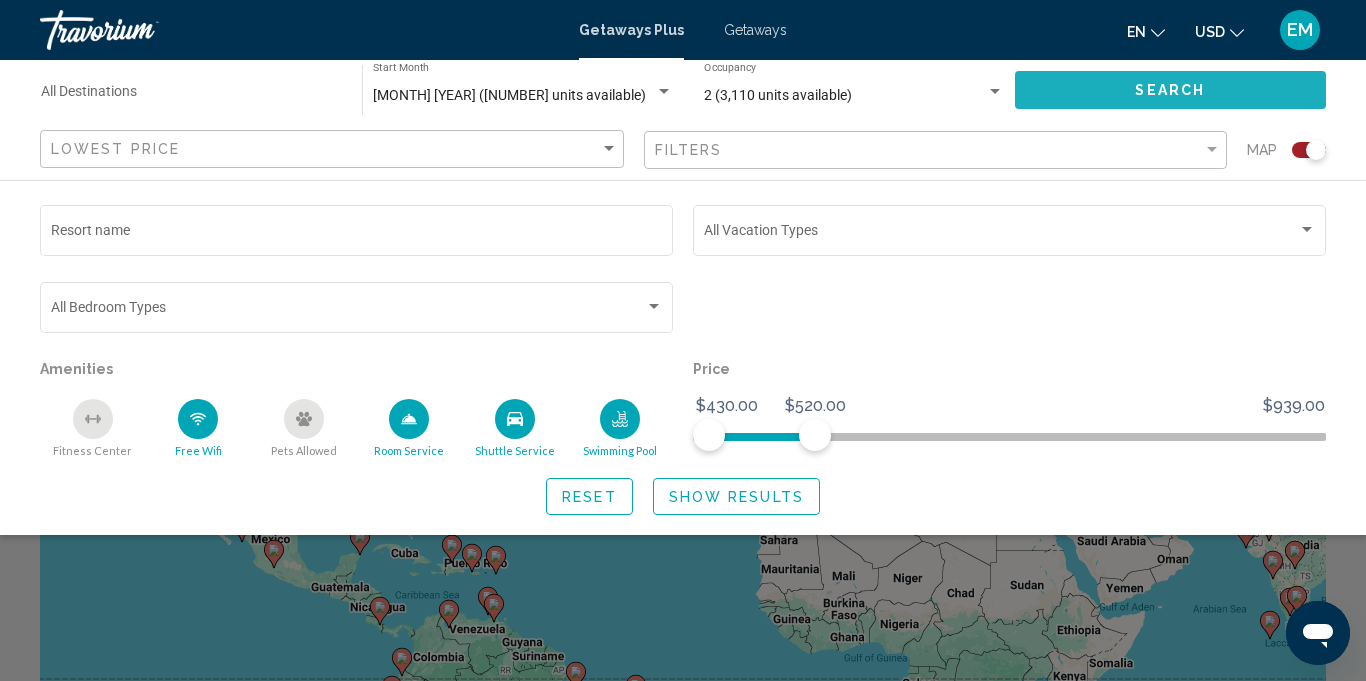 click on "Search" 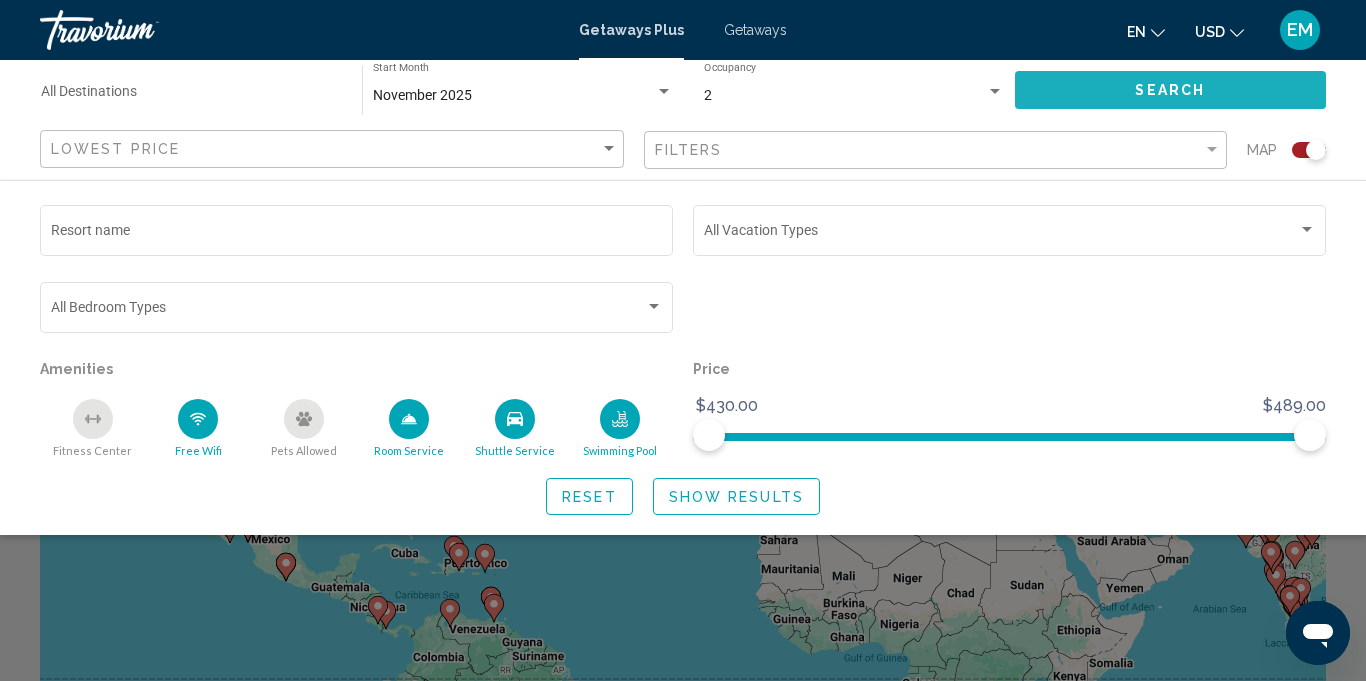 click on "Search" 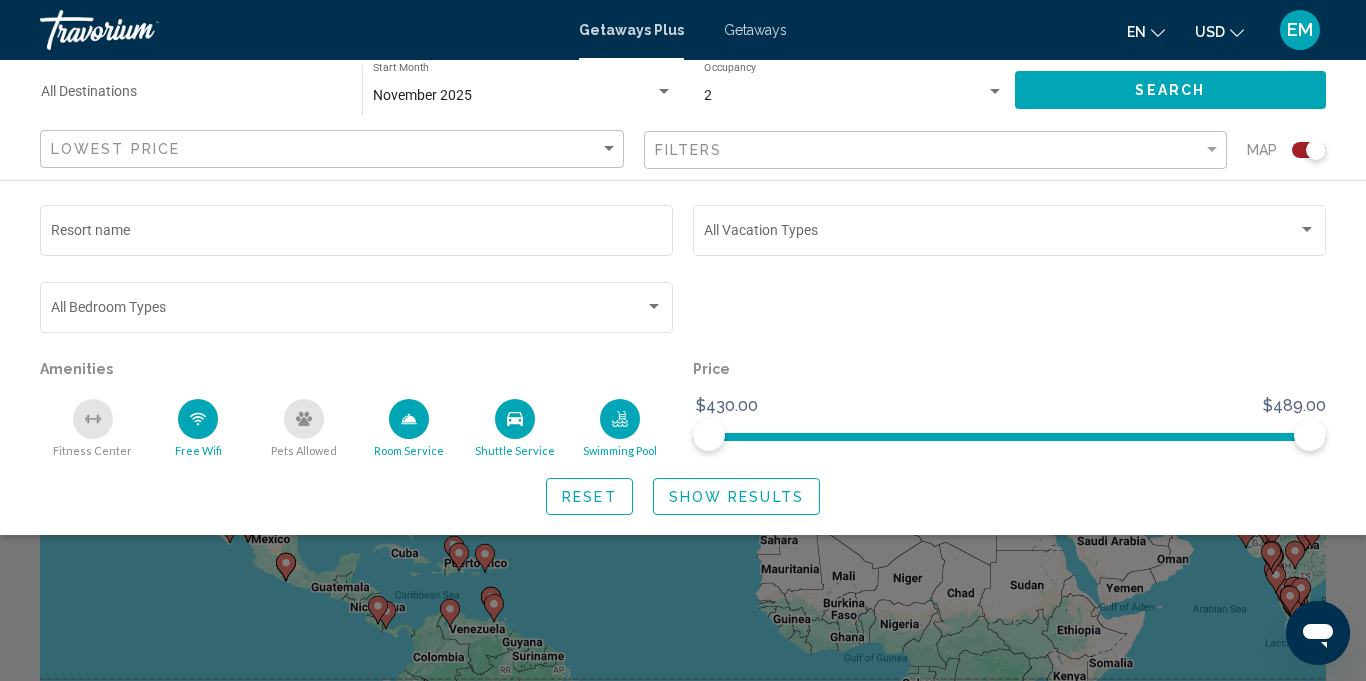 click 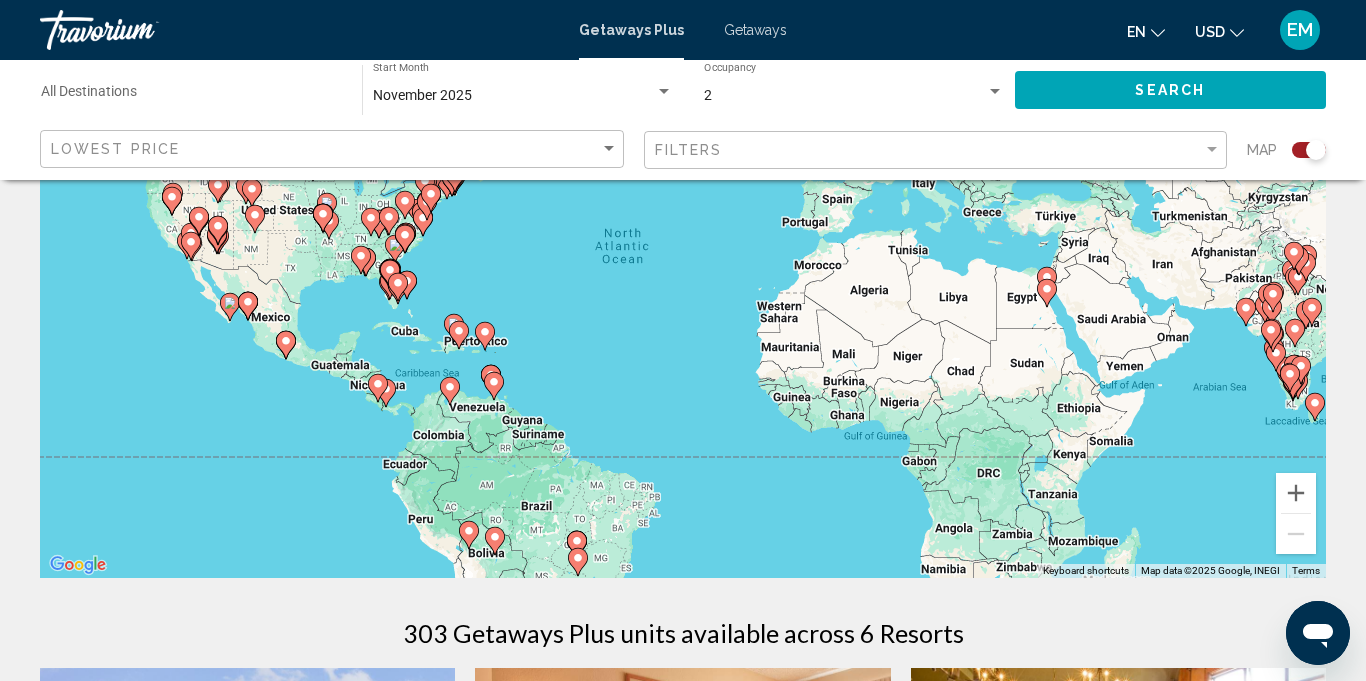 scroll, scrollTop: 241, scrollLeft: 0, axis: vertical 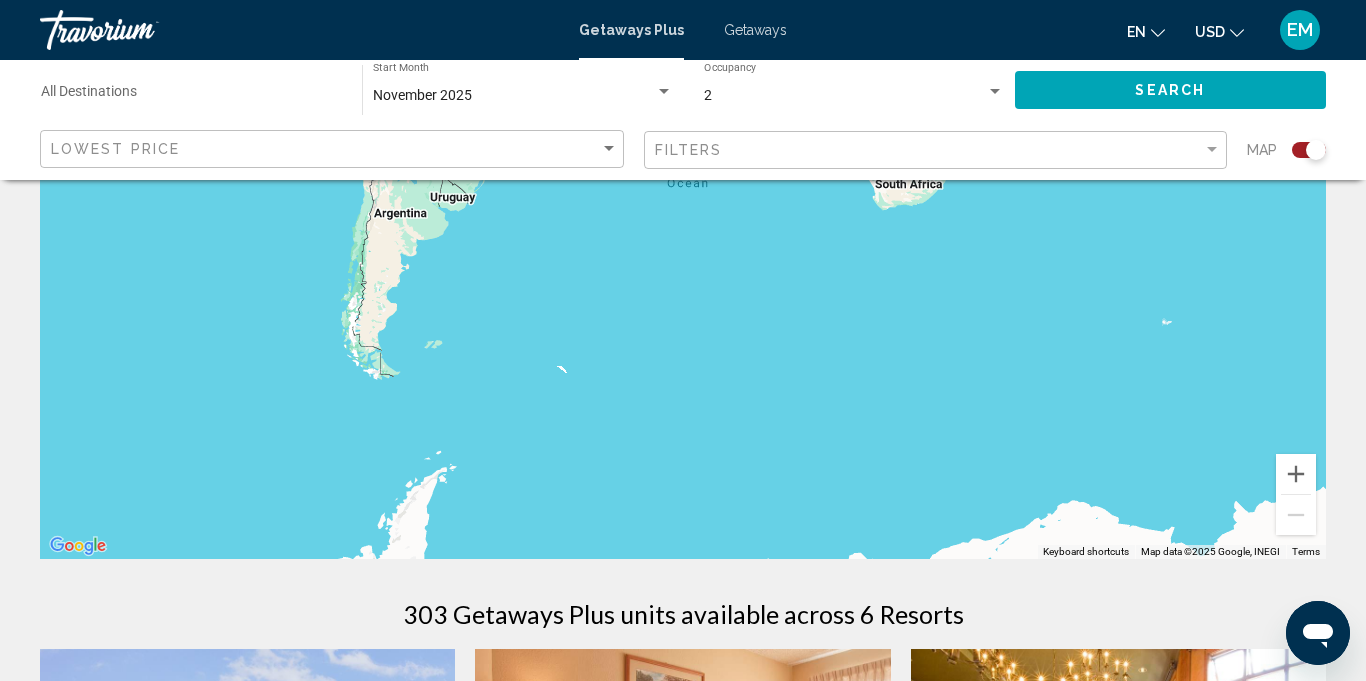 drag, startPoint x: 732, startPoint y: 487, endPoint x: 700, endPoint y: 129, distance: 359.4273 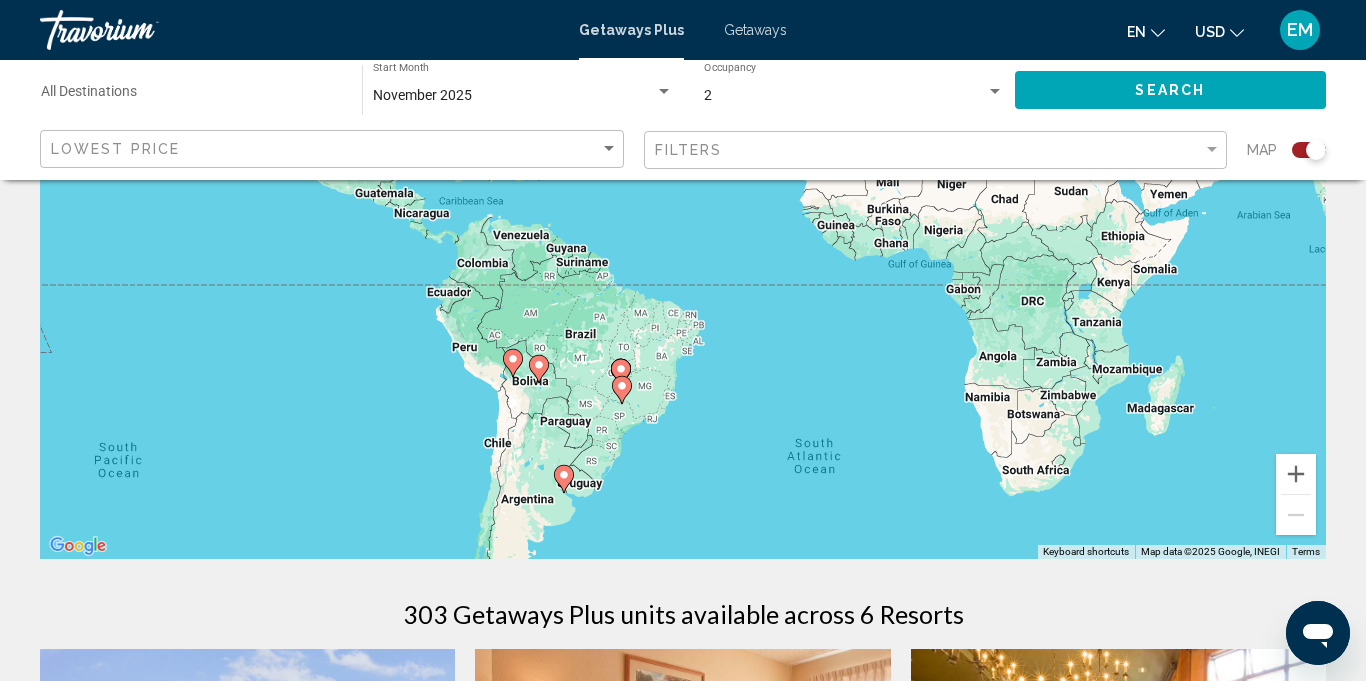 drag, startPoint x: 772, startPoint y: 399, endPoint x: 897, endPoint y: 654, distance: 283.98944 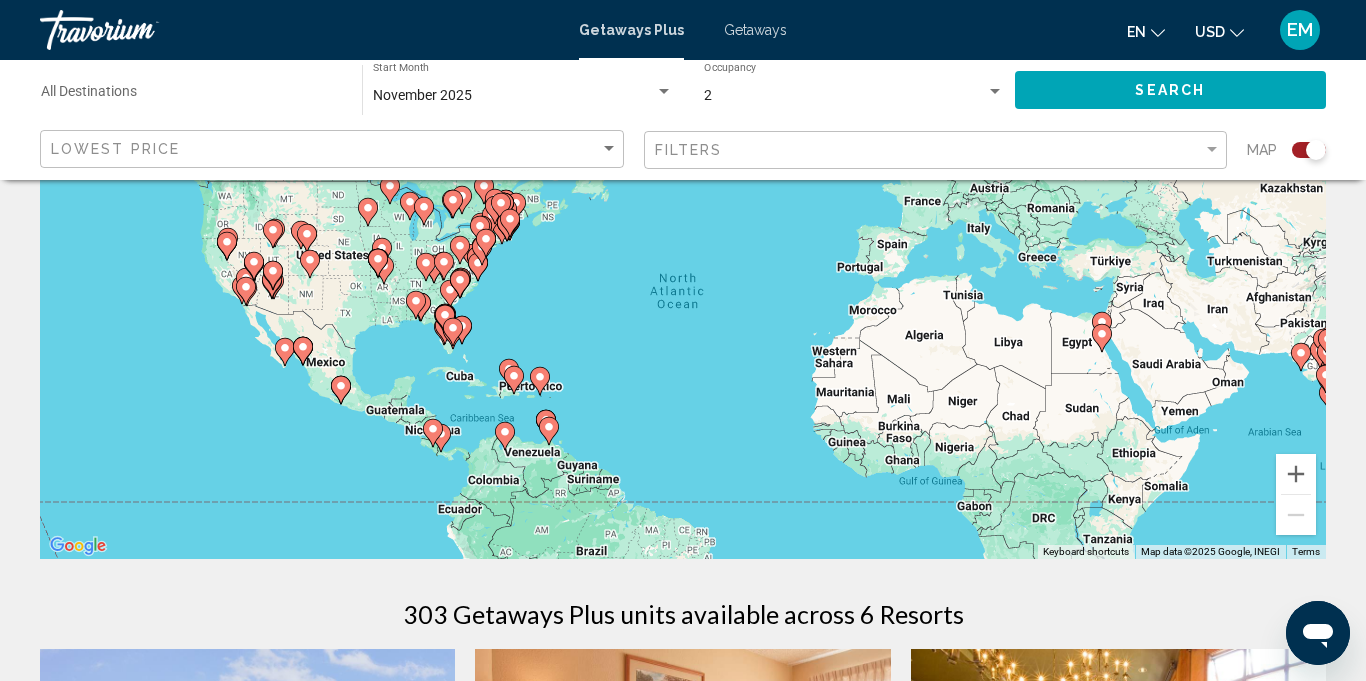 drag, startPoint x: 708, startPoint y: 289, endPoint x: 715, endPoint y: 530, distance: 241.10164 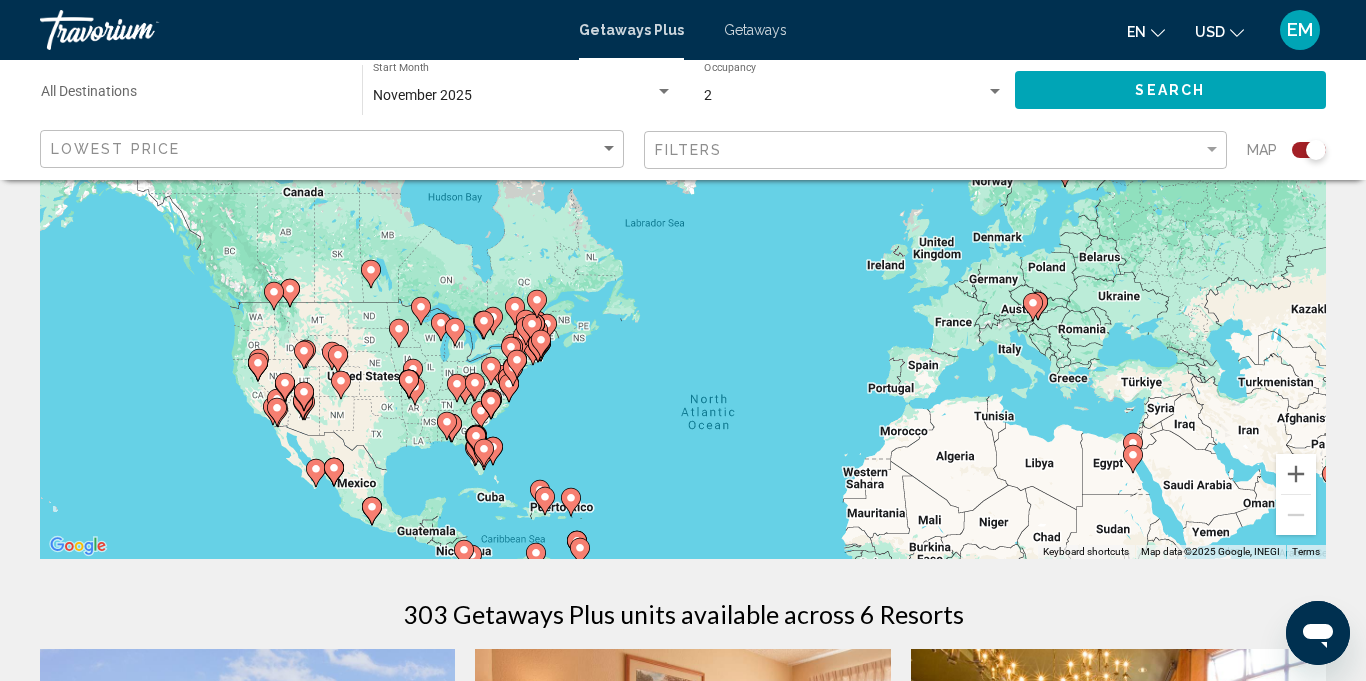 drag, startPoint x: 551, startPoint y: 294, endPoint x: 568, endPoint y: 415, distance: 122.18838 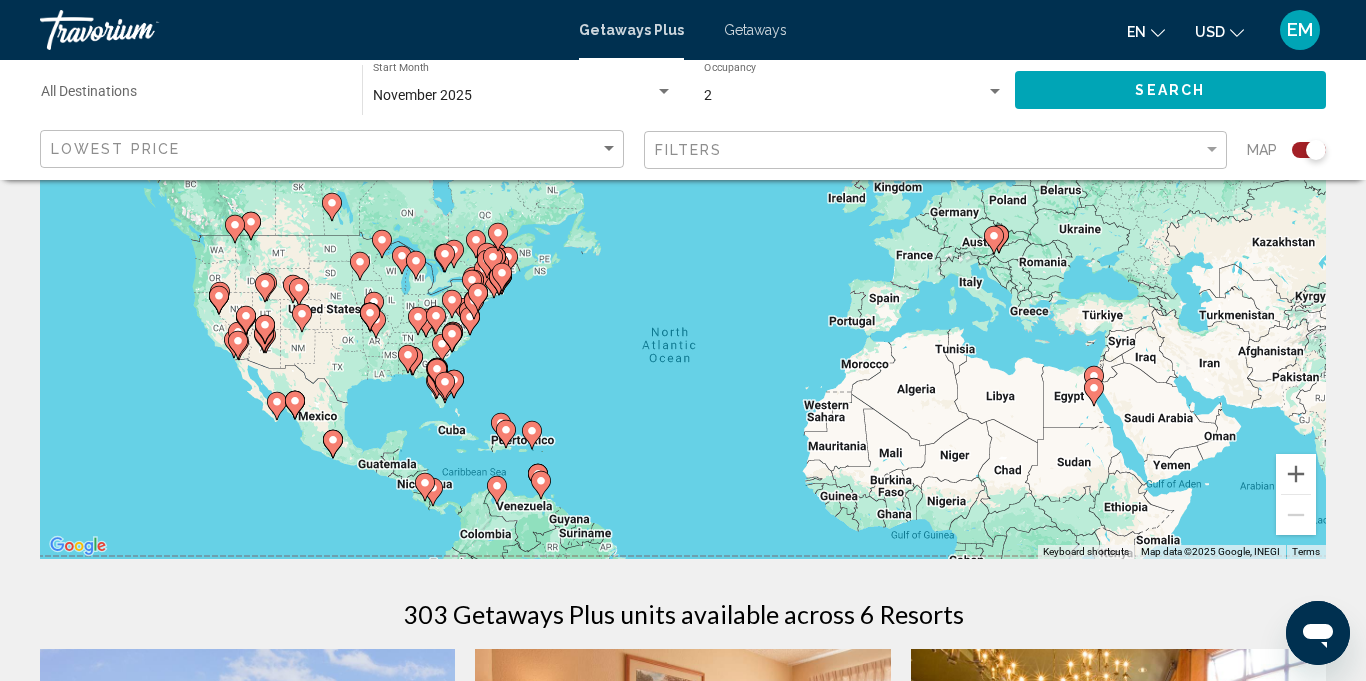 drag, startPoint x: 223, startPoint y: 420, endPoint x: 67, endPoint y: 378, distance: 161.55495 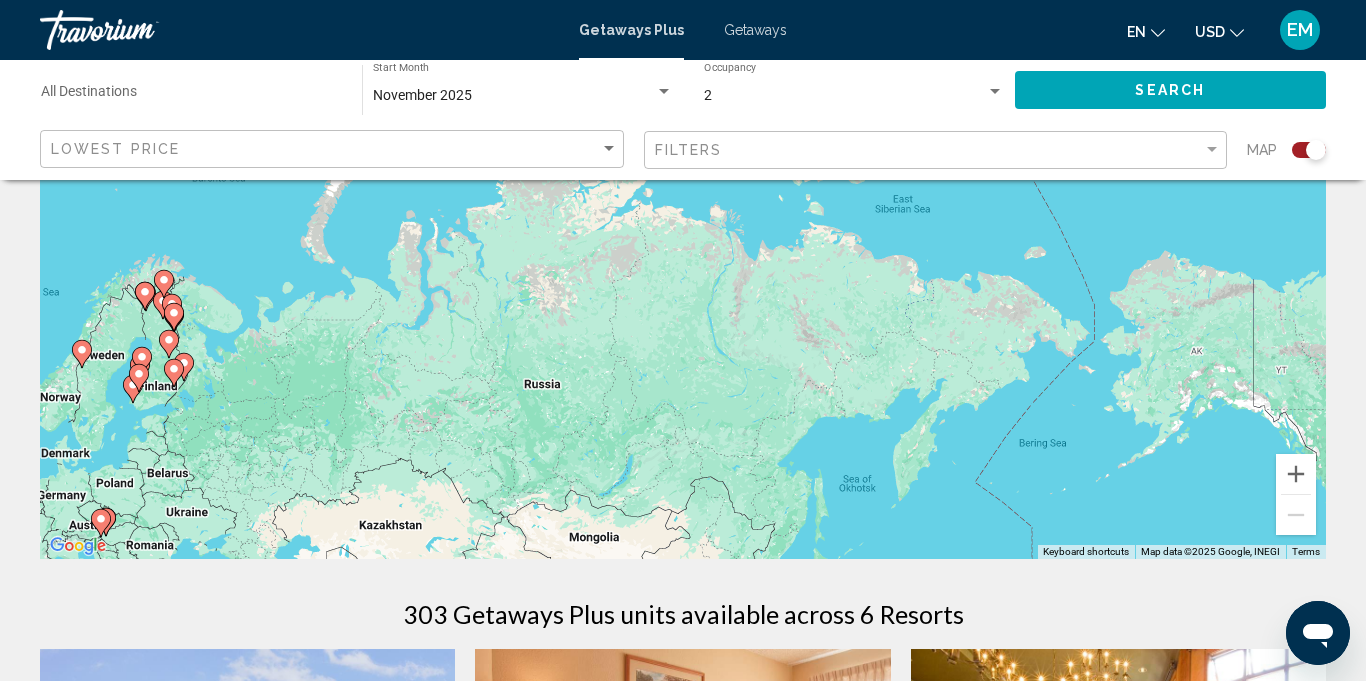 drag, startPoint x: 1019, startPoint y: 323, endPoint x: 200, endPoint y: 588, distance: 860.8054 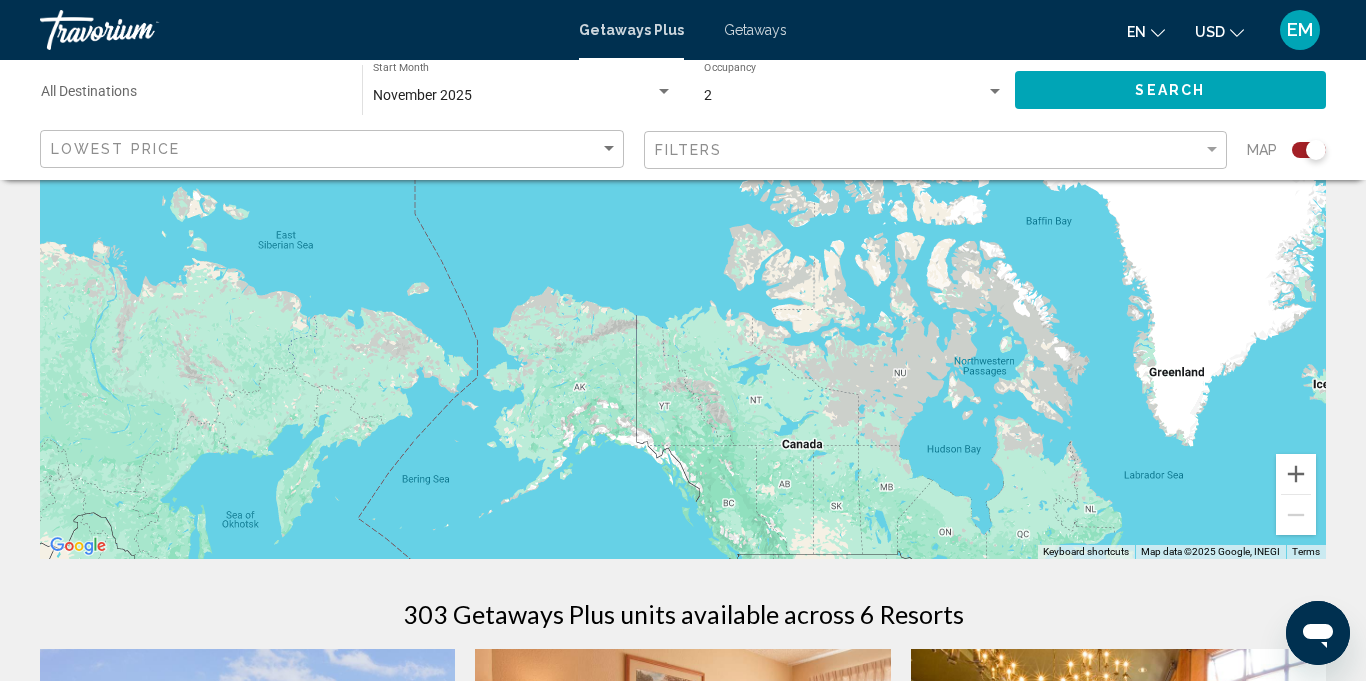 drag, startPoint x: 929, startPoint y: 396, endPoint x: 311, endPoint y: 446, distance: 620.01935 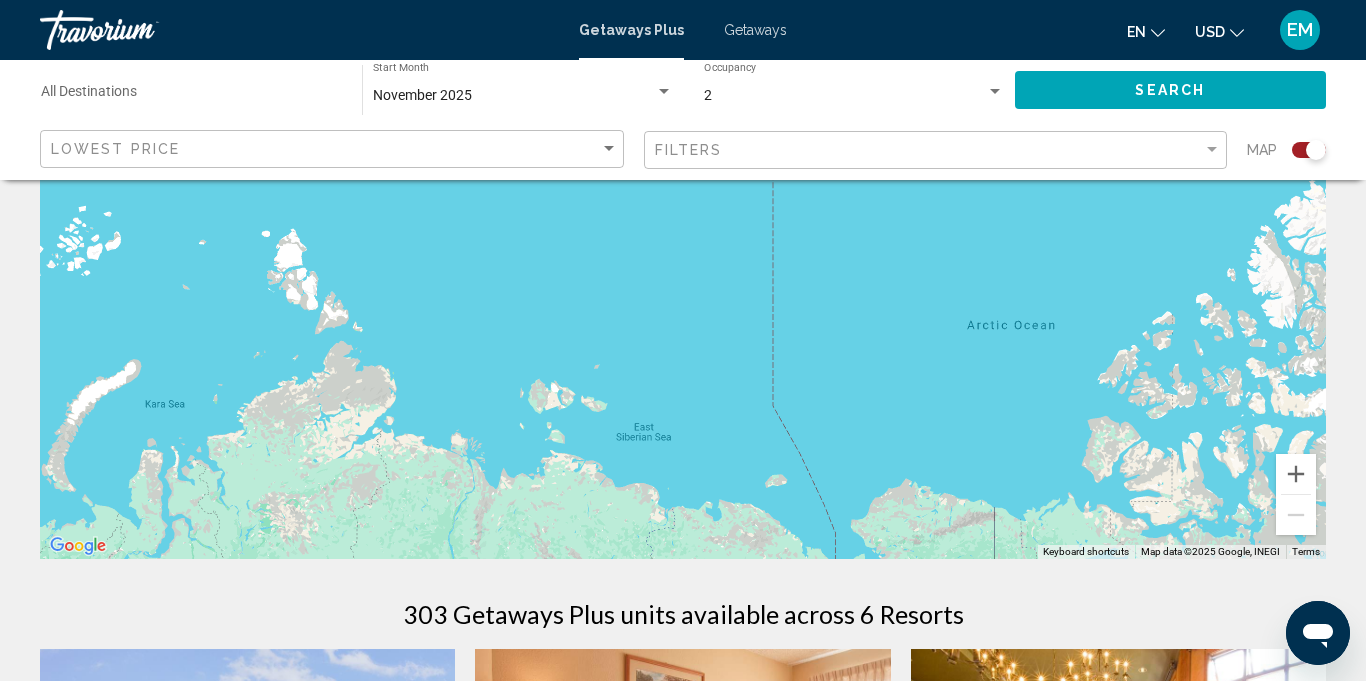 drag, startPoint x: 1009, startPoint y: 350, endPoint x: 1365, endPoint y: 528, distance: 398.0201 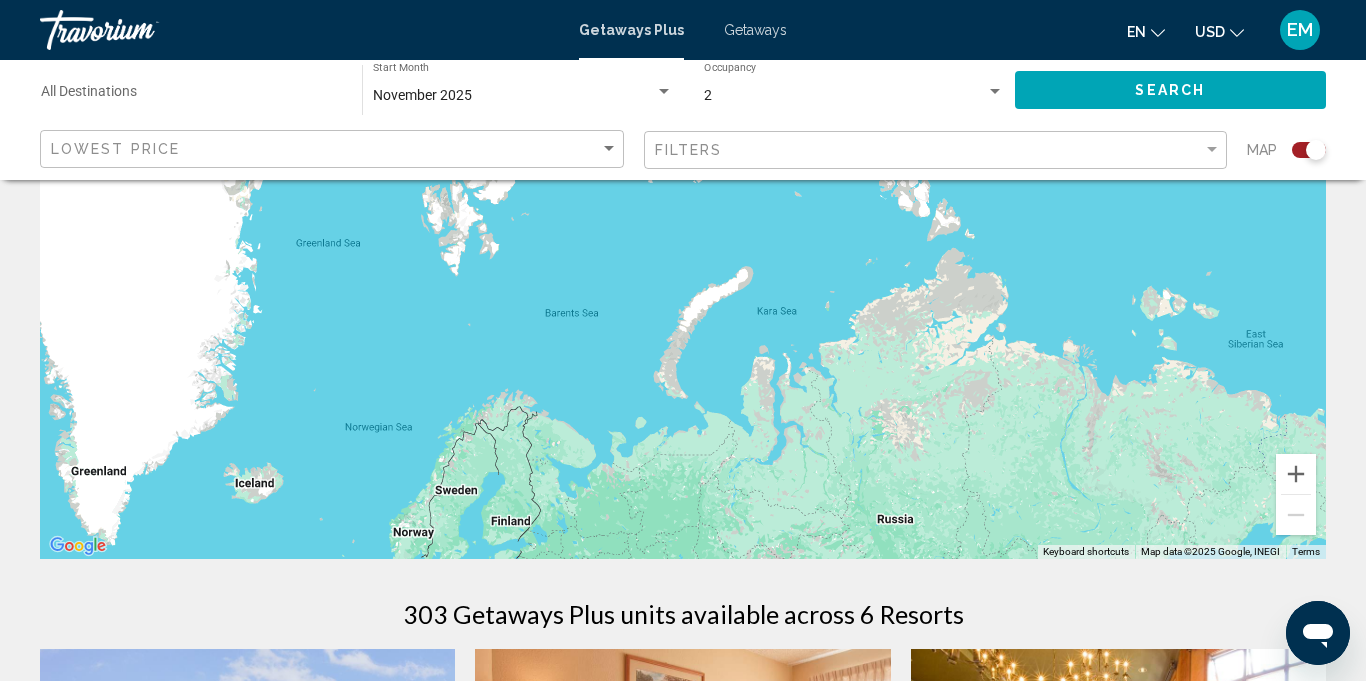drag, startPoint x: 339, startPoint y: 469, endPoint x: 928, endPoint y: 387, distance: 594.6806 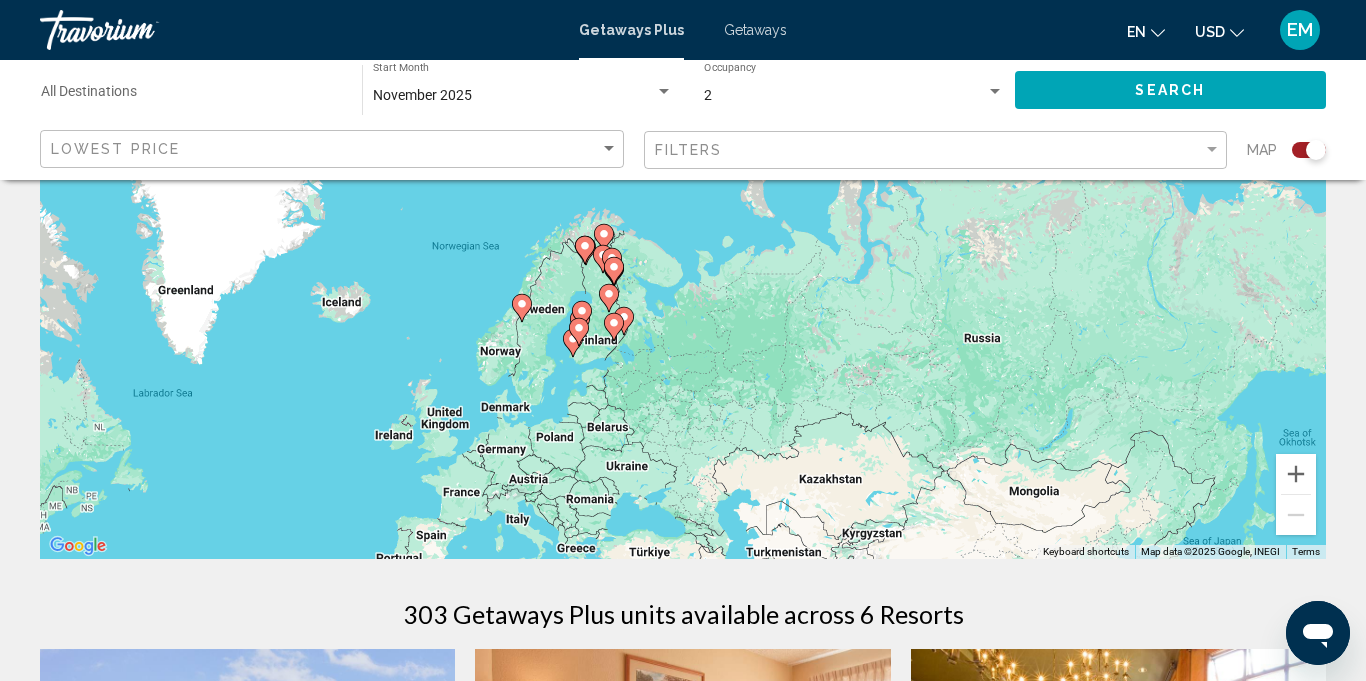 drag, startPoint x: 573, startPoint y: 487, endPoint x: 663, endPoint y: 304, distance: 203.9338 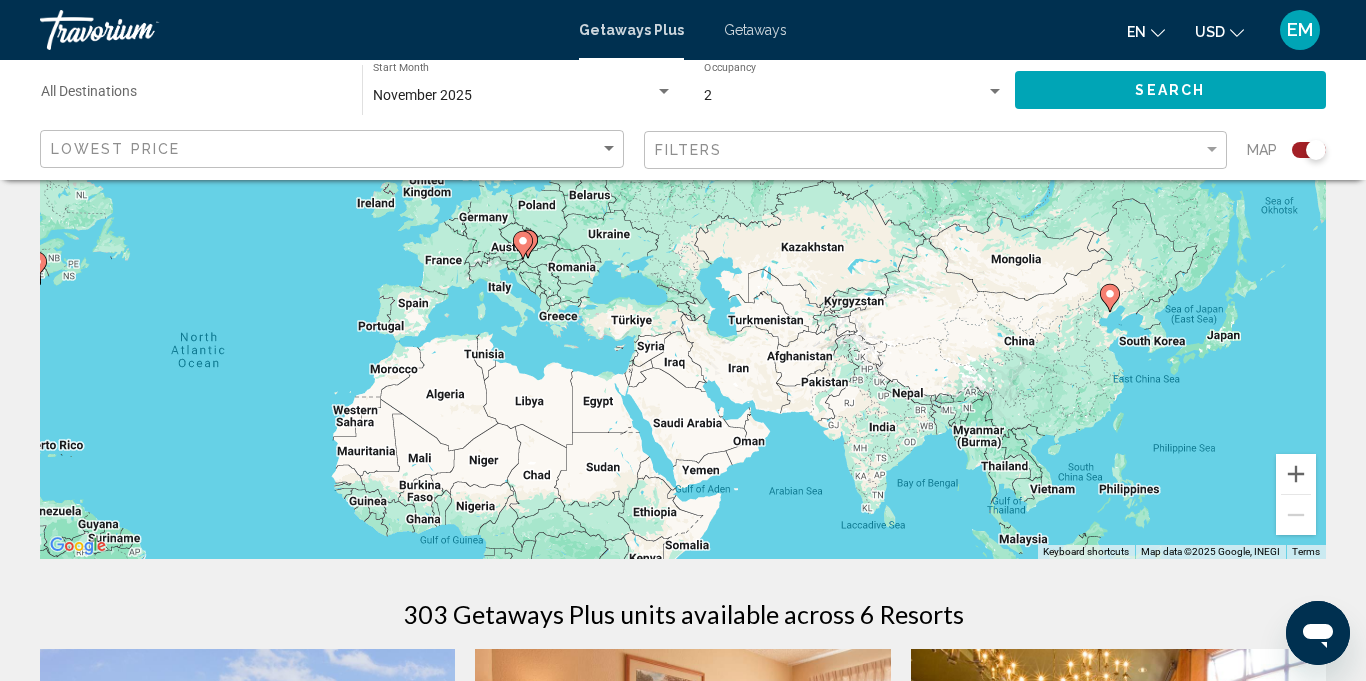 drag, startPoint x: 629, startPoint y: 518, endPoint x: 630, endPoint y: 254, distance: 264.0019 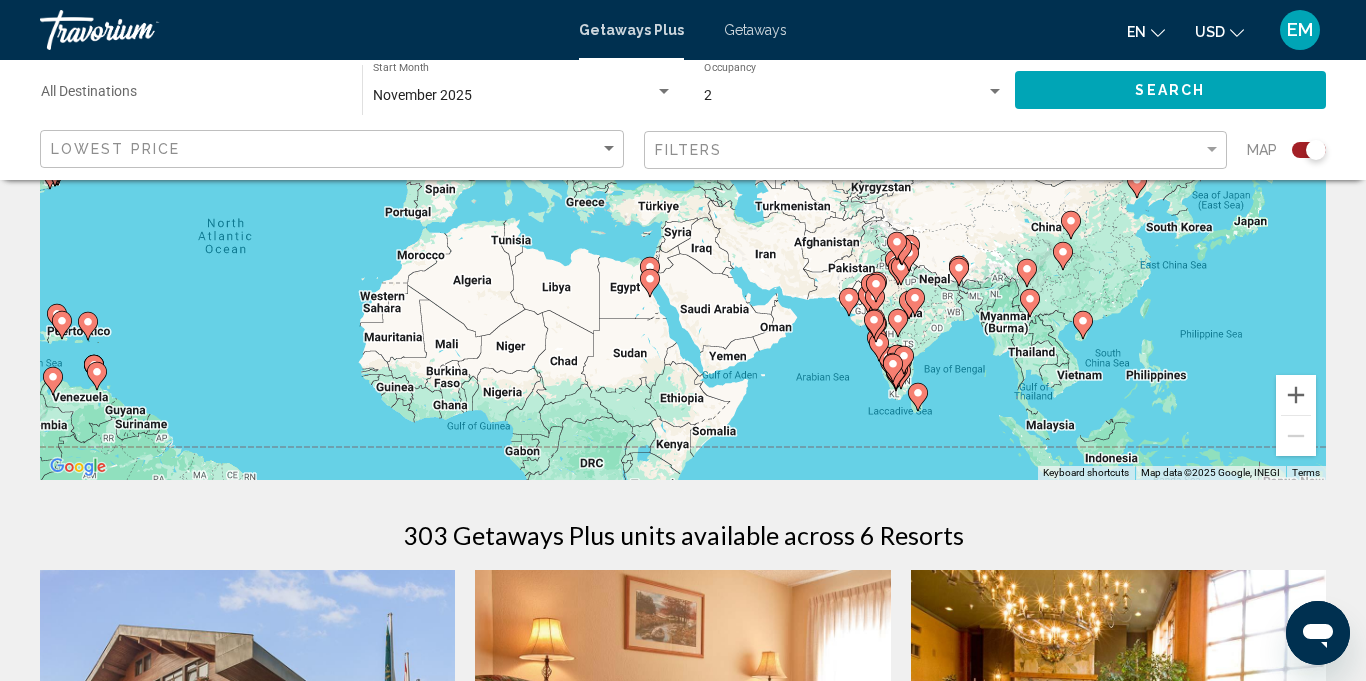 scroll, scrollTop: 298, scrollLeft: 0, axis: vertical 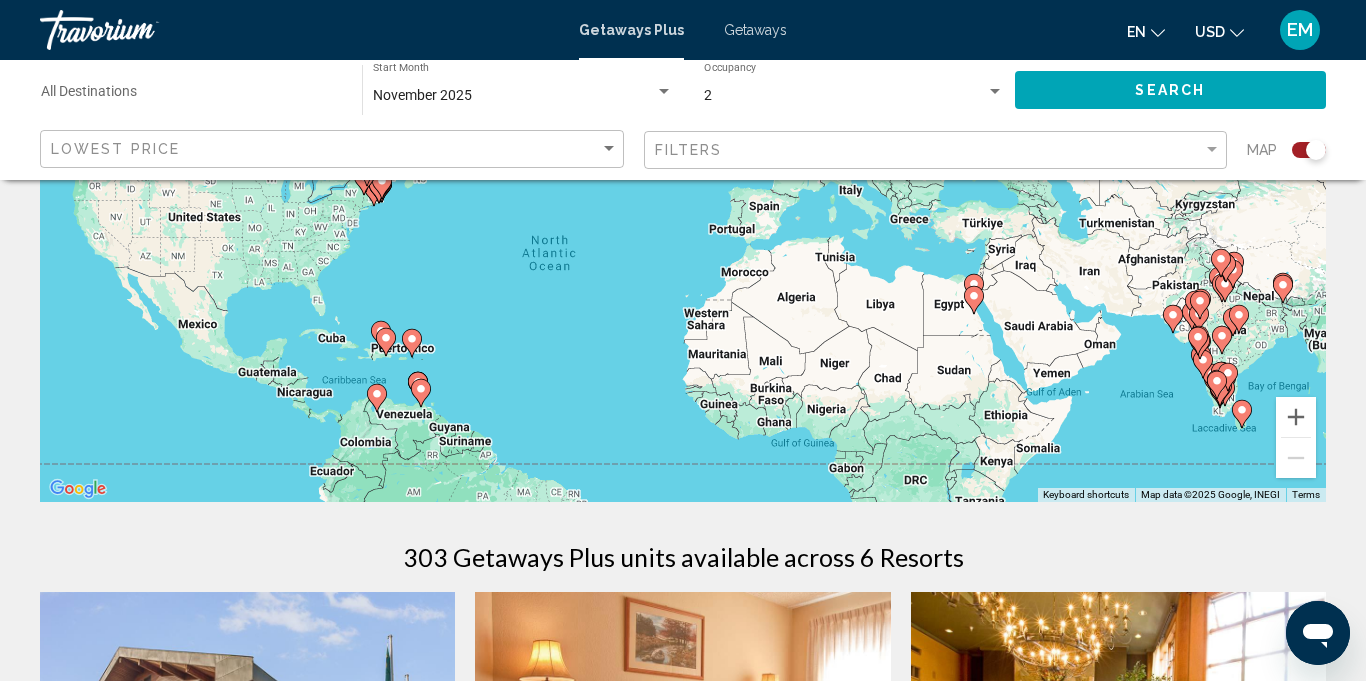 drag, startPoint x: 176, startPoint y: 368, endPoint x: 506, endPoint y: 363, distance: 330.03787 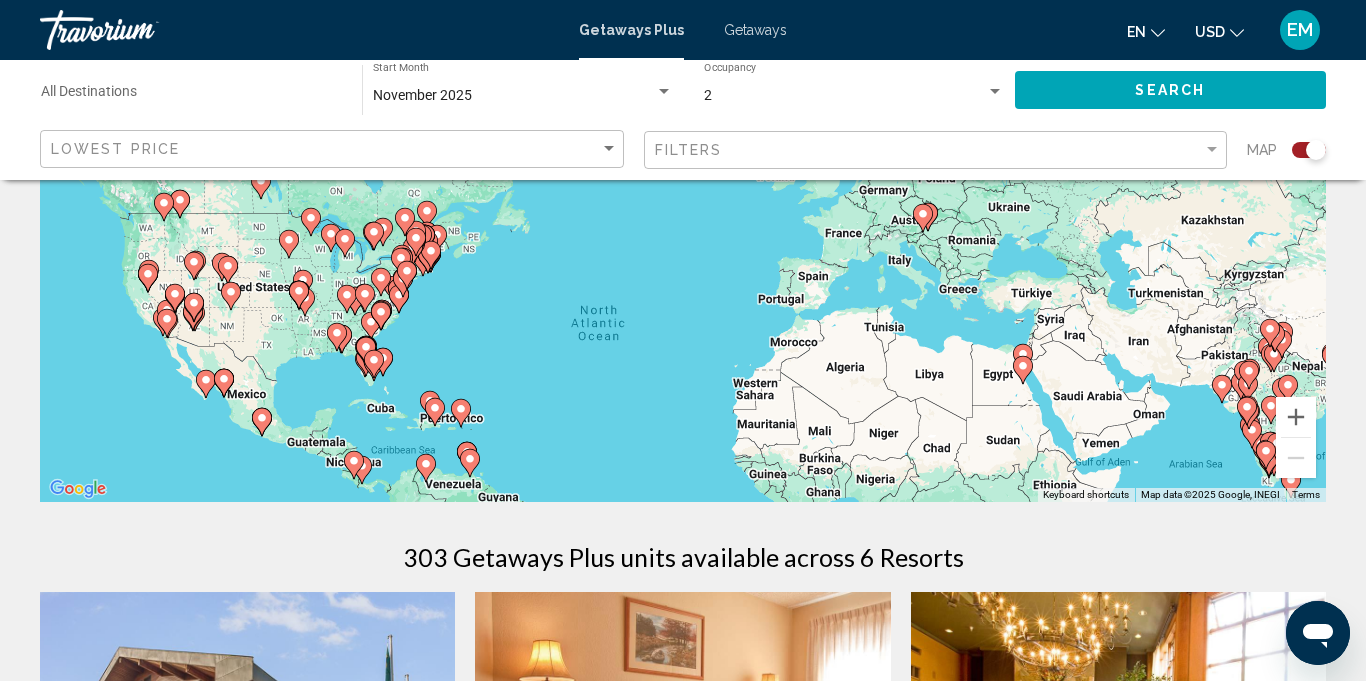 drag, startPoint x: 434, startPoint y: 311, endPoint x: 484, endPoint y: 382, distance: 86.83893 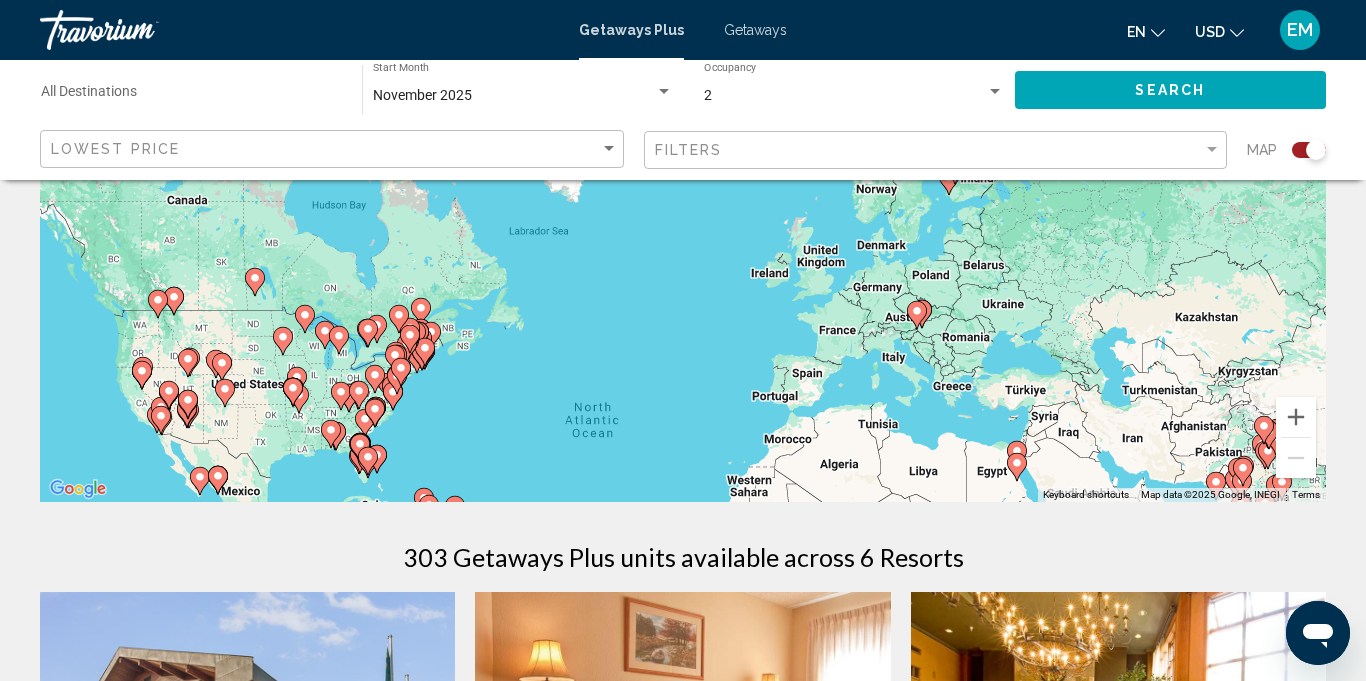 drag, startPoint x: 469, startPoint y: 314, endPoint x: 465, endPoint y: 417, distance: 103.077644 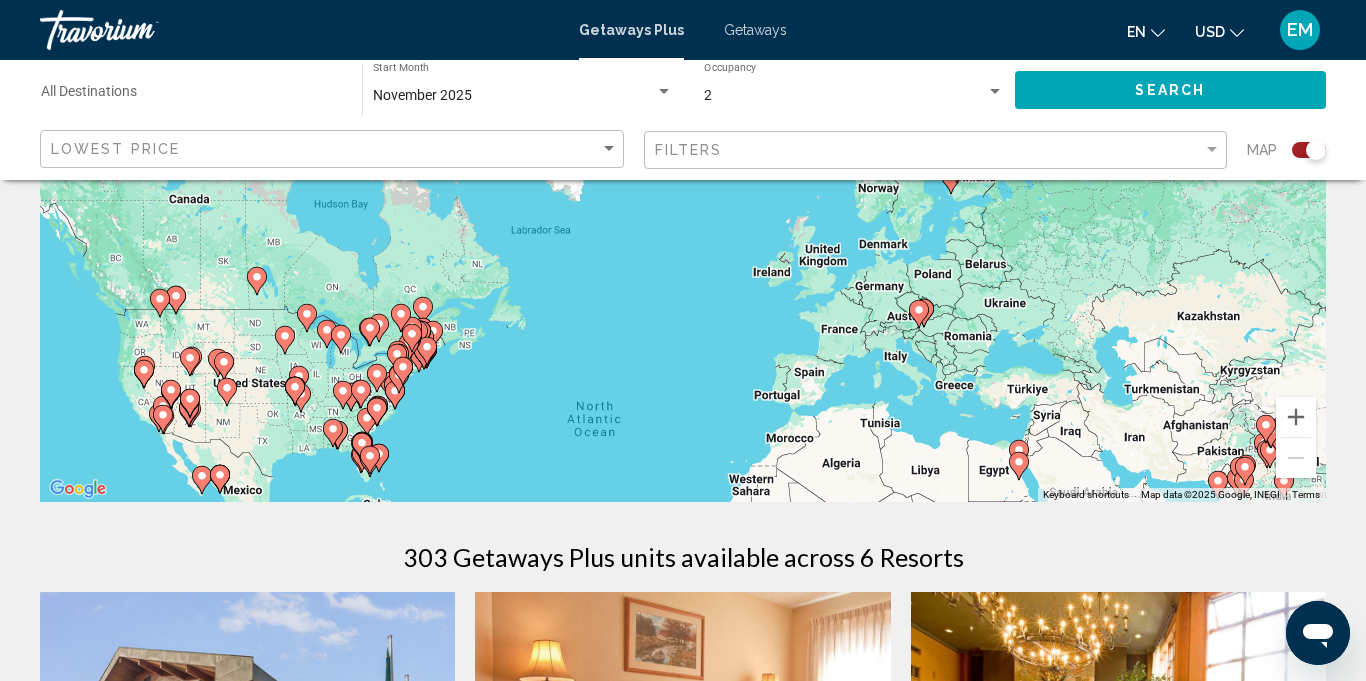 scroll, scrollTop: 309, scrollLeft: 0, axis: vertical 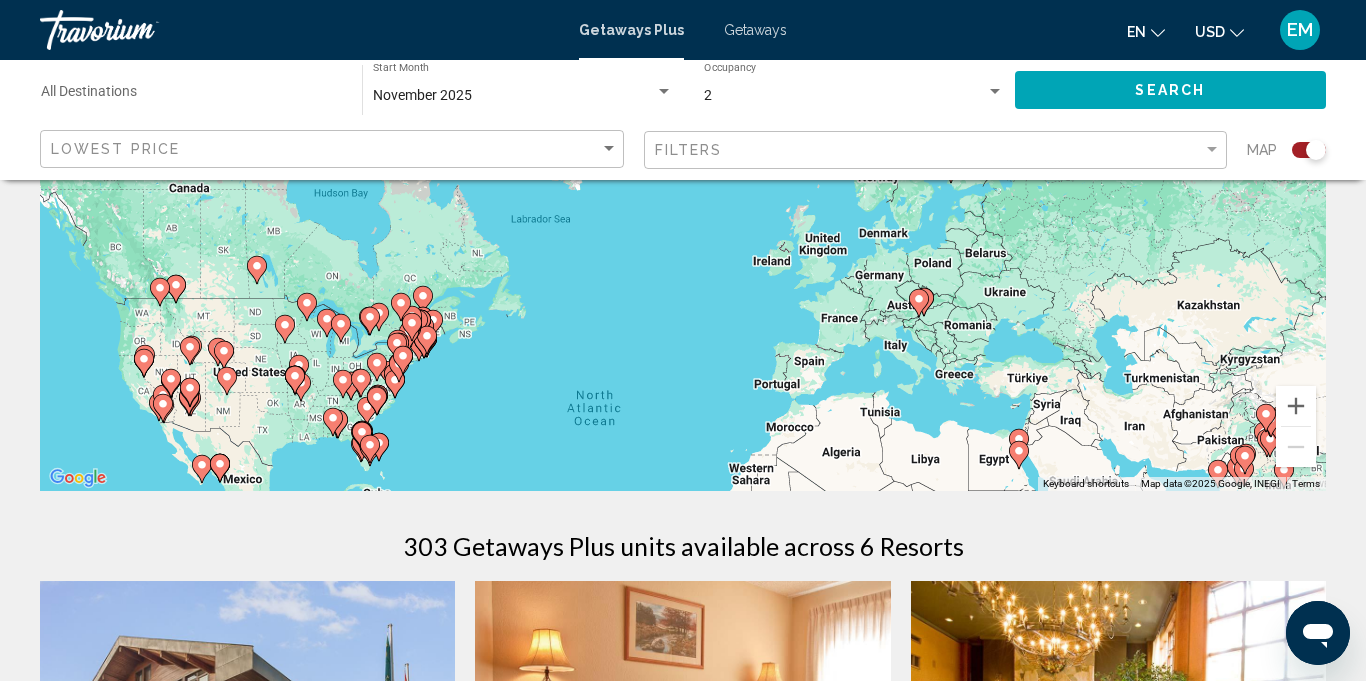 click 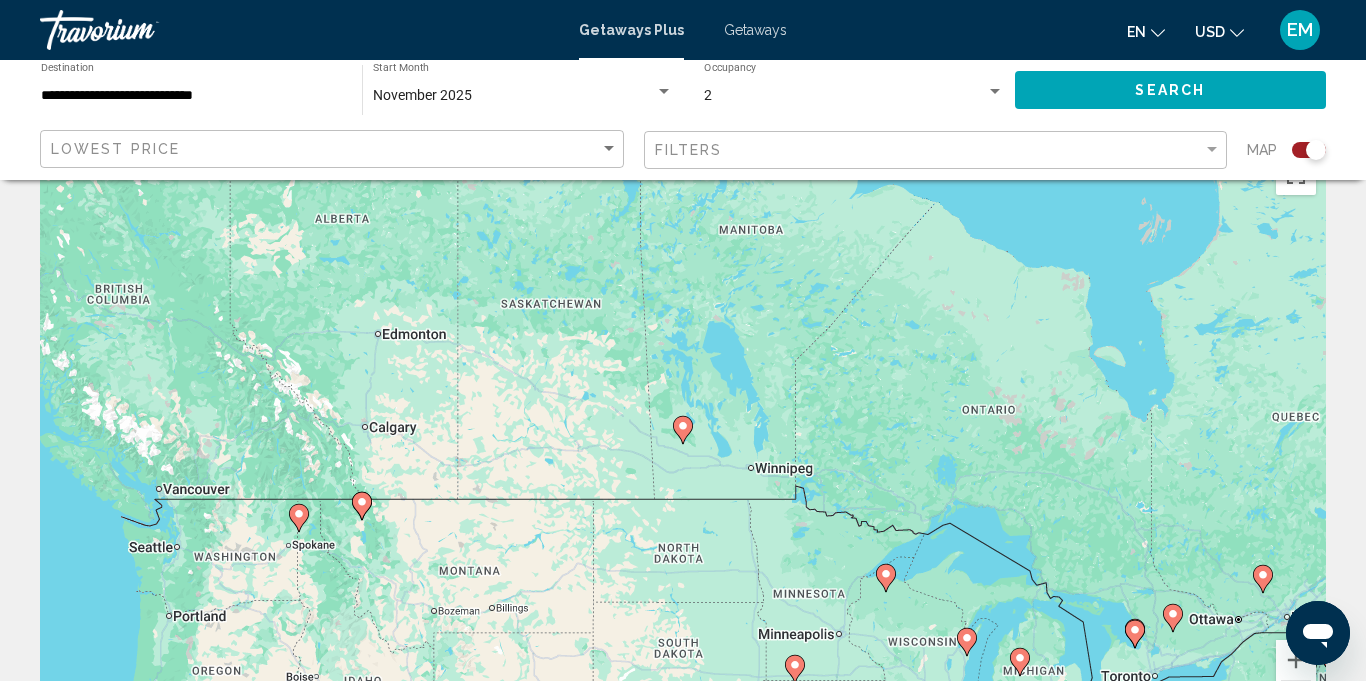 scroll, scrollTop: 0, scrollLeft: 0, axis: both 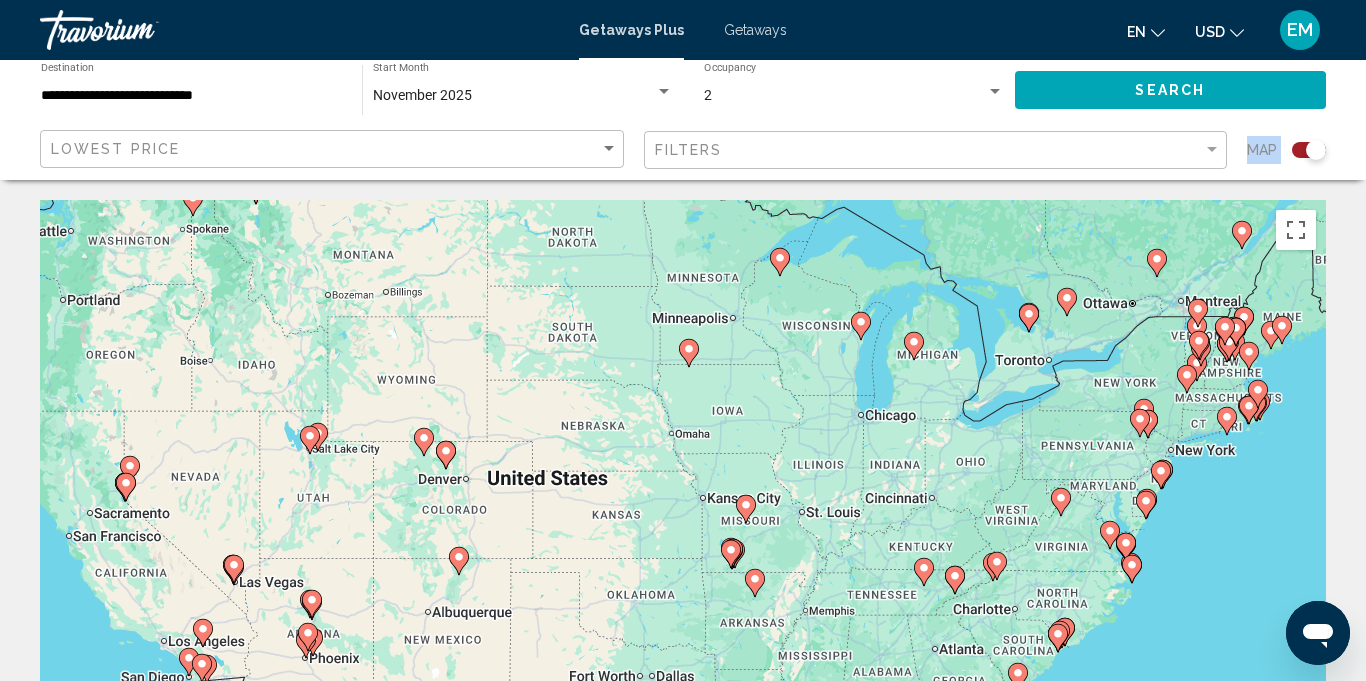 drag, startPoint x: 1144, startPoint y: 505, endPoint x: 1035, endPoint y: 119, distance: 401.09476 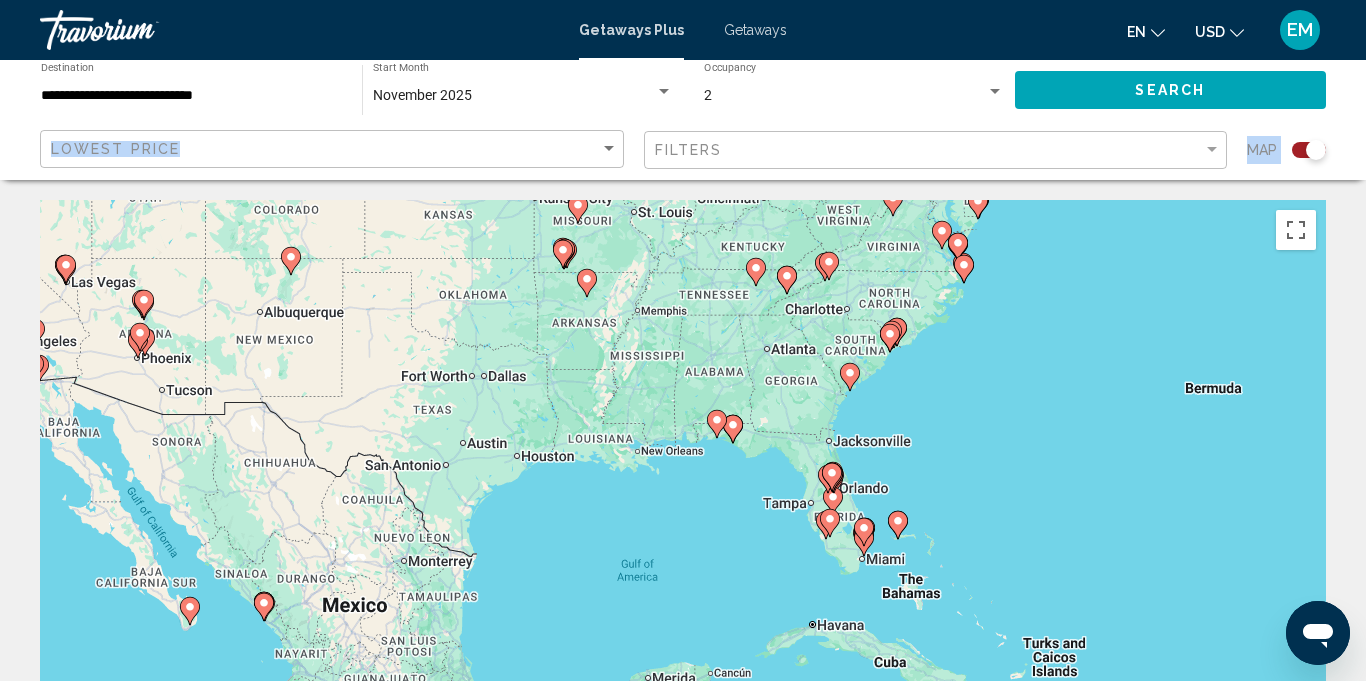 drag, startPoint x: 684, startPoint y: 538, endPoint x: 516, endPoint y: 233, distance: 348.20828 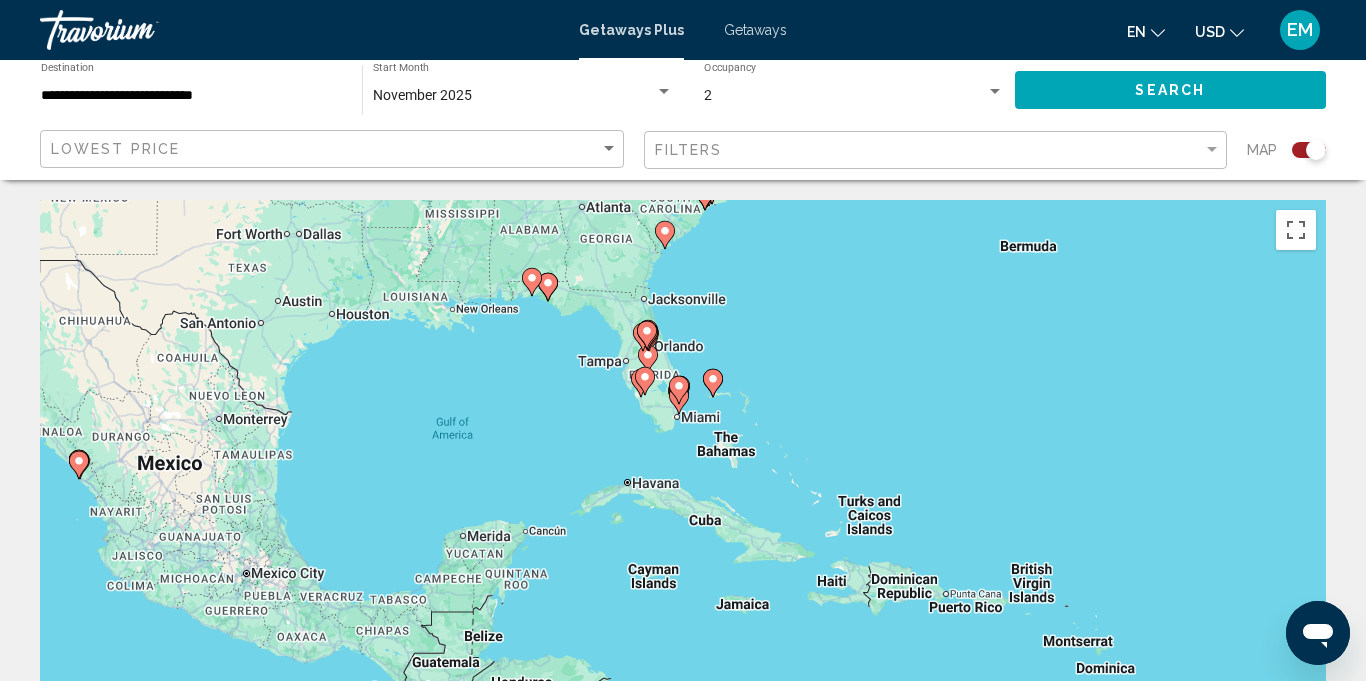 drag, startPoint x: 889, startPoint y: 525, endPoint x: 686, endPoint y: 383, distance: 247.73575 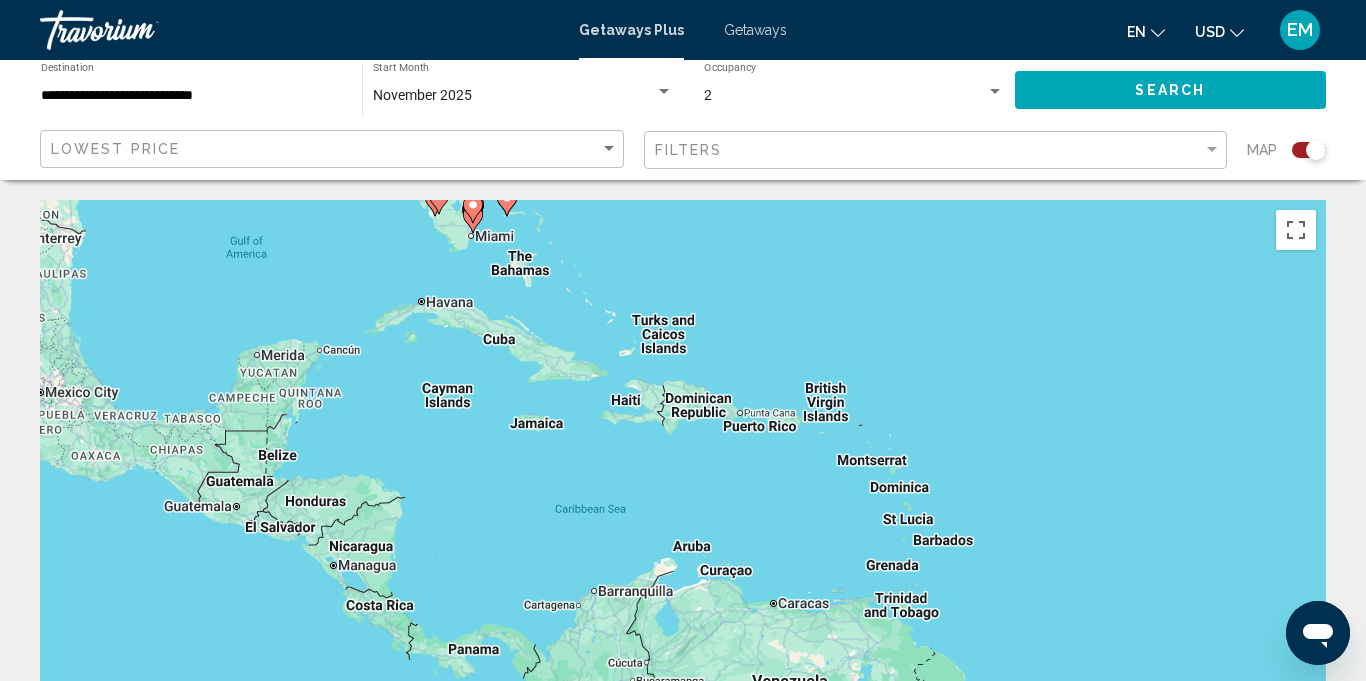 drag, startPoint x: 545, startPoint y: 461, endPoint x: 372, endPoint y: 297, distance: 238.37994 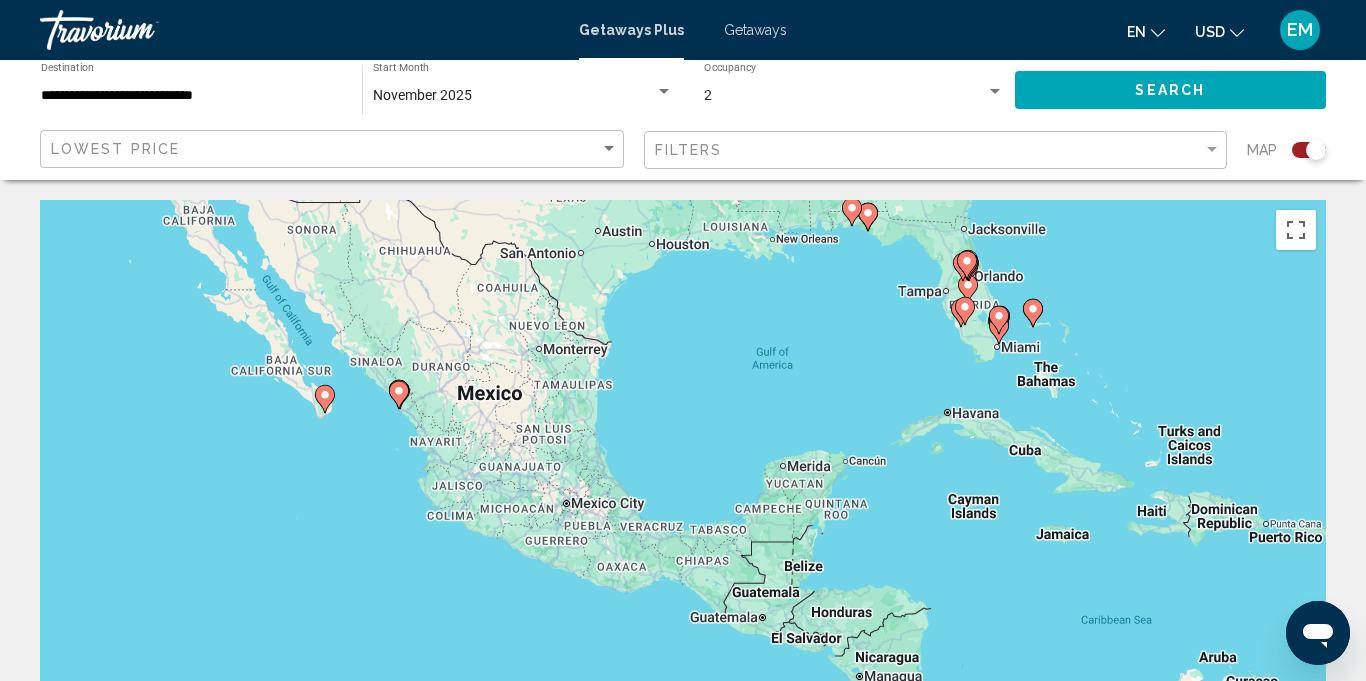 drag, startPoint x: 839, startPoint y: 567, endPoint x: 1241, endPoint y: 593, distance: 402.8399 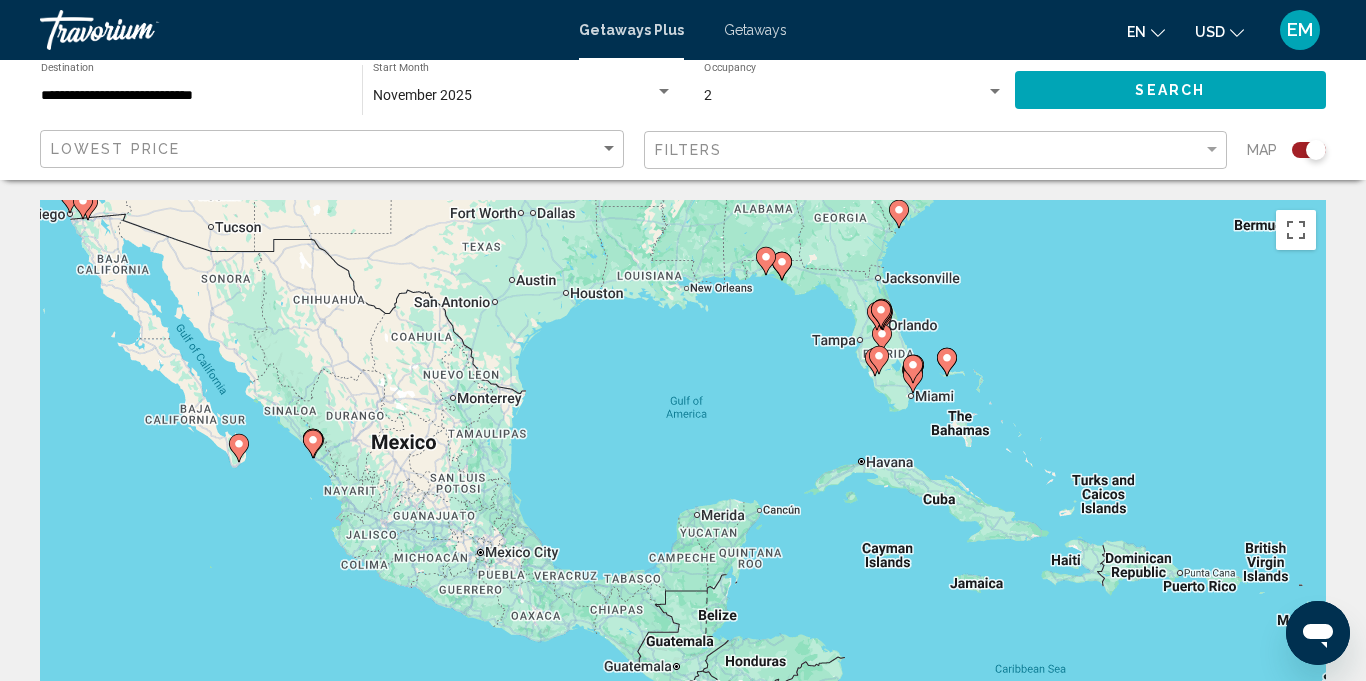 drag, startPoint x: 1221, startPoint y: 459, endPoint x: 1057, endPoint y: 586, distance: 207.42468 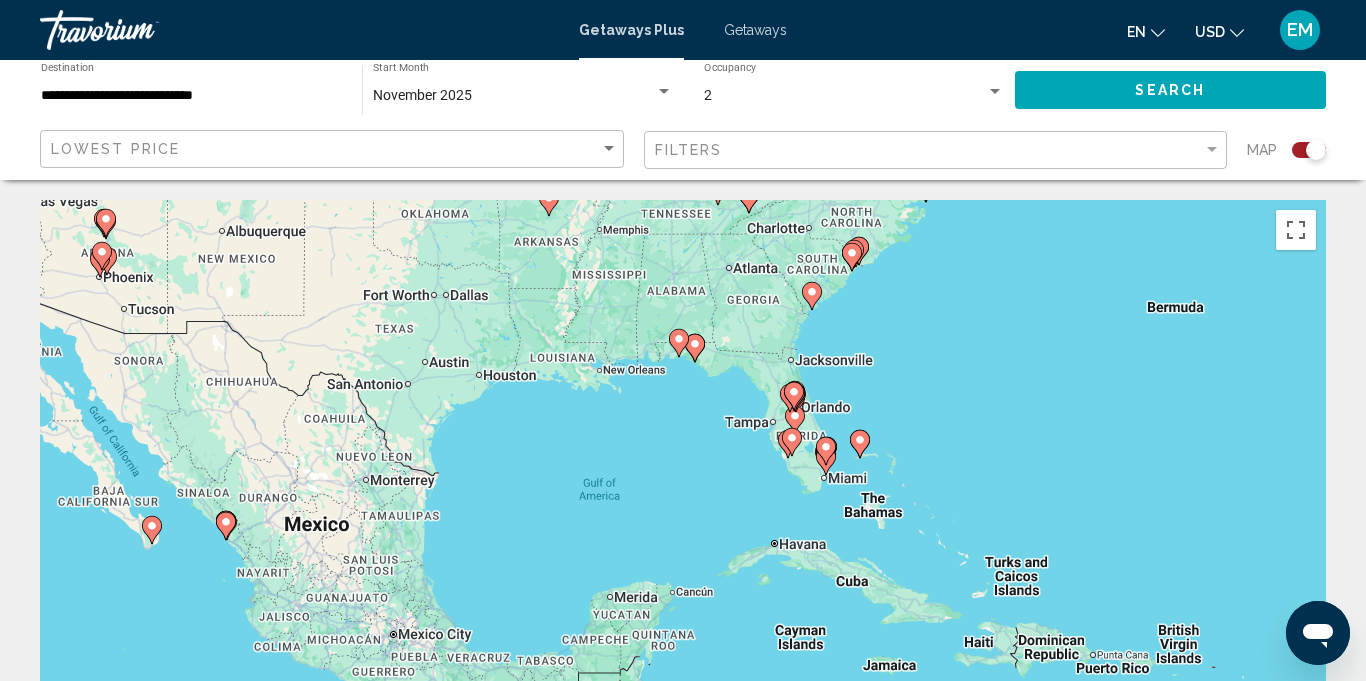 click on "To activate drag with keyboard, press Alt + Enter. Once in keyboard drag state, use the arrow keys to move the marker. To complete the drag, press the Enter key. To cancel, press Escape." at bounding box center [683, 500] 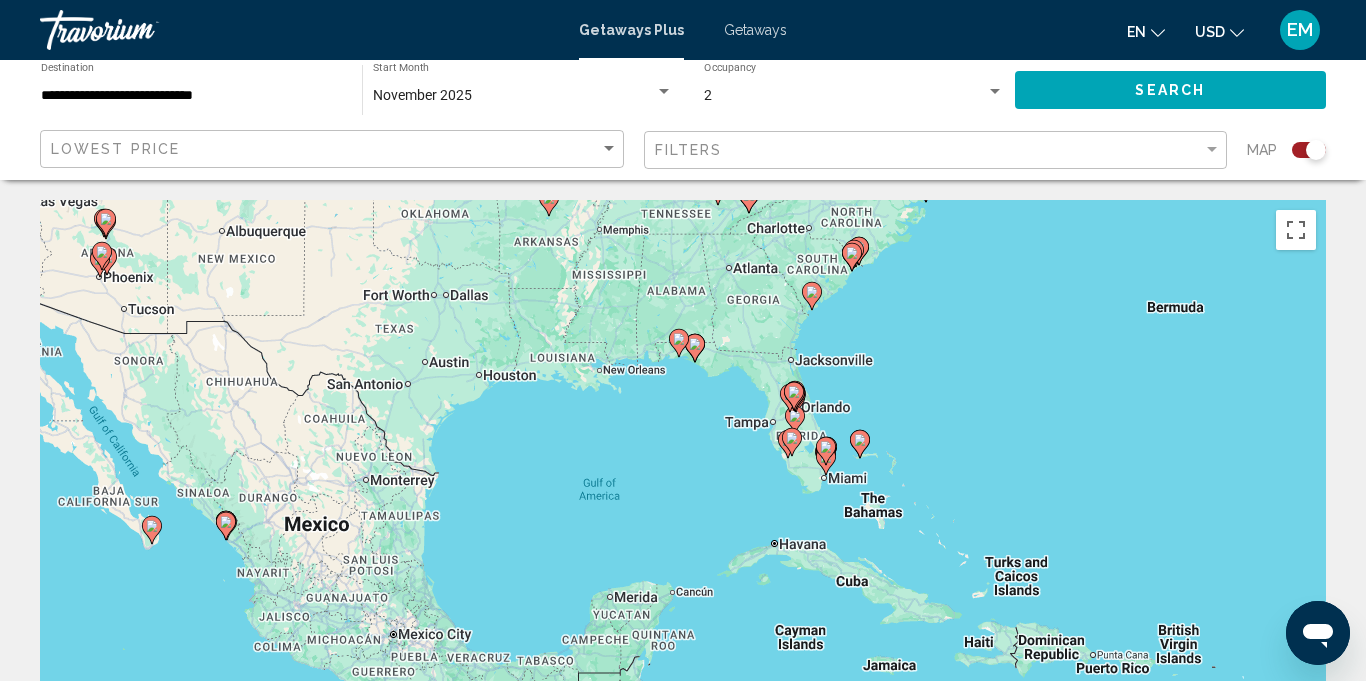 click 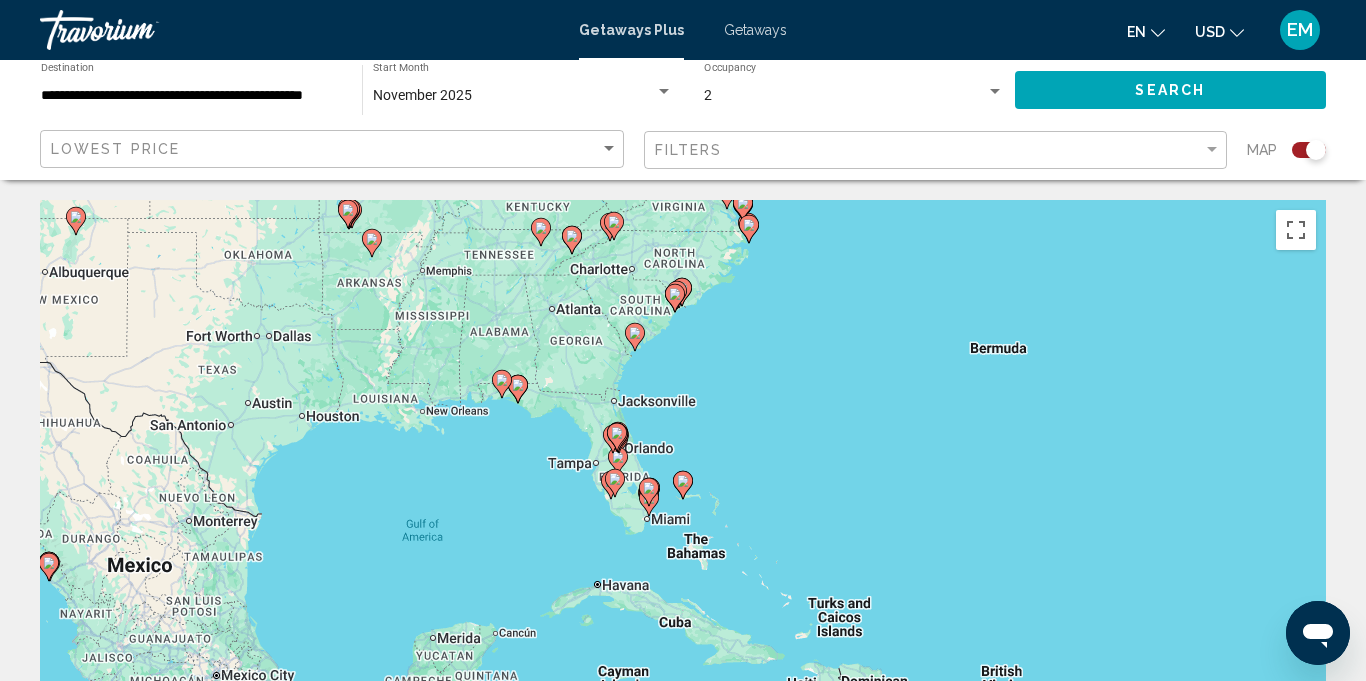 click 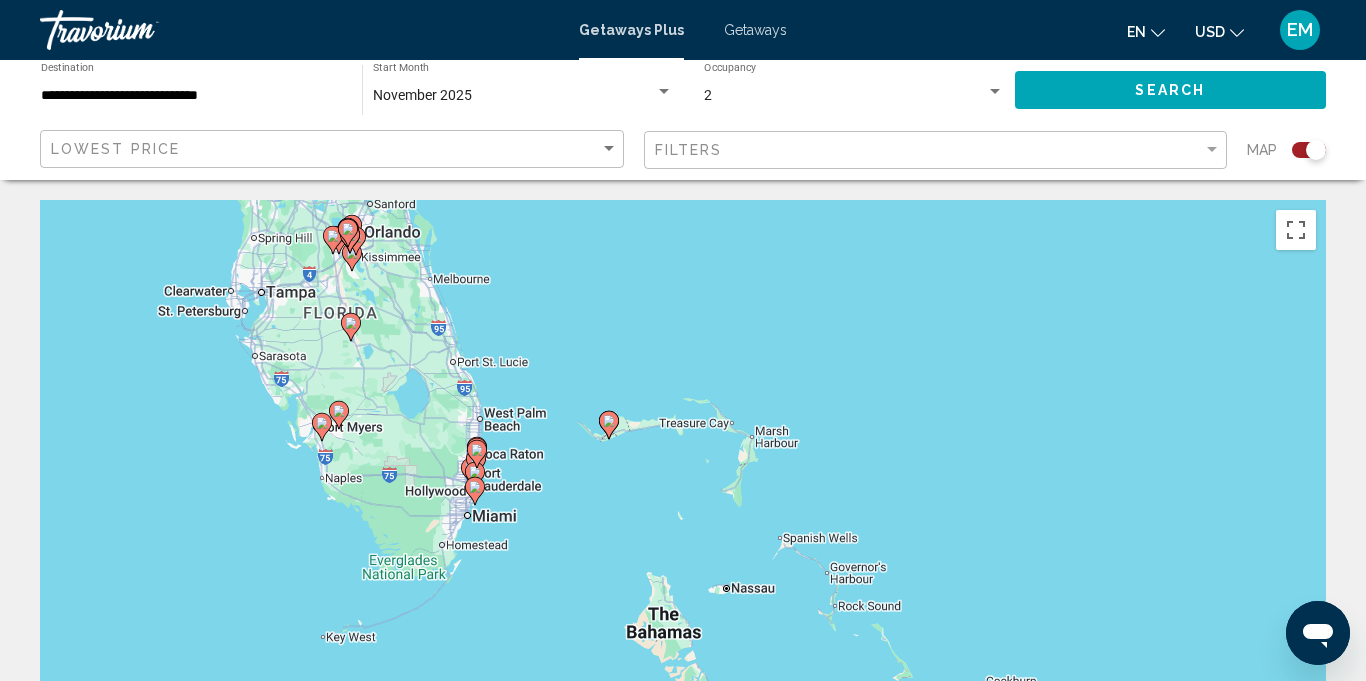 drag, startPoint x: 804, startPoint y: 559, endPoint x: 745, endPoint y: 518, distance: 71.84706 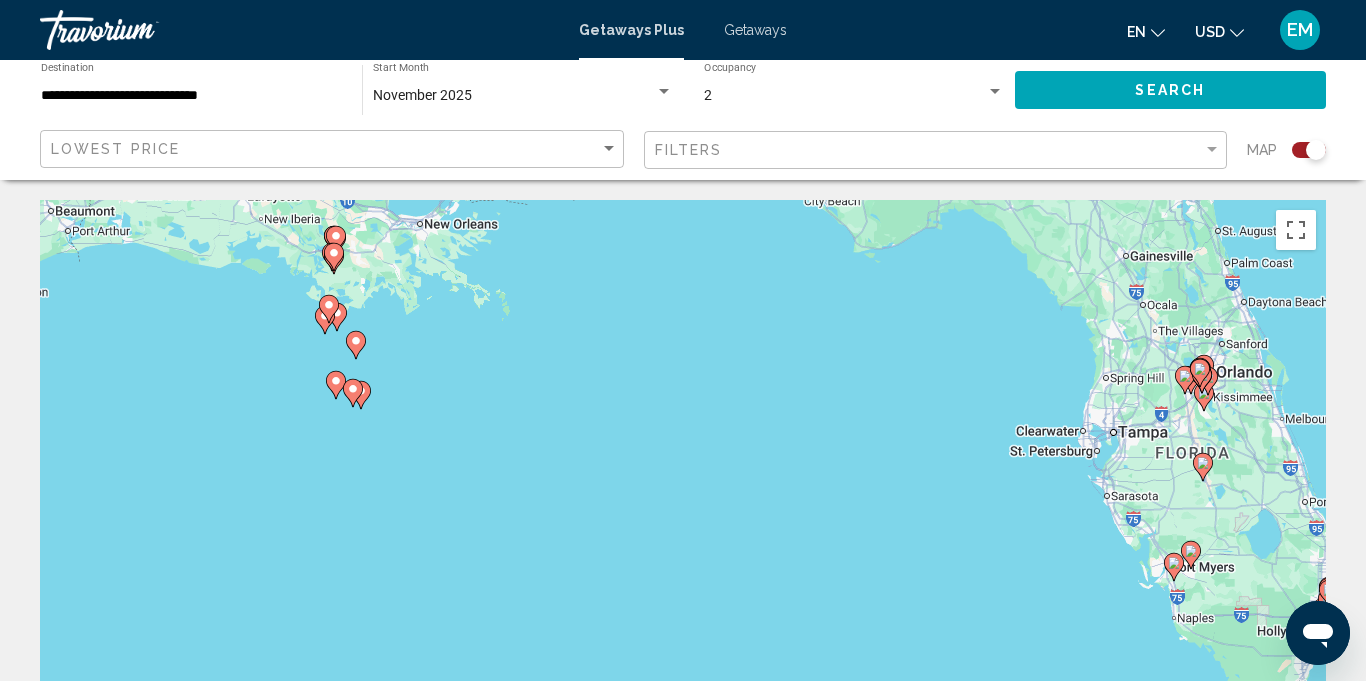 drag, startPoint x: 95, startPoint y: 512, endPoint x: 932, endPoint y: 630, distance: 845.27686 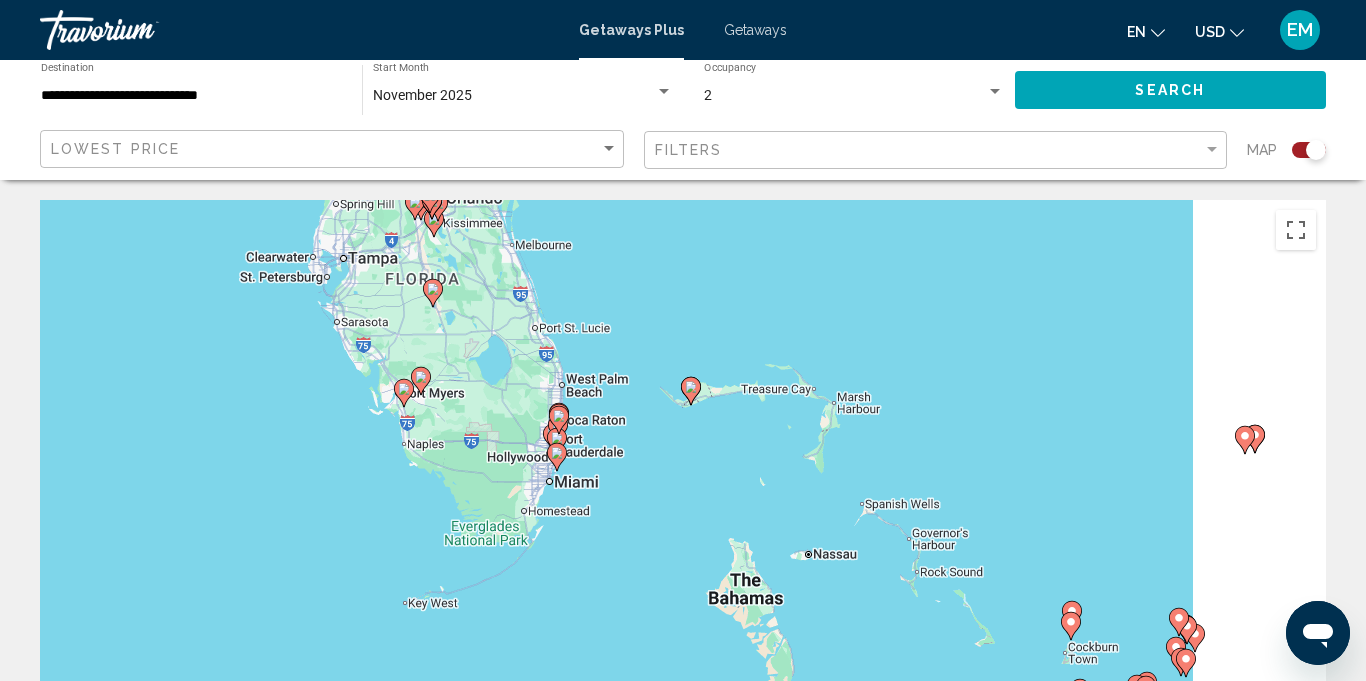 drag, startPoint x: 896, startPoint y: 557, endPoint x: 77, endPoint y: 310, distance: 855.43555 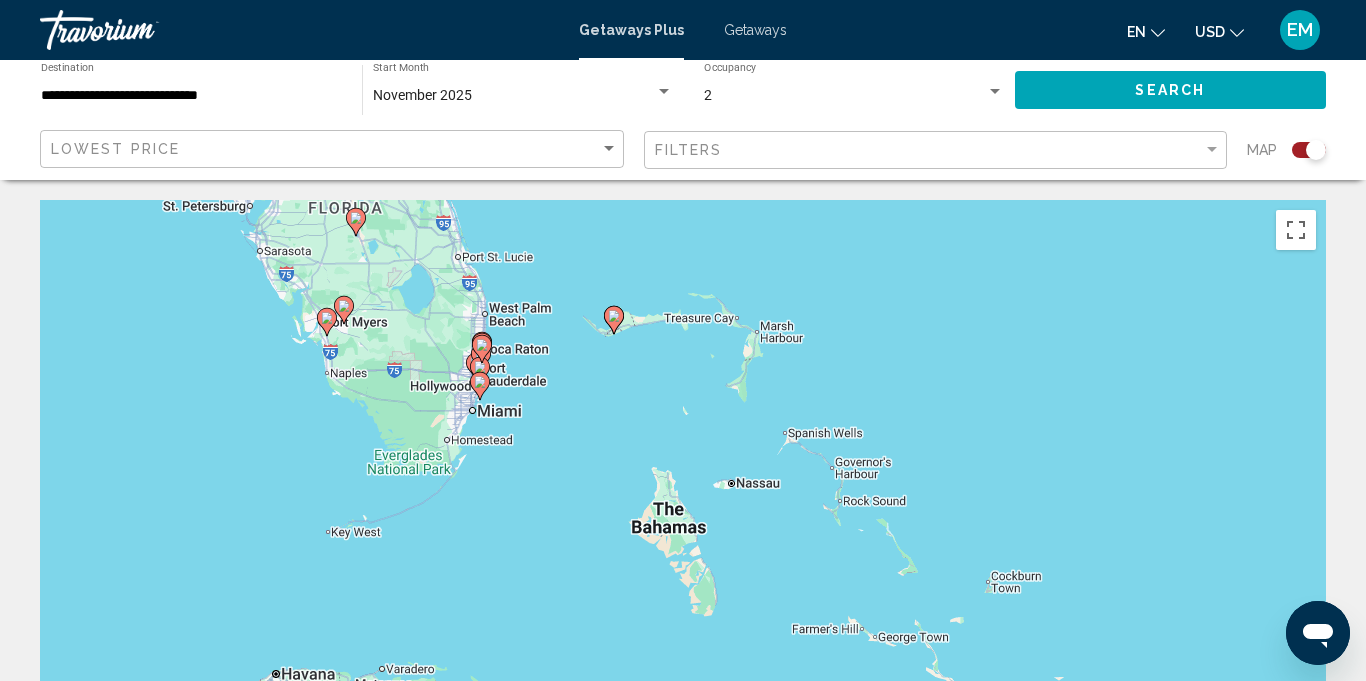 click 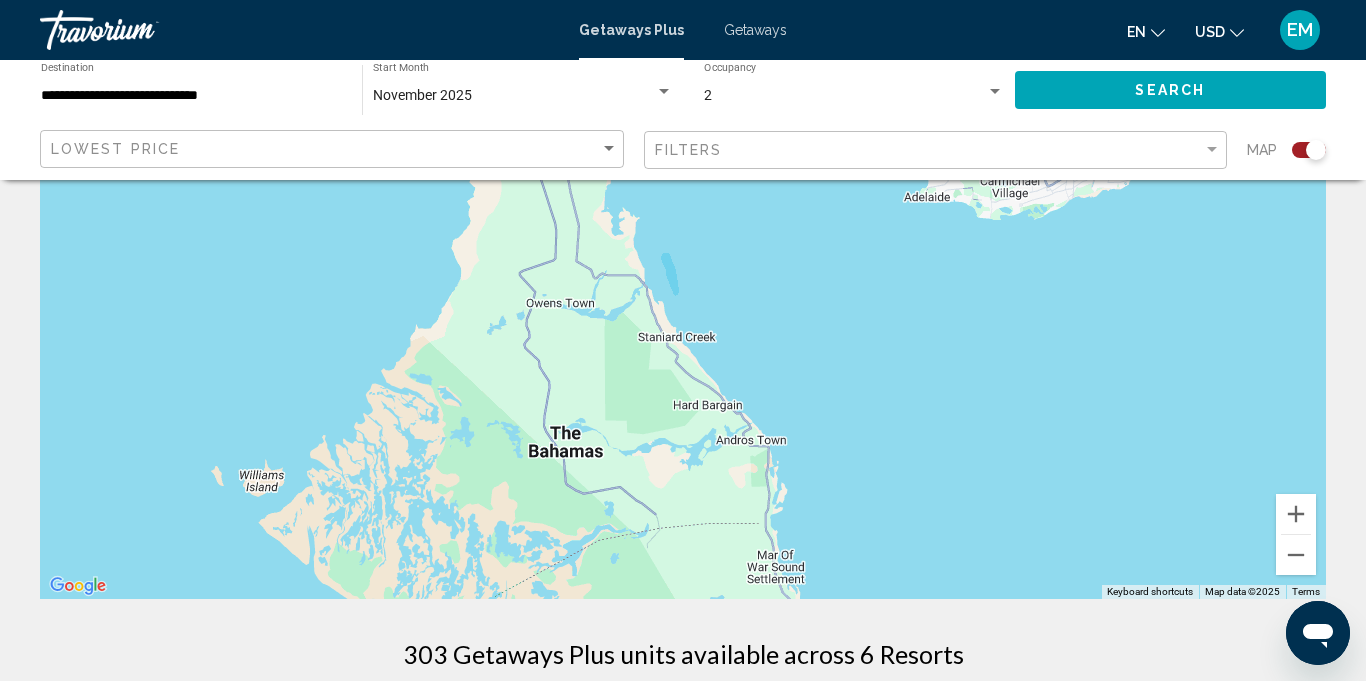 scroll, scrollTop: 0, scrollLeft: 0, axis: both 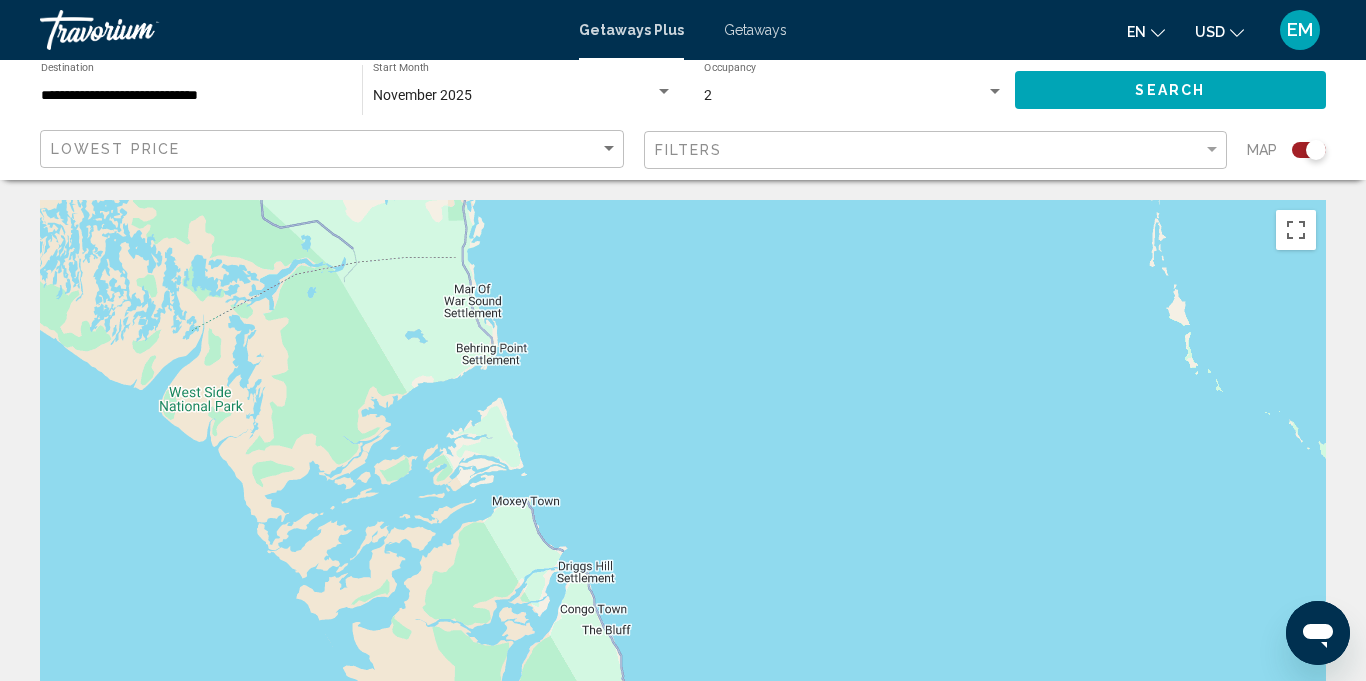 drag, startPoint x: 743, startPoint y: 398, endPoint x: 440, endPoint y: -67, distance: 555.0081 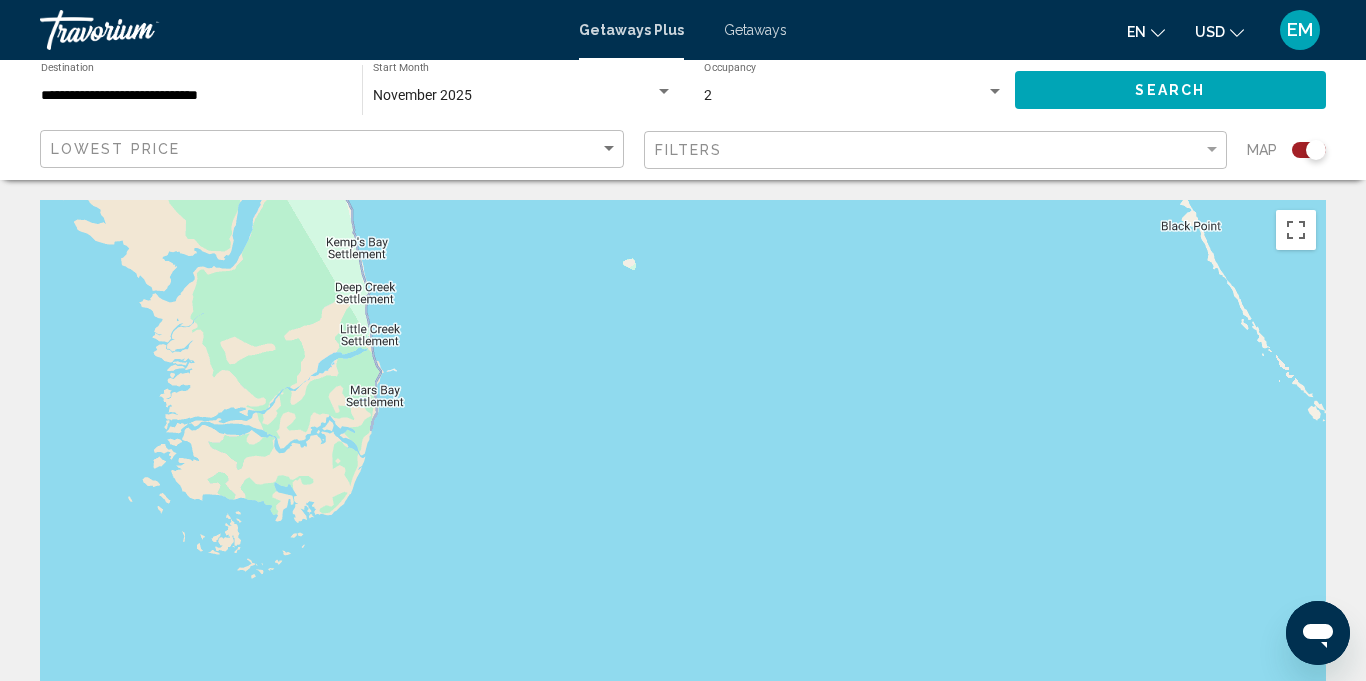 drag, startPoint x: 970, startPoint y: 502, endPoint x: 690, endPoint y: 53, distance: 529.1512 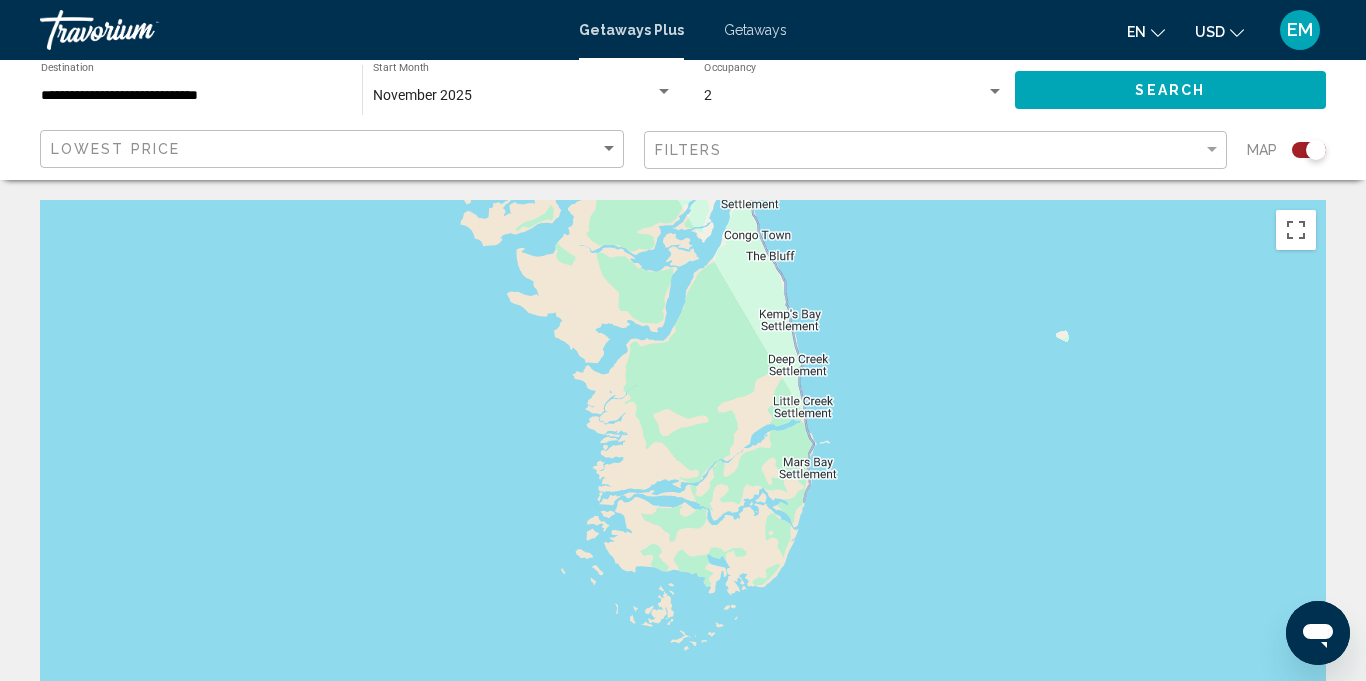drag, startPoint x: 675, startPoint y: 546, endPoint x: 1066, endPoint y: 680, distance: 413.32434 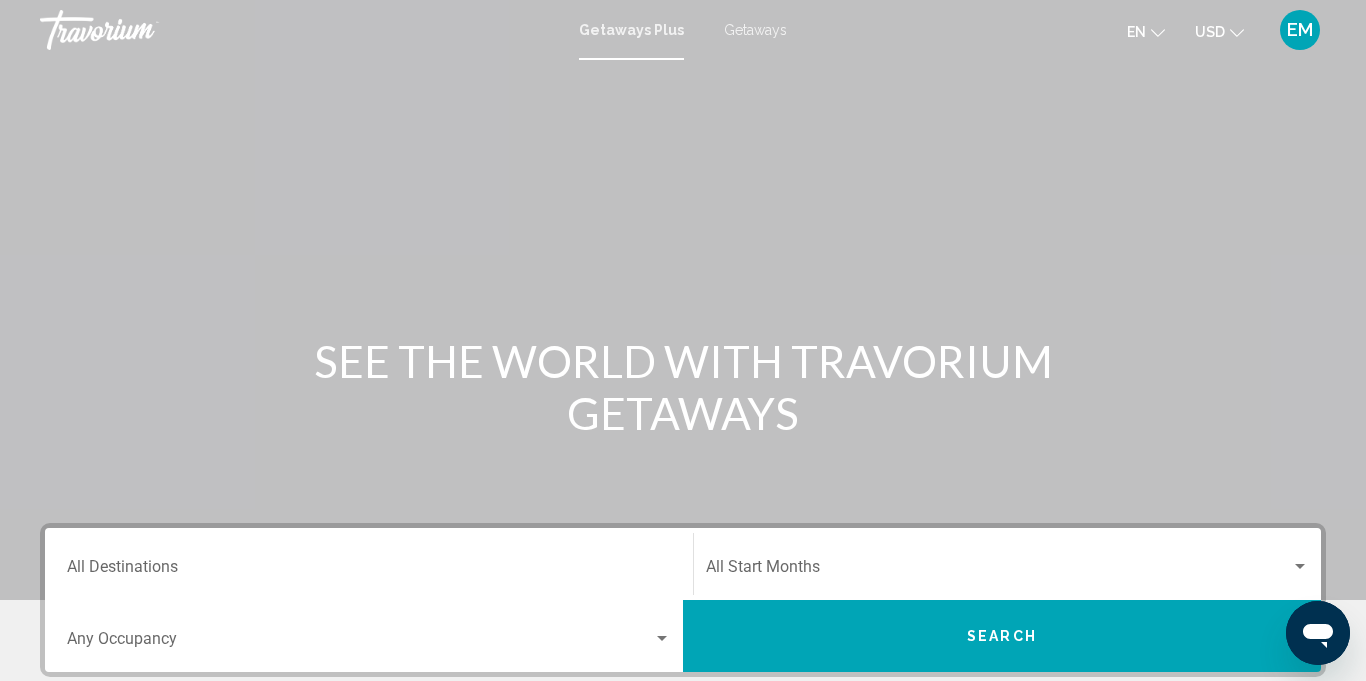 click on "Getaways" at bounding box center (755, 30) 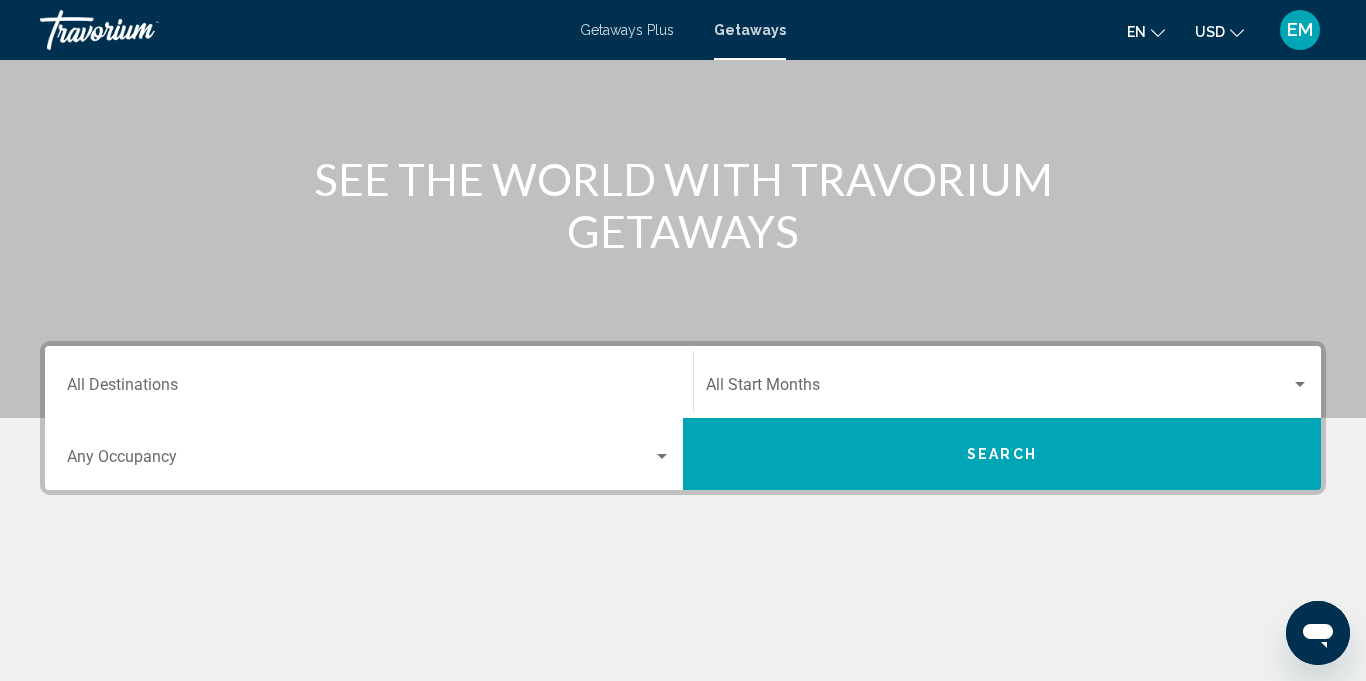 scroll, scrollTop: 186, scrollLeft: 0, axis: vertical 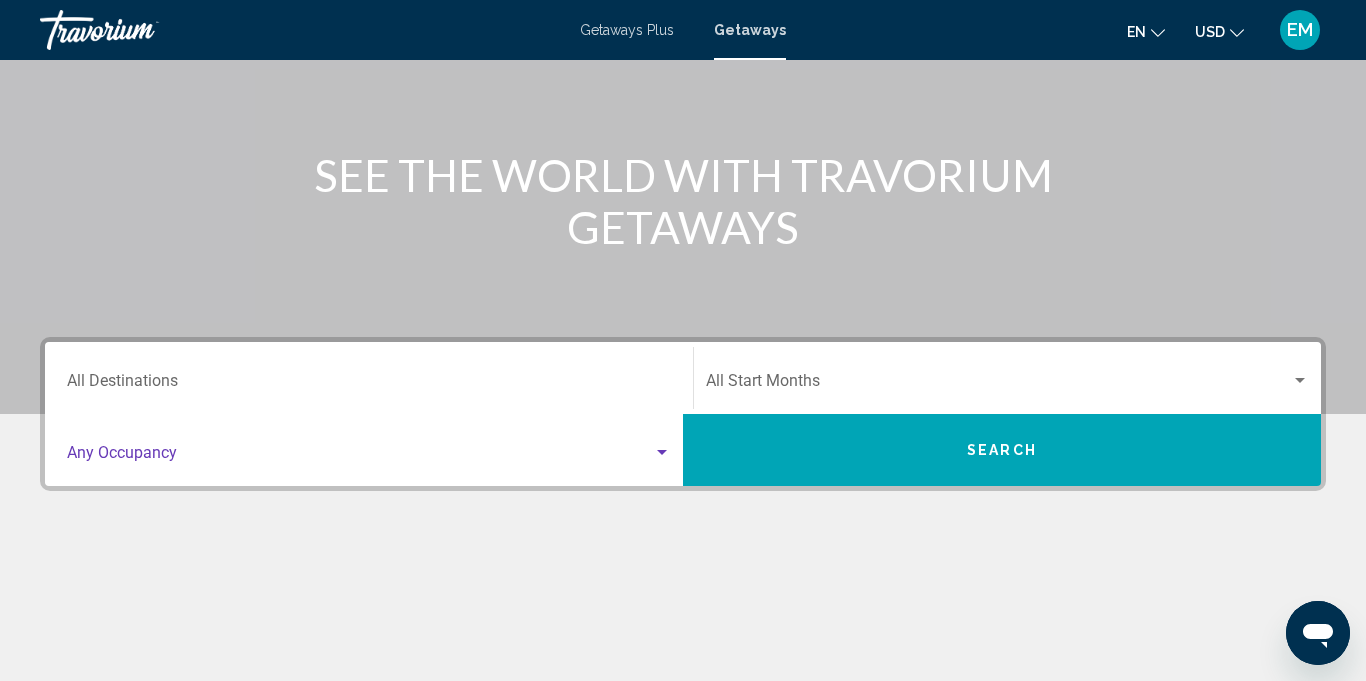 click at bounding box center (360, 457) 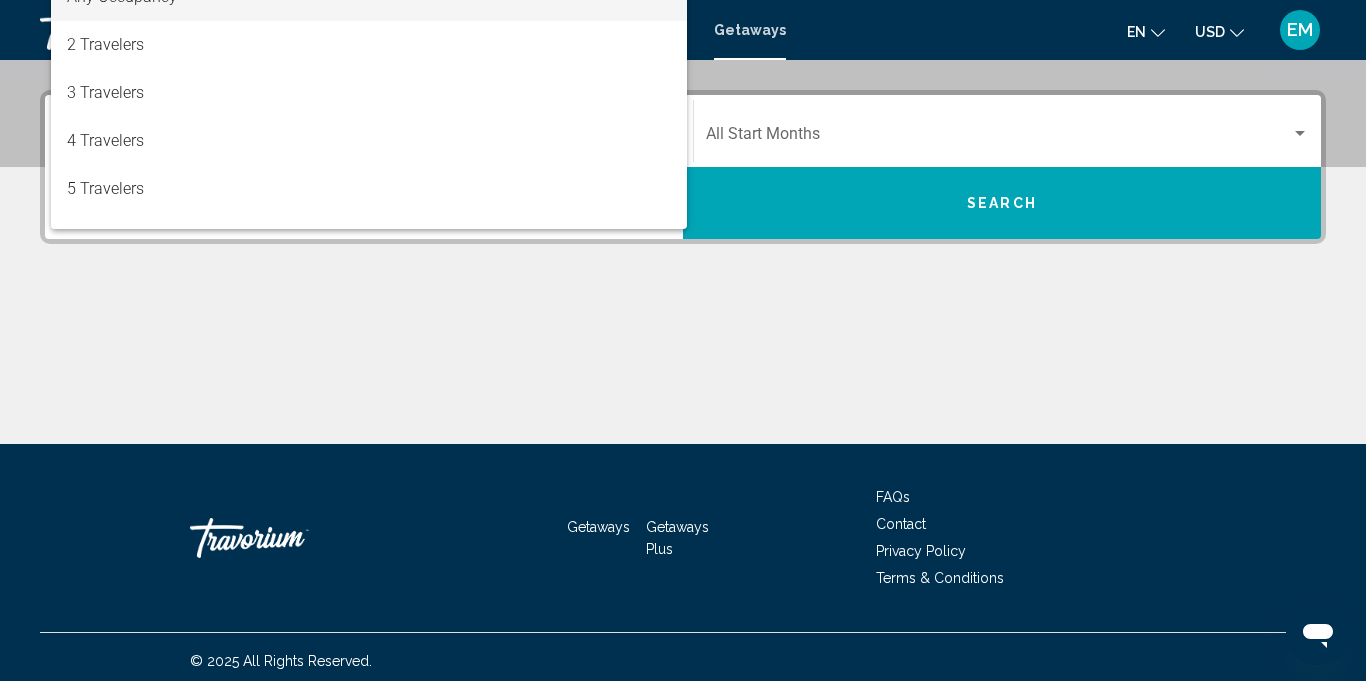 scroll, scrollTop: 441, scrollLeft: 0, axis: vertical 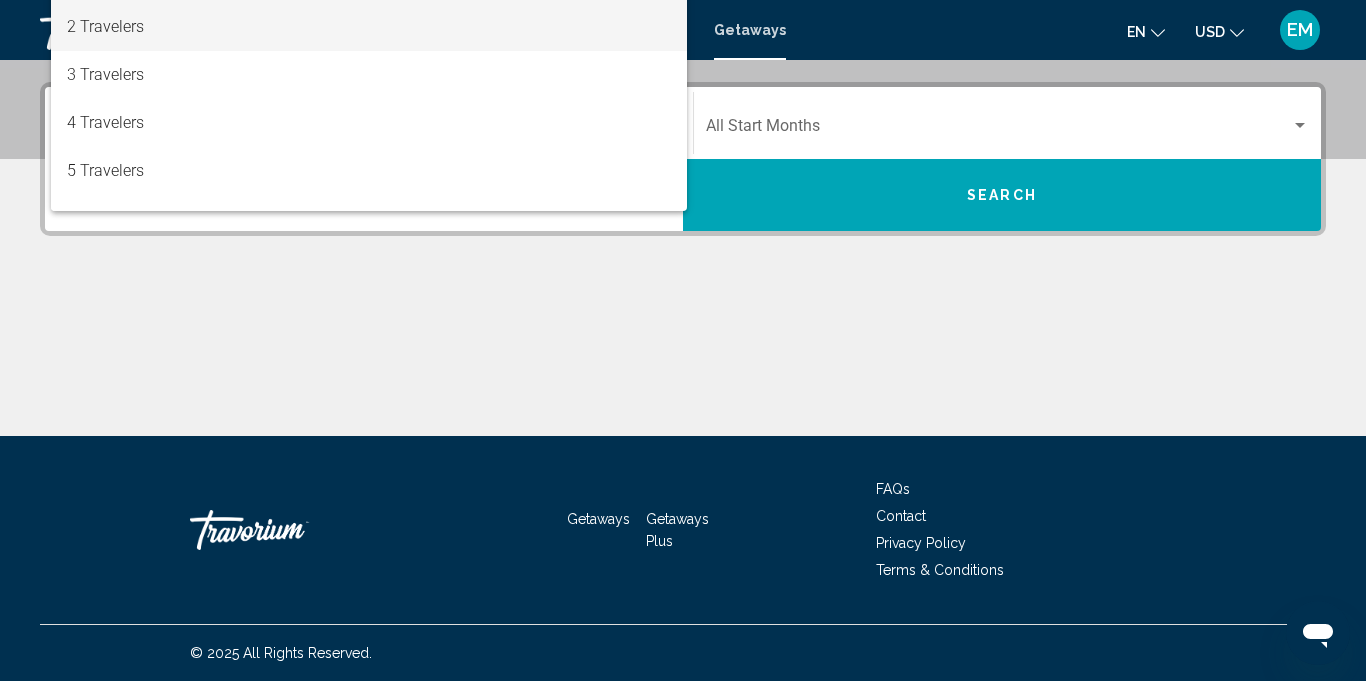 click on "2 Travelers" at bounding box center [369, 27] 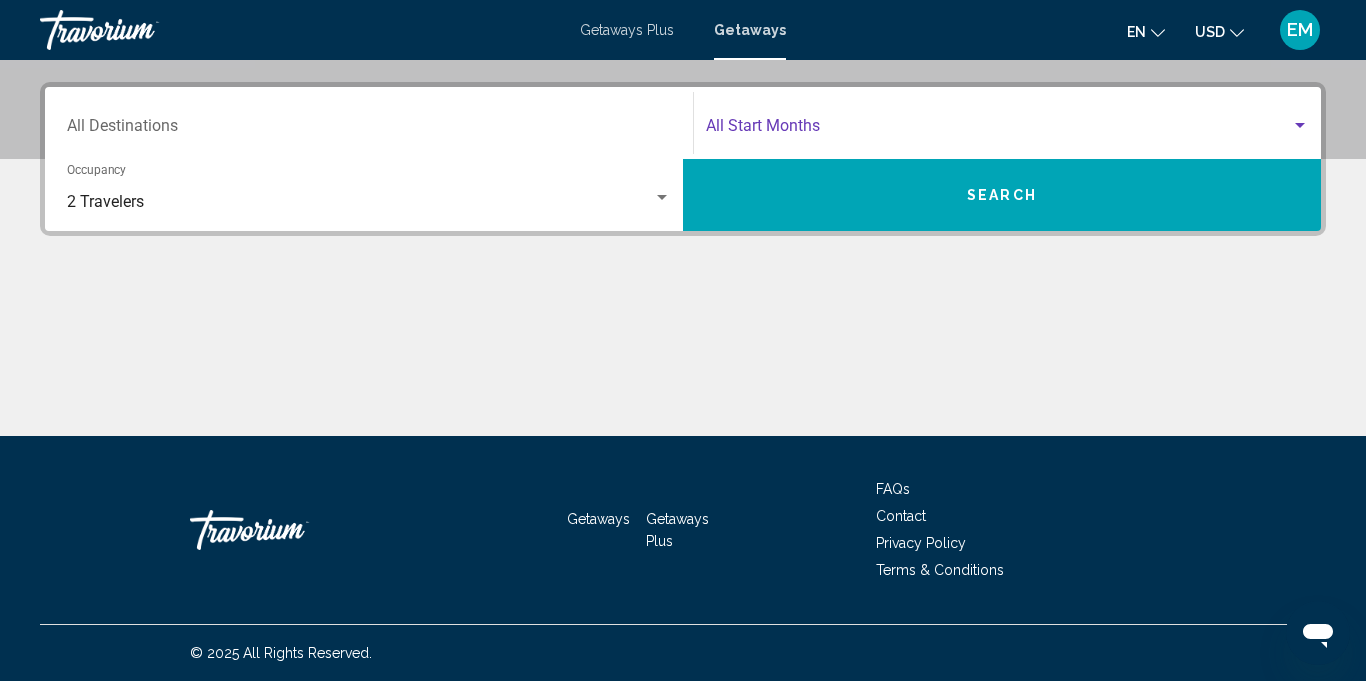 click at bounding box center (998, 130) 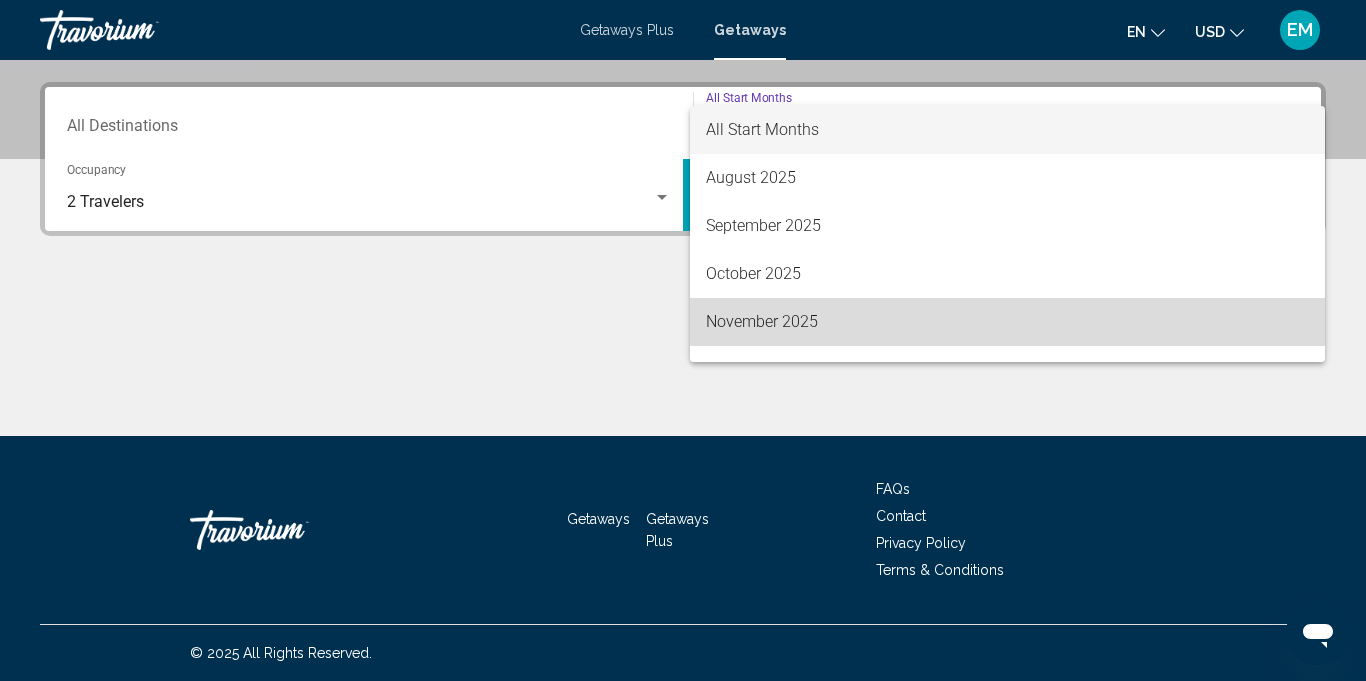 click on "November 2025" at bounding box center [1007, 322] 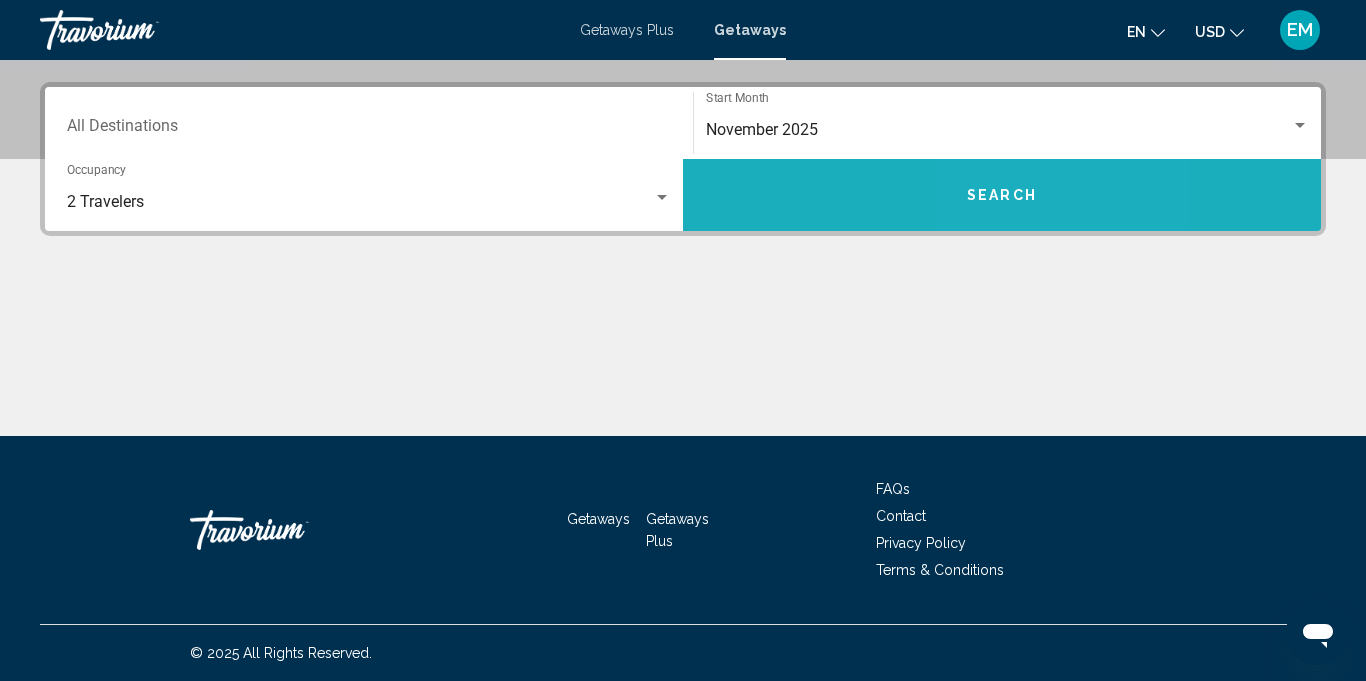click on "Search" at bounding box center [1002, 196] 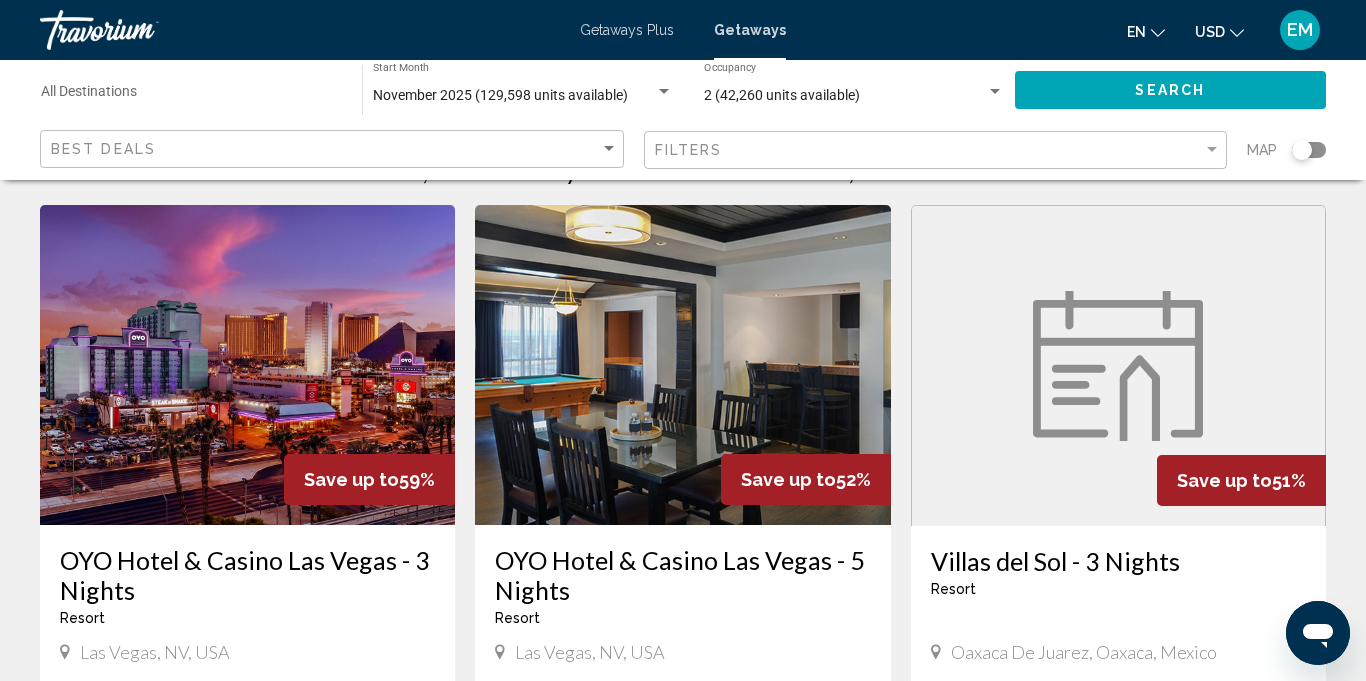 scroll, scrollTop: 0, scrollLeft: 0, axis: both 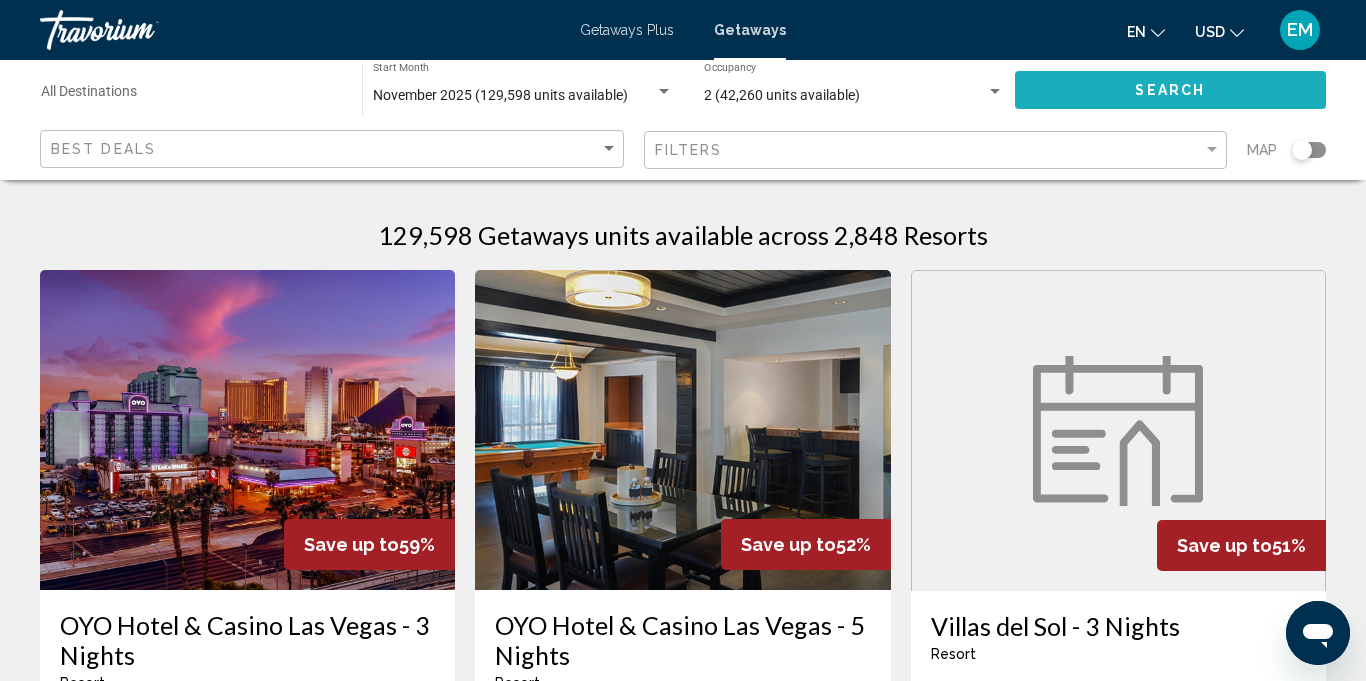 click on "Search" 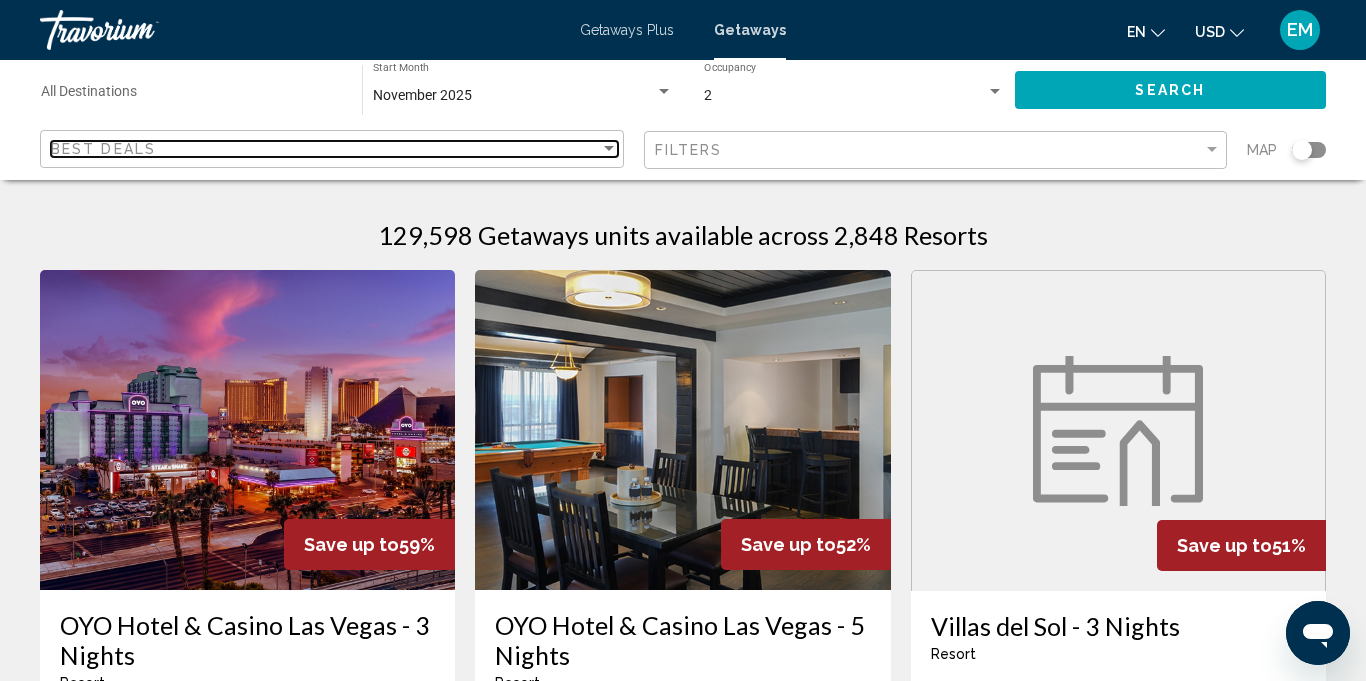 click at bounding box center (609, 149) 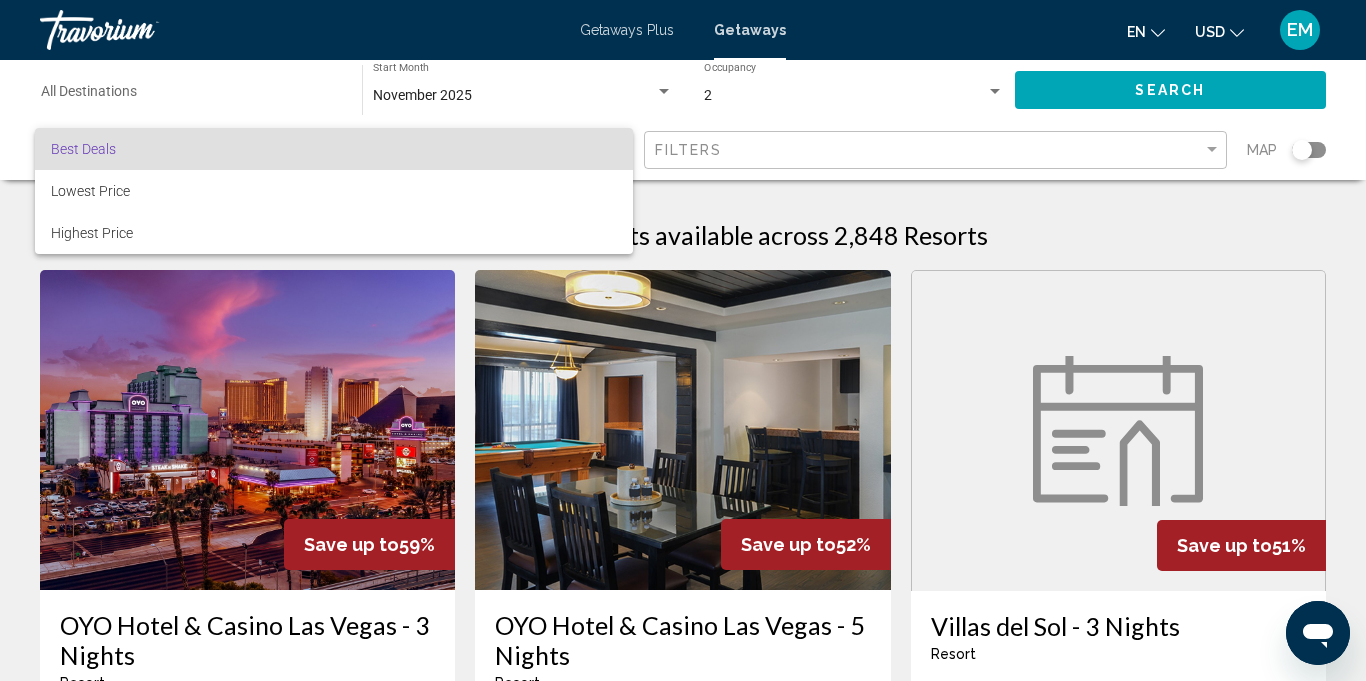 click at bounding box center (683, 340) 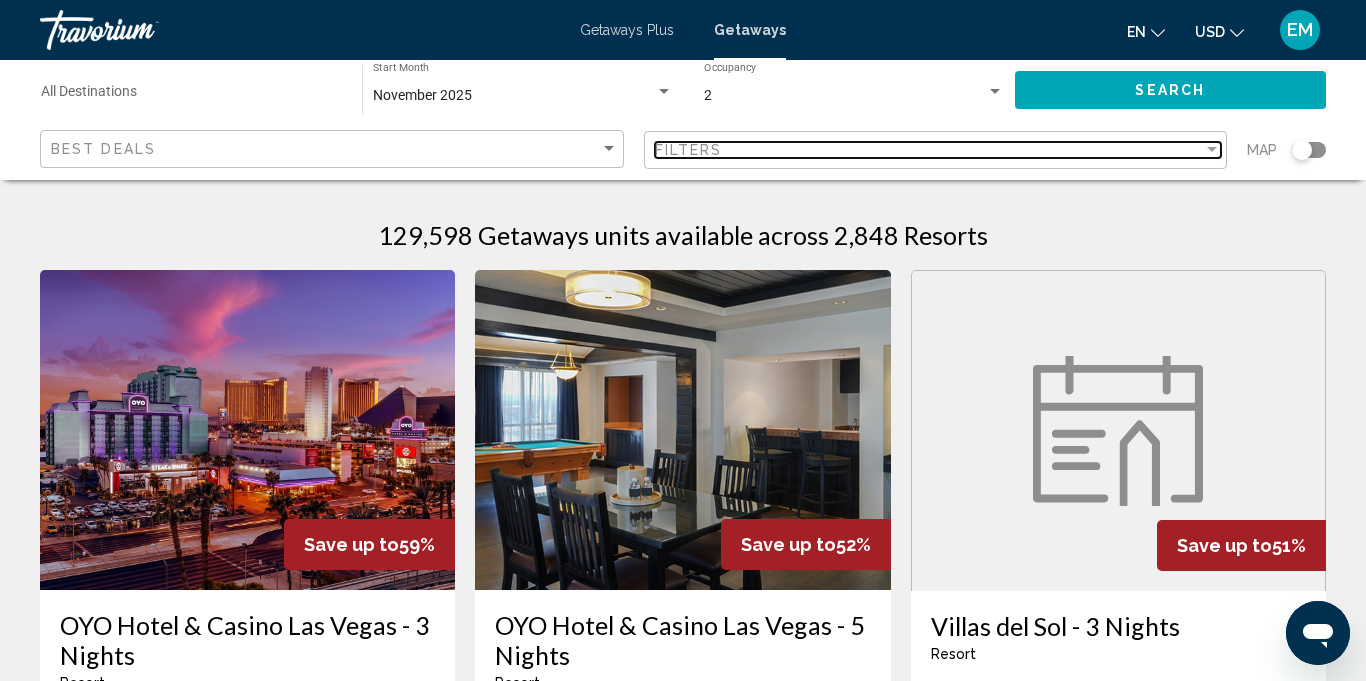 click on "Filters" at bounding box center [929, 150] 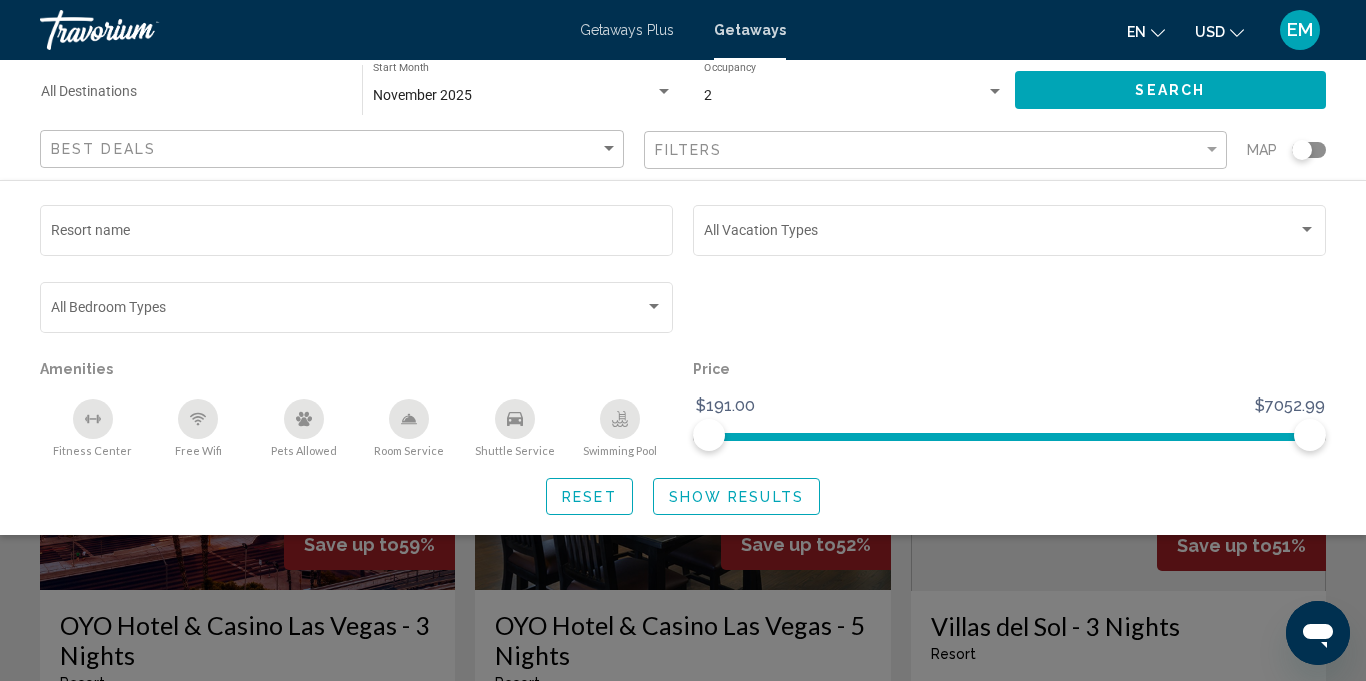 click 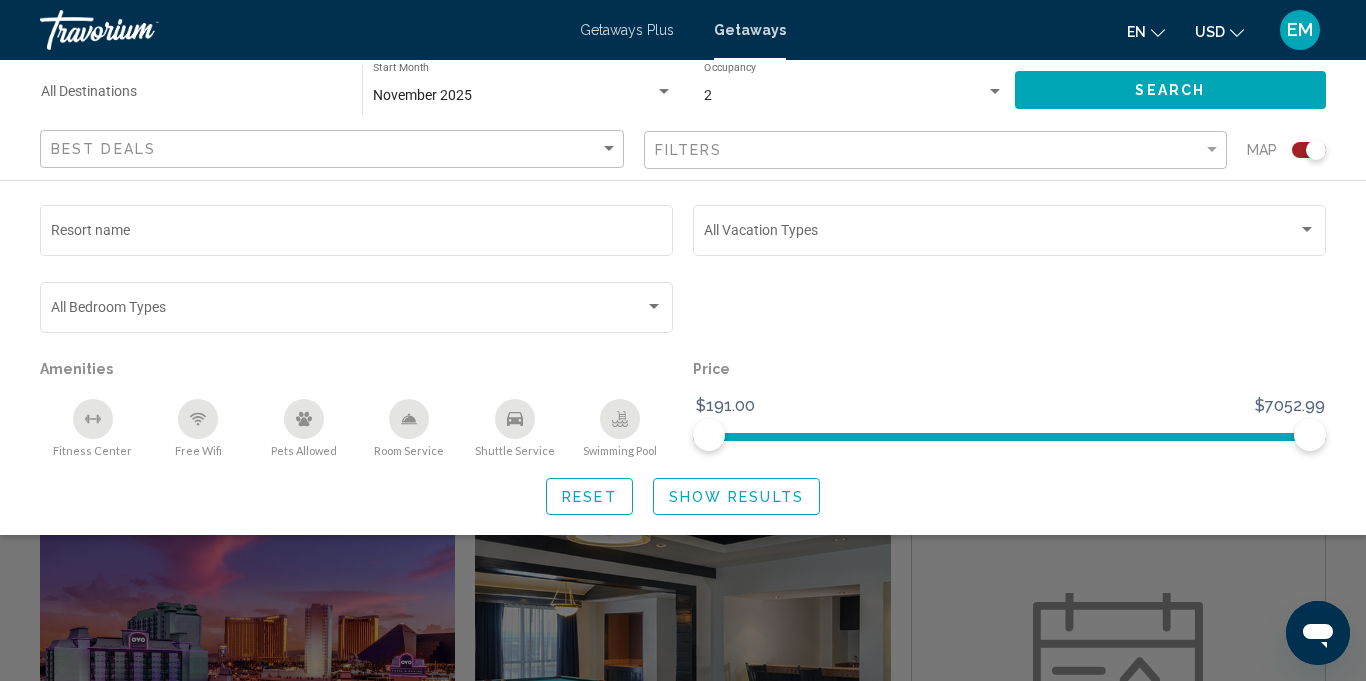 scroll, scrollTop: 165, scrollLeft: 0, axis: vertical 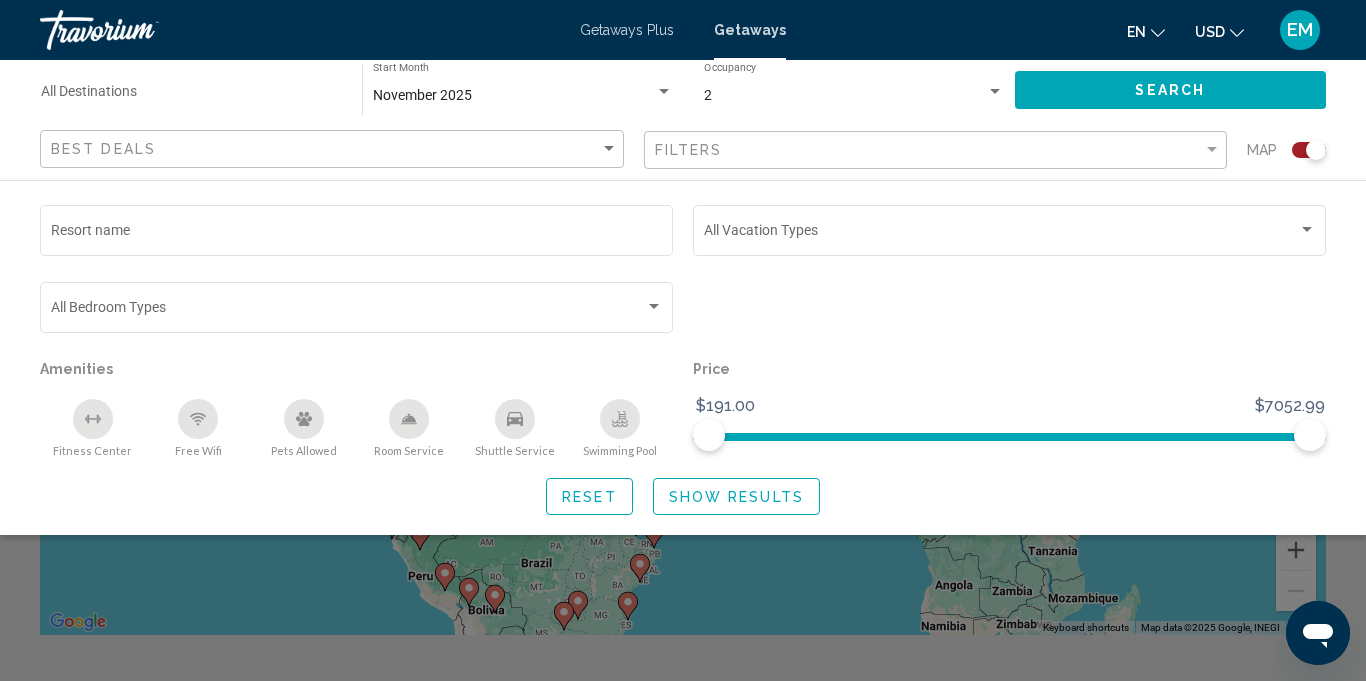click 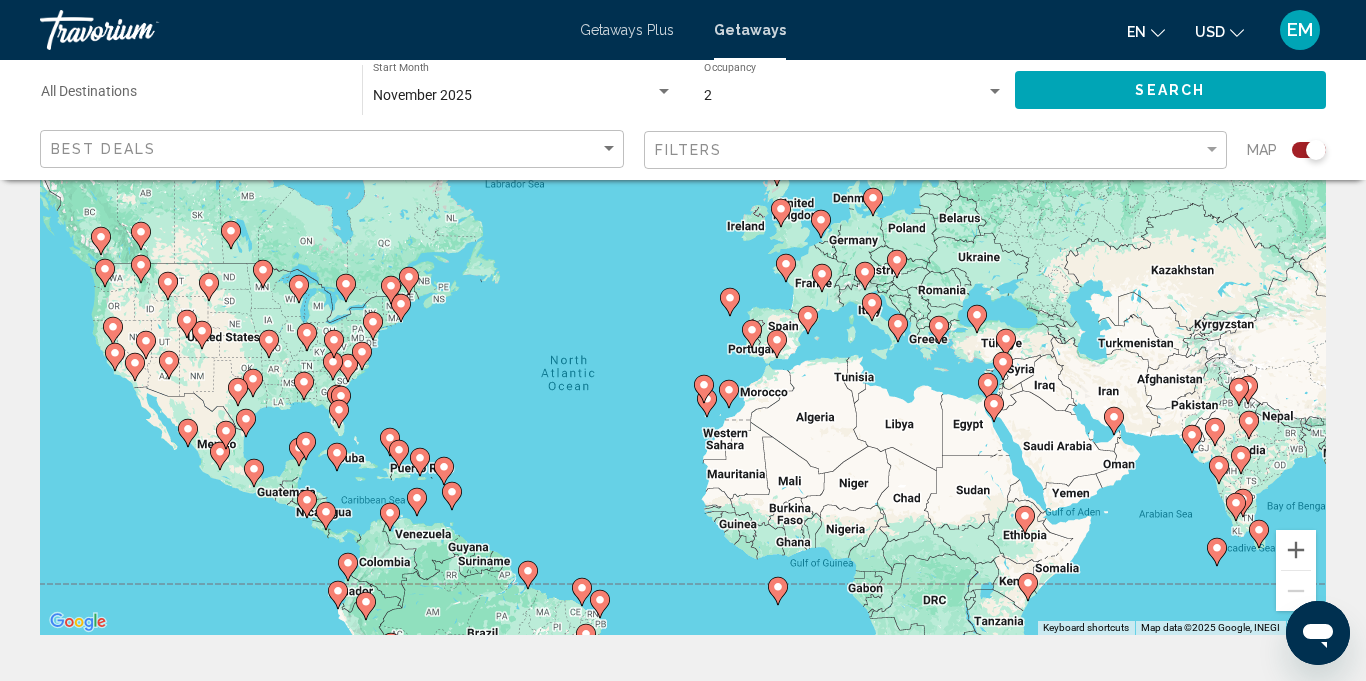drag, startPoint x: 419, startPoint y: 331, endPoint x: 366, endPoint y: 399, distance: 86.21485 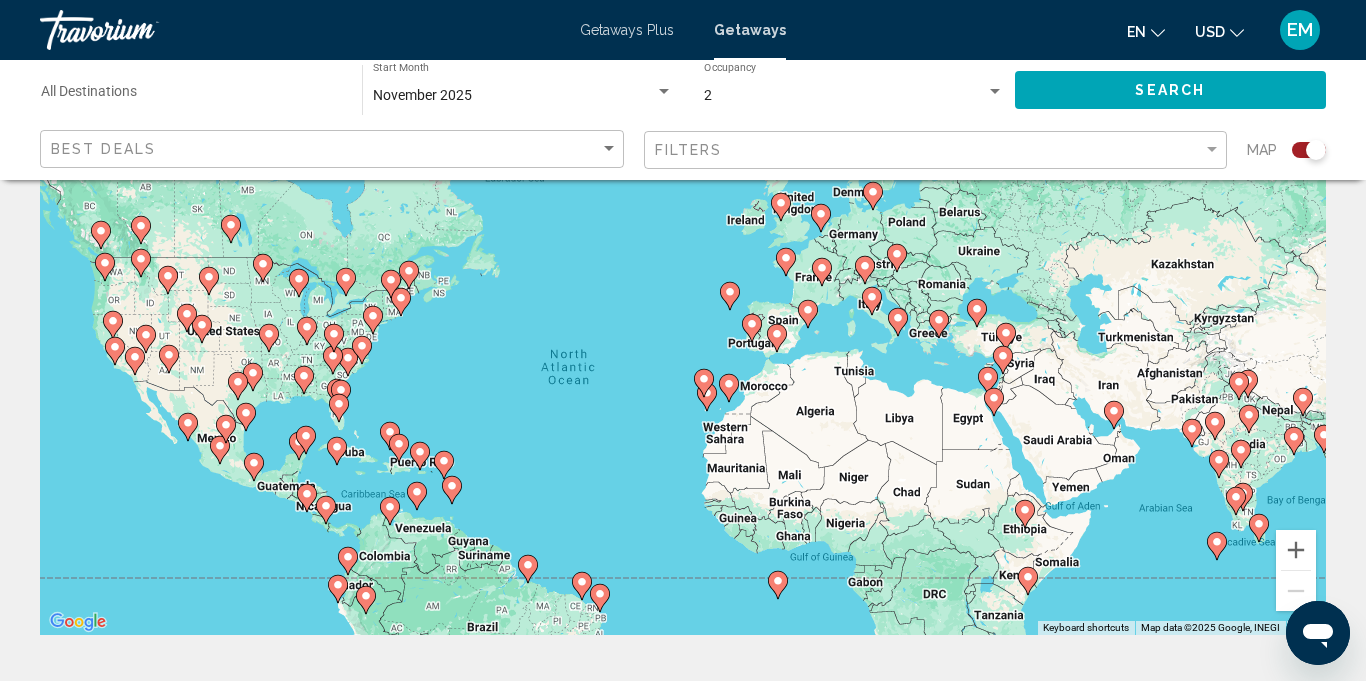 click 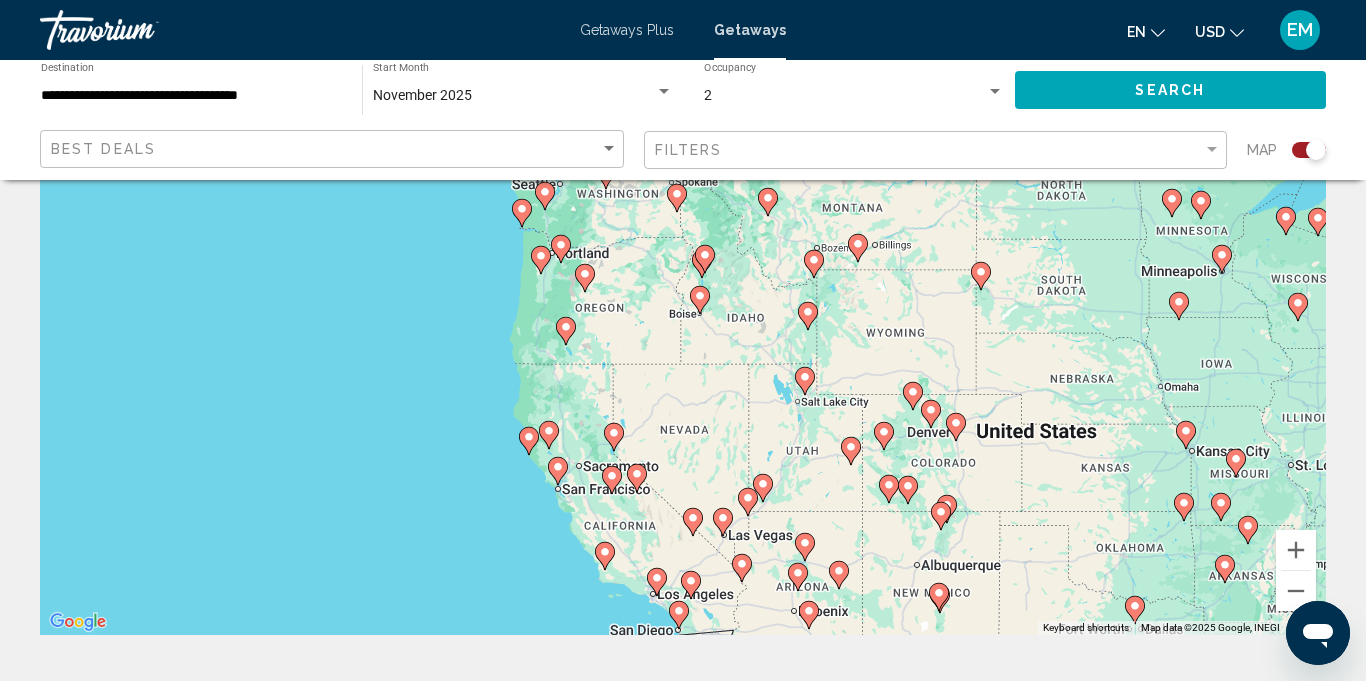 drag, startPoint x: 661, startPoint y: 548, endPoint x: 590, endPoint y: 671, distance: 142.02112 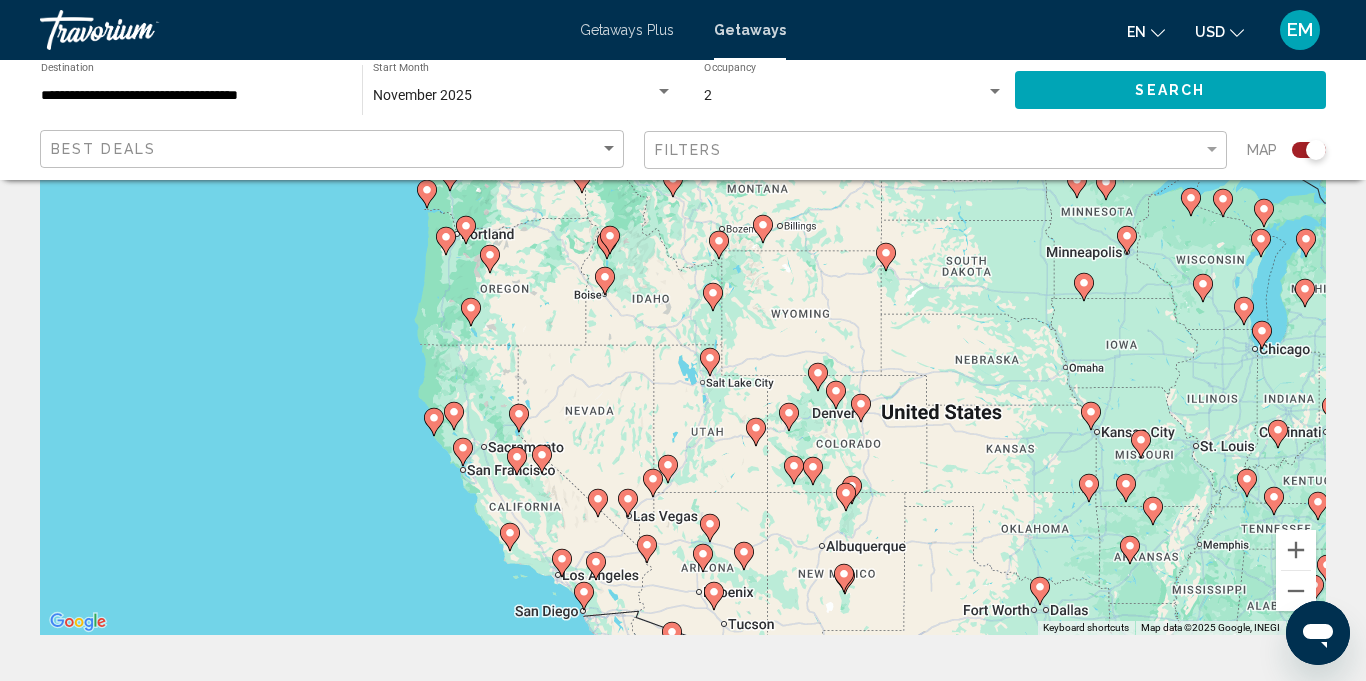 drag, startPoint x: 480, startPoint y: 469, endPoint x: 382, endPoint y: 455, distance: 98.99495 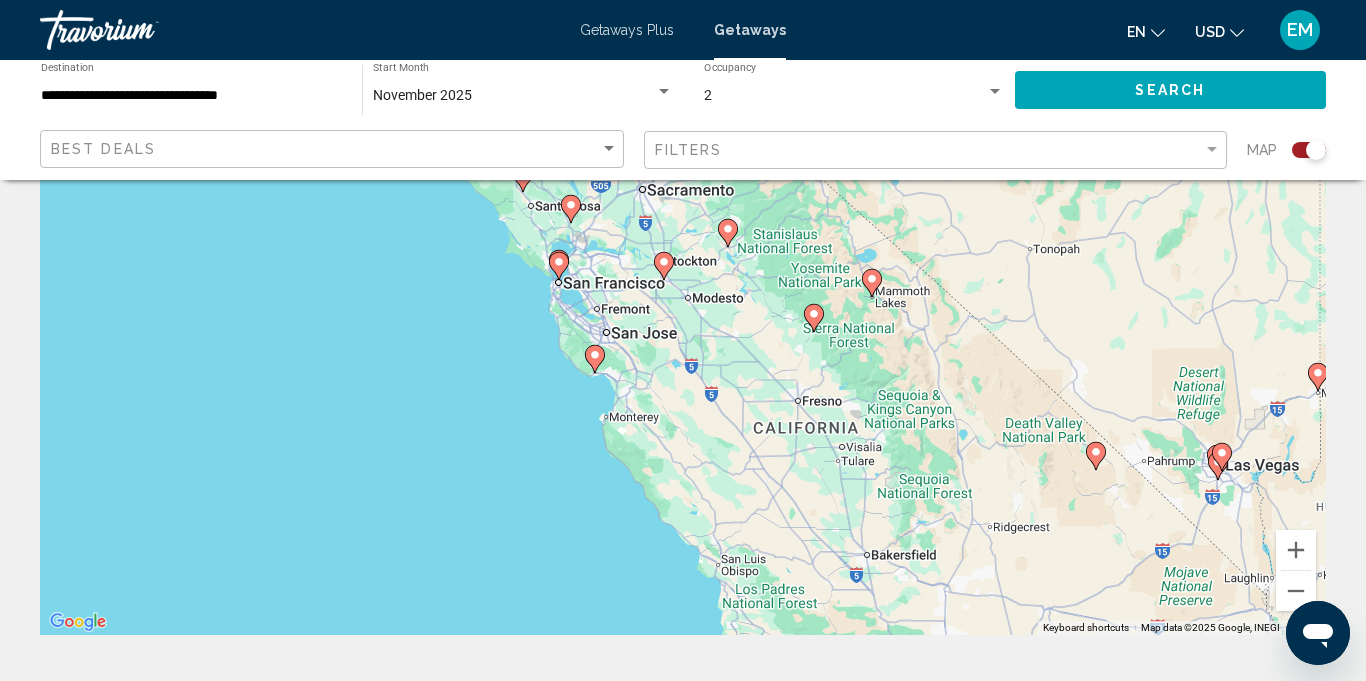 drag, startPoint x: 750, startPoint y: 586, endPoint x: 508, endPoint y: 398, distance: 306.44412 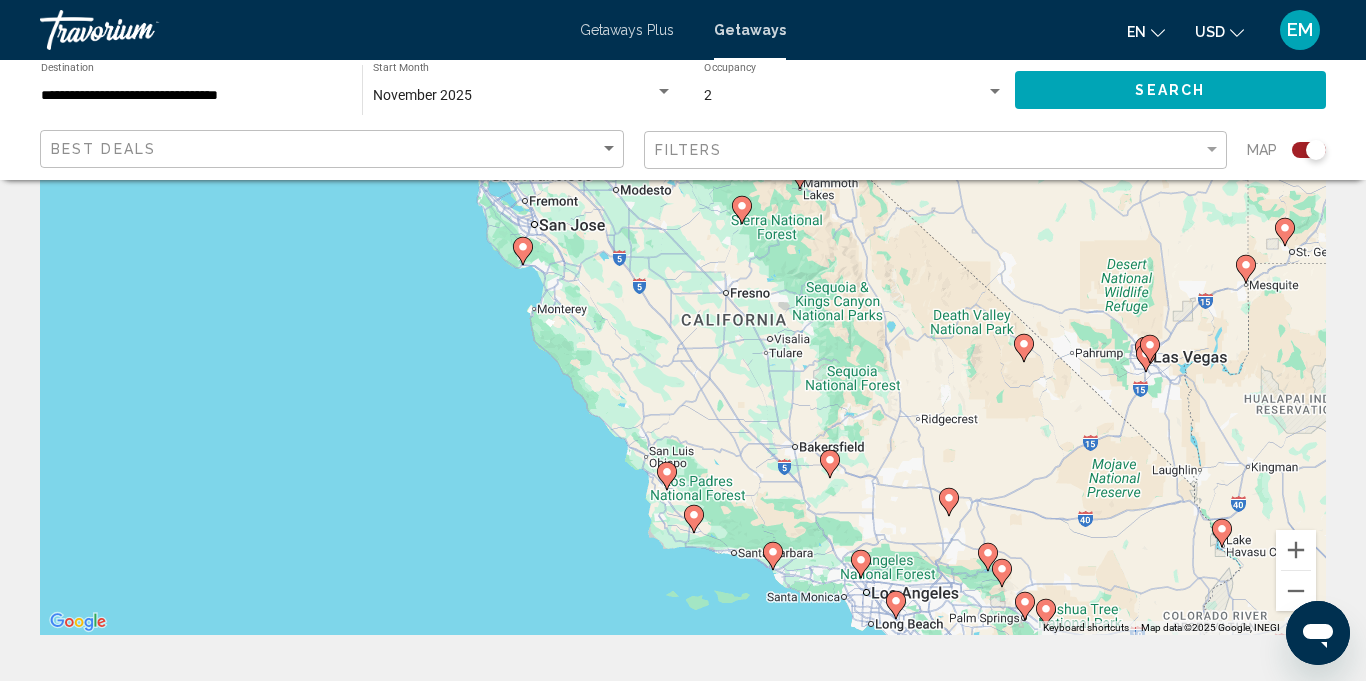 drag, startPoint x: 530, startPoint y: 379, endPoint x: 466, endPoint y: 272, distance: 124.67959 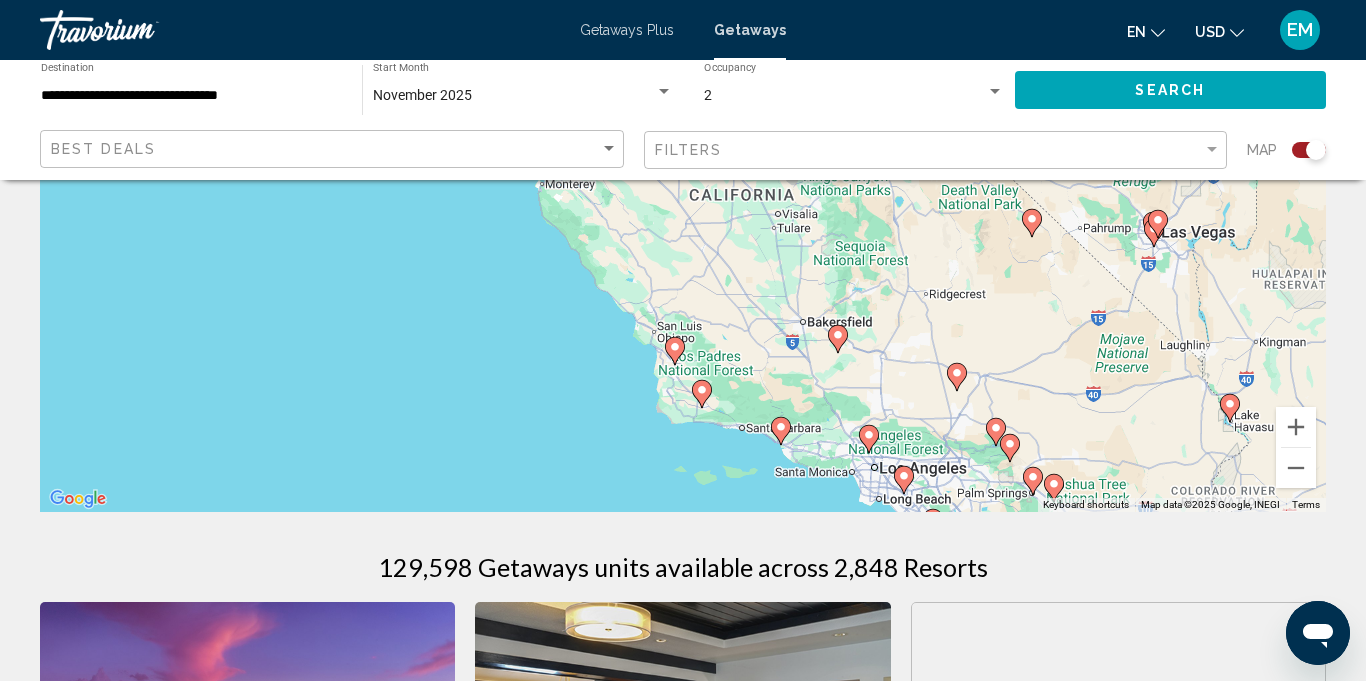 scroll, scrollTop: 0, scrollLeft: 0, axis: both 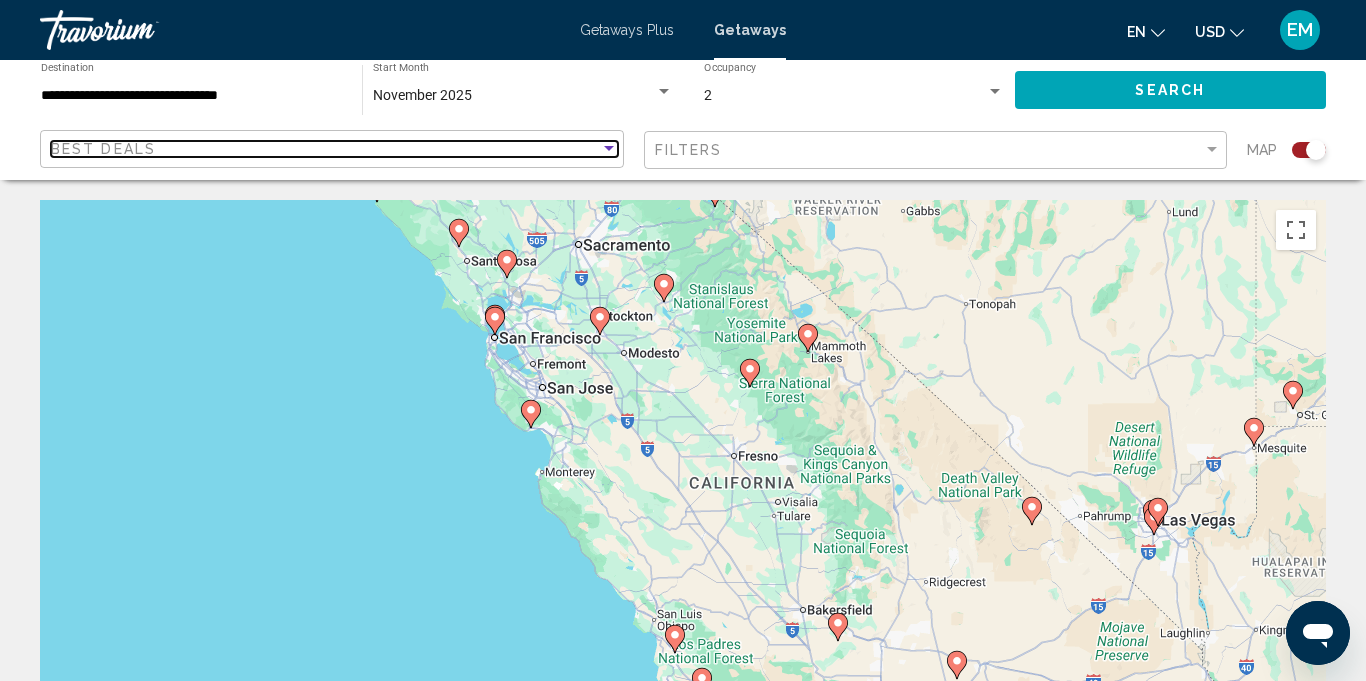 click at bounding box center [609, 149] 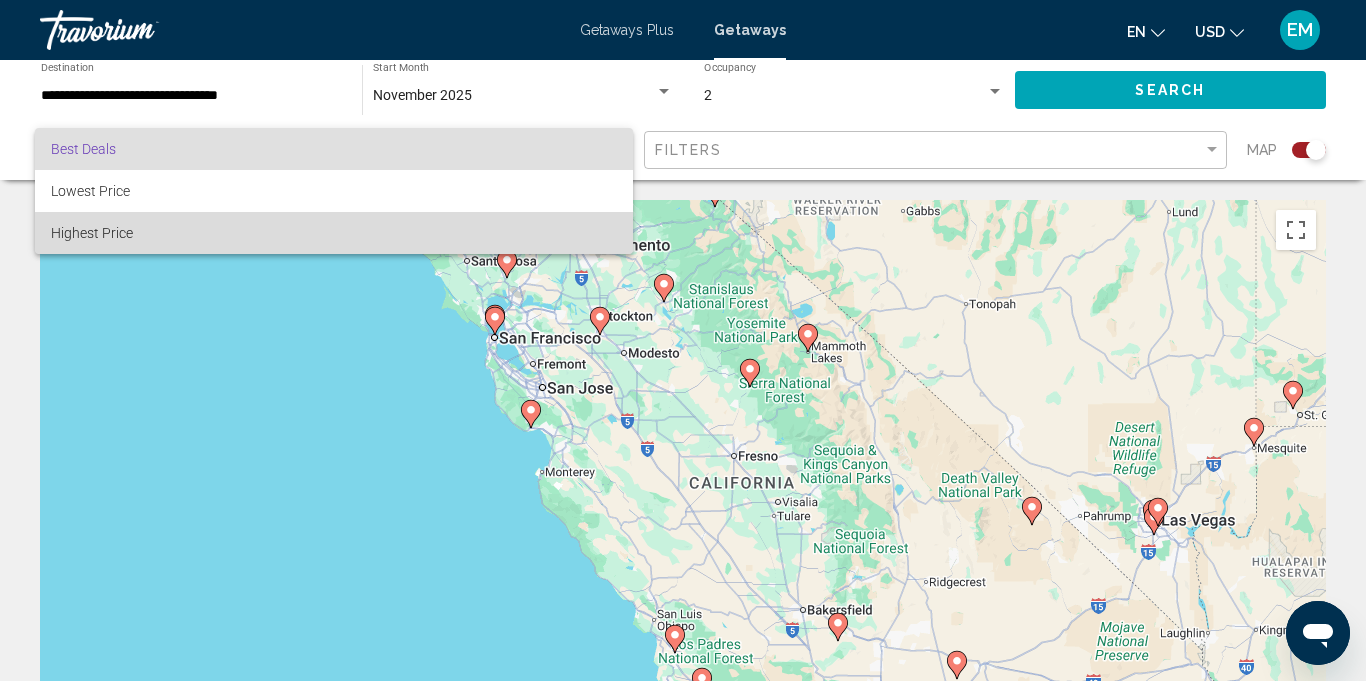 click on "Highest Price" at bounding box center (334, 233) 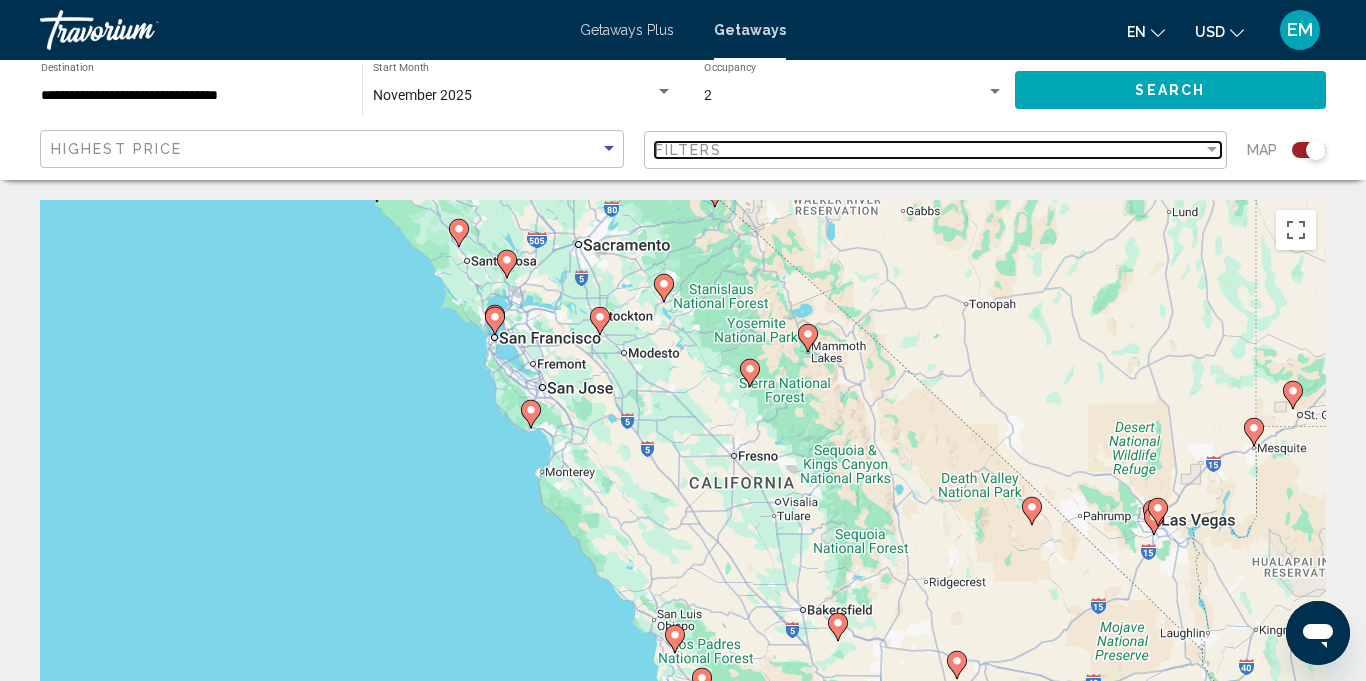 click at bounding box center [1212, 149] 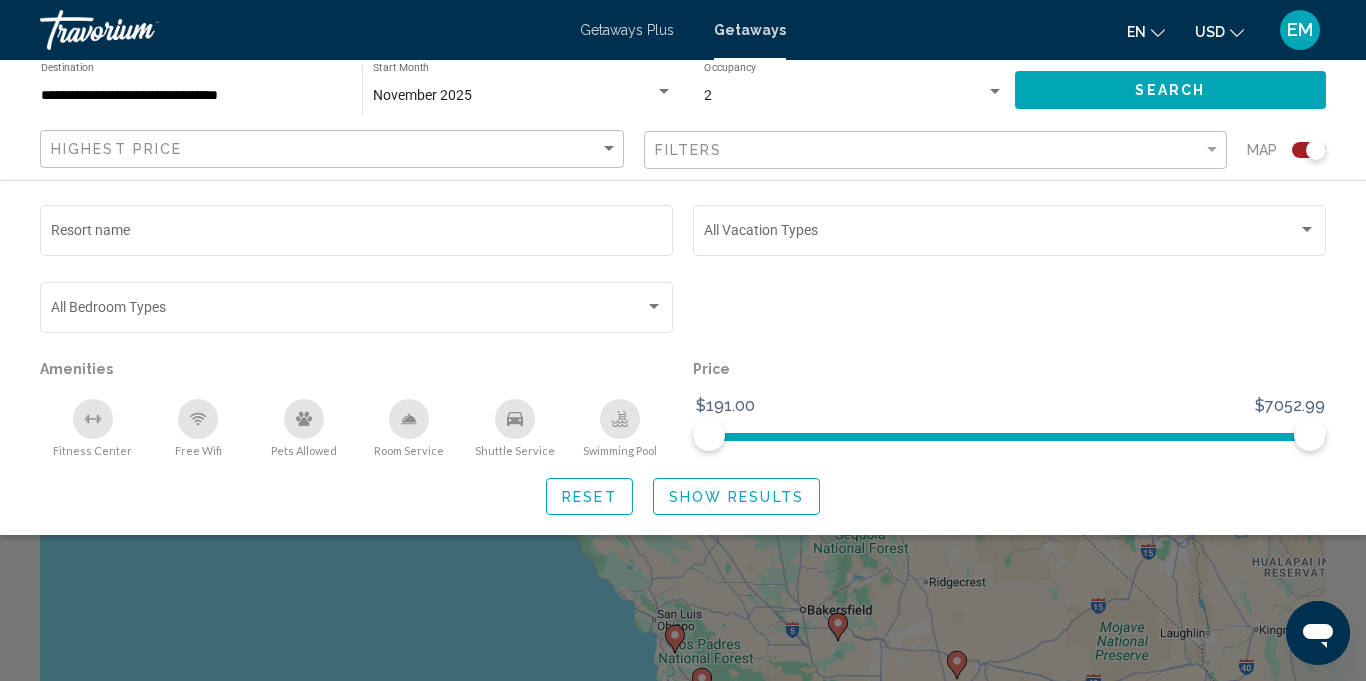 click 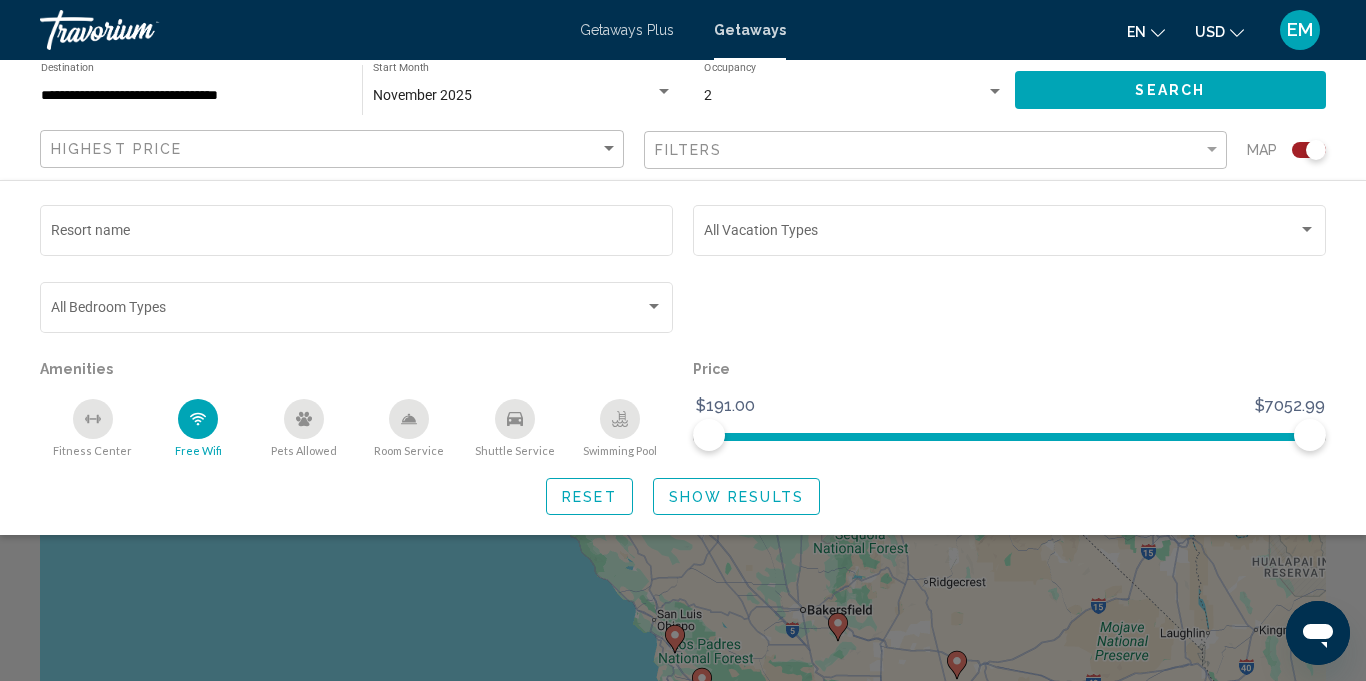 click 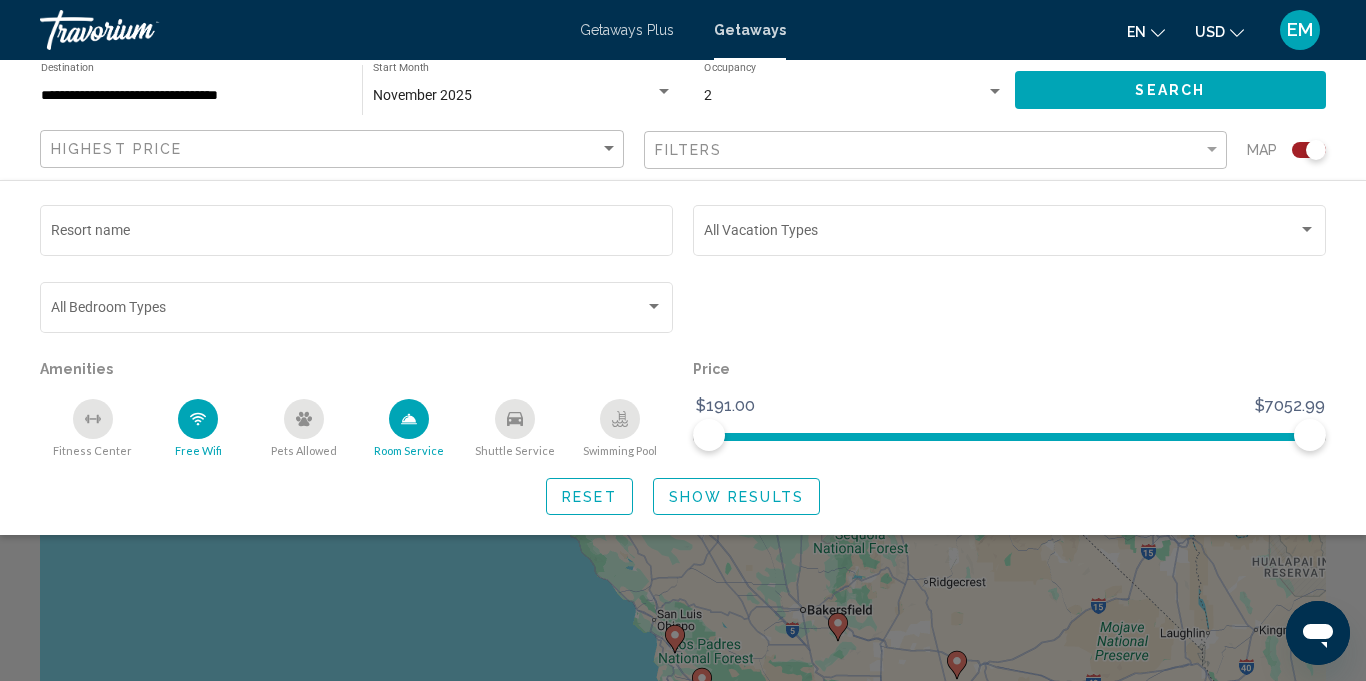 click 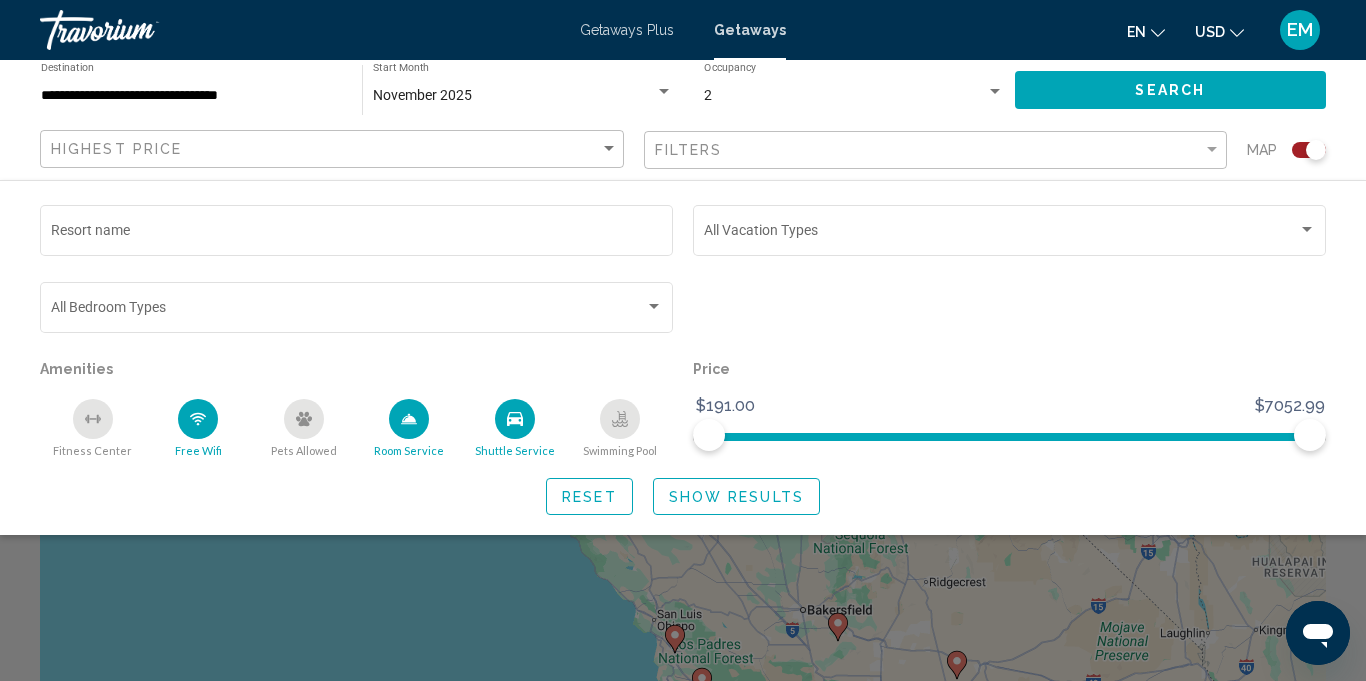 click on "Show Results" 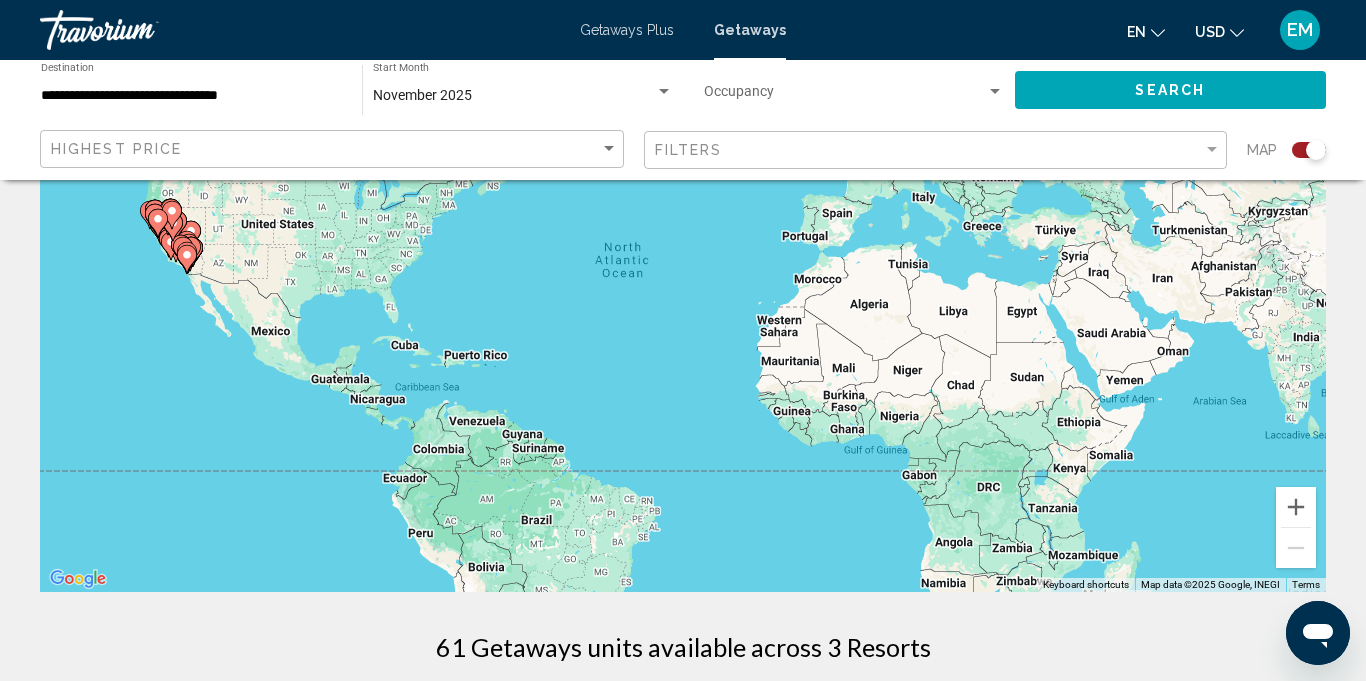 scroll, scrollTop: 0, scrollLeft: 0, axis: both 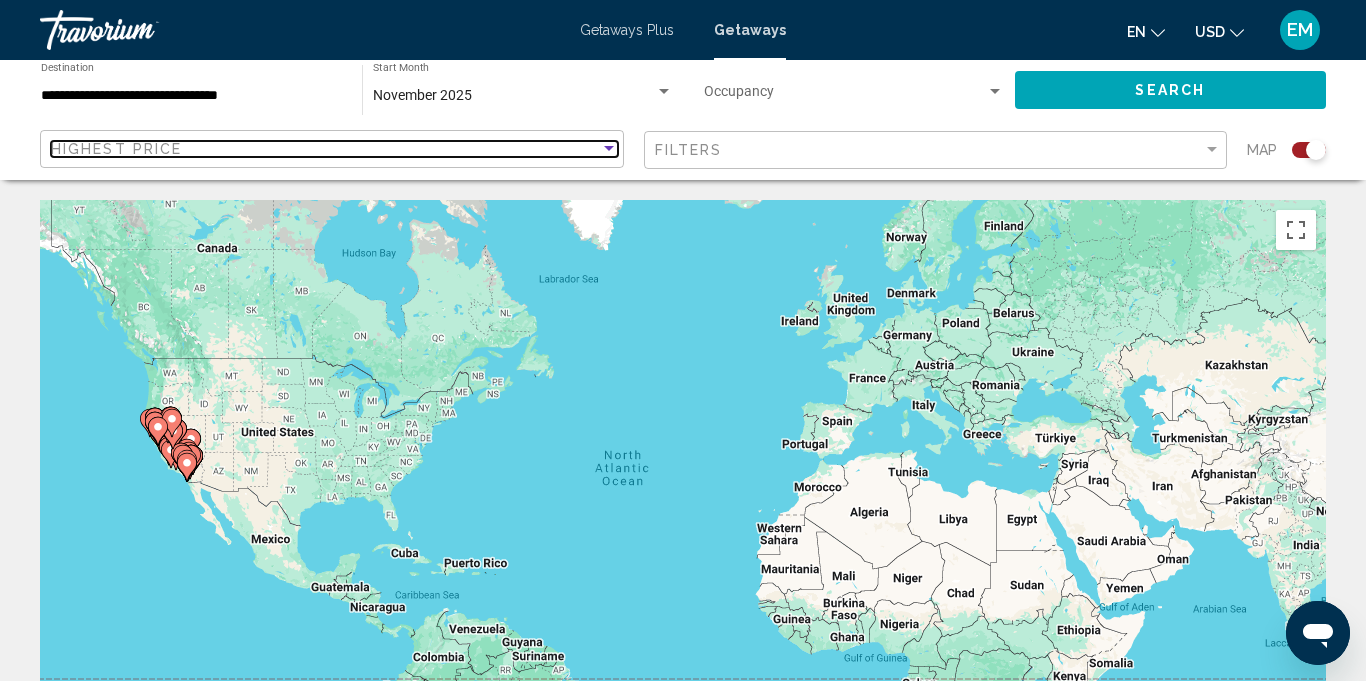 click at bounding box center [609, 149] 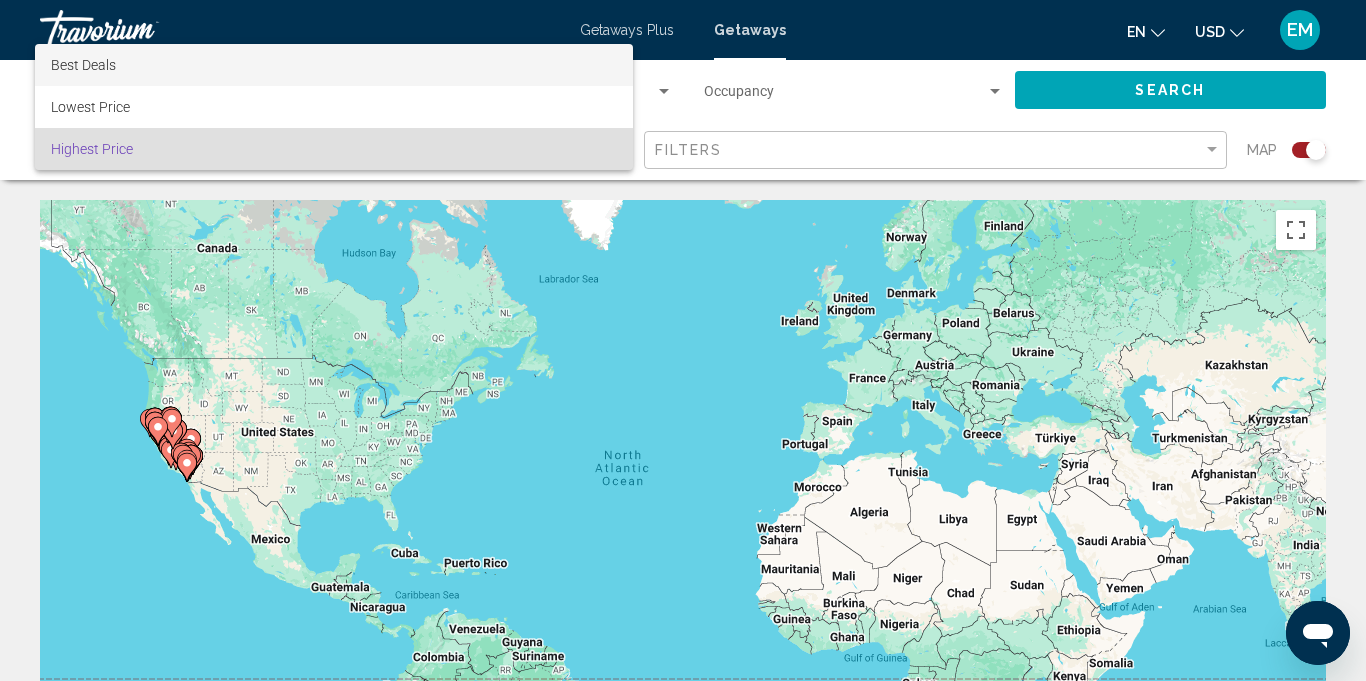 click on "Best Deals" at bounding box center (334, 65) 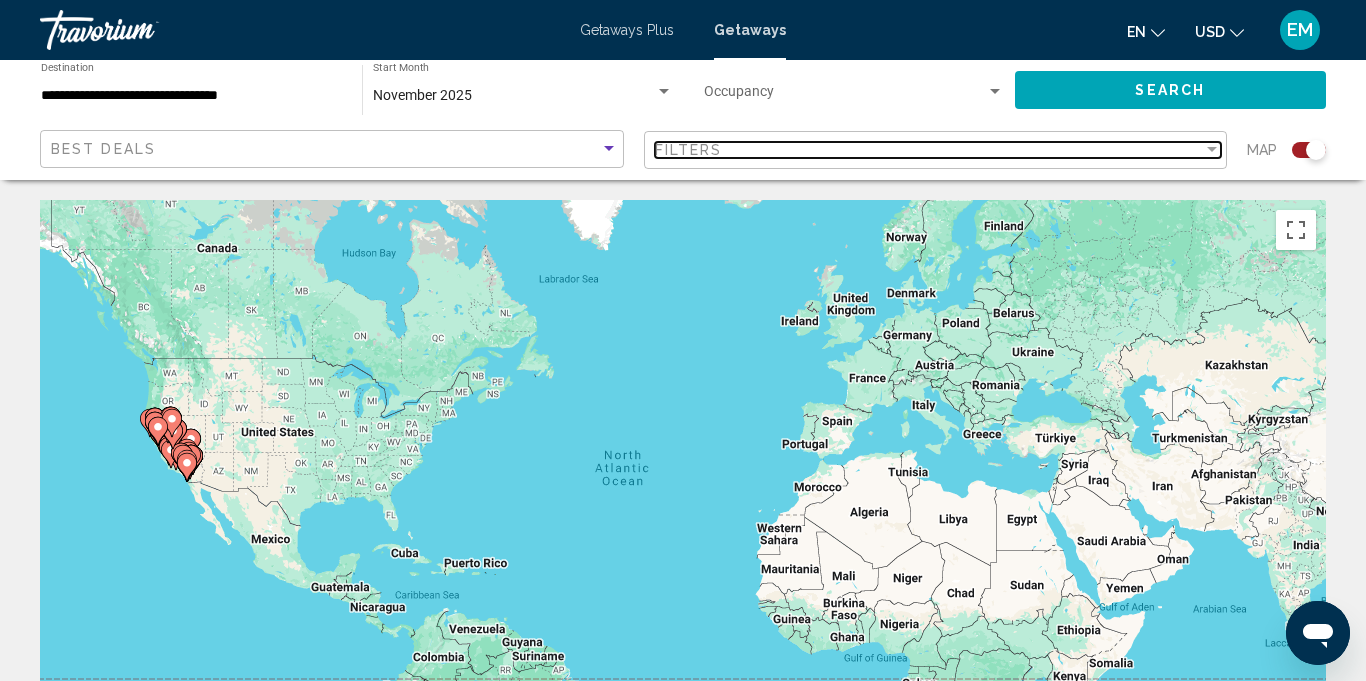 click at bounding box center (1212, 150) 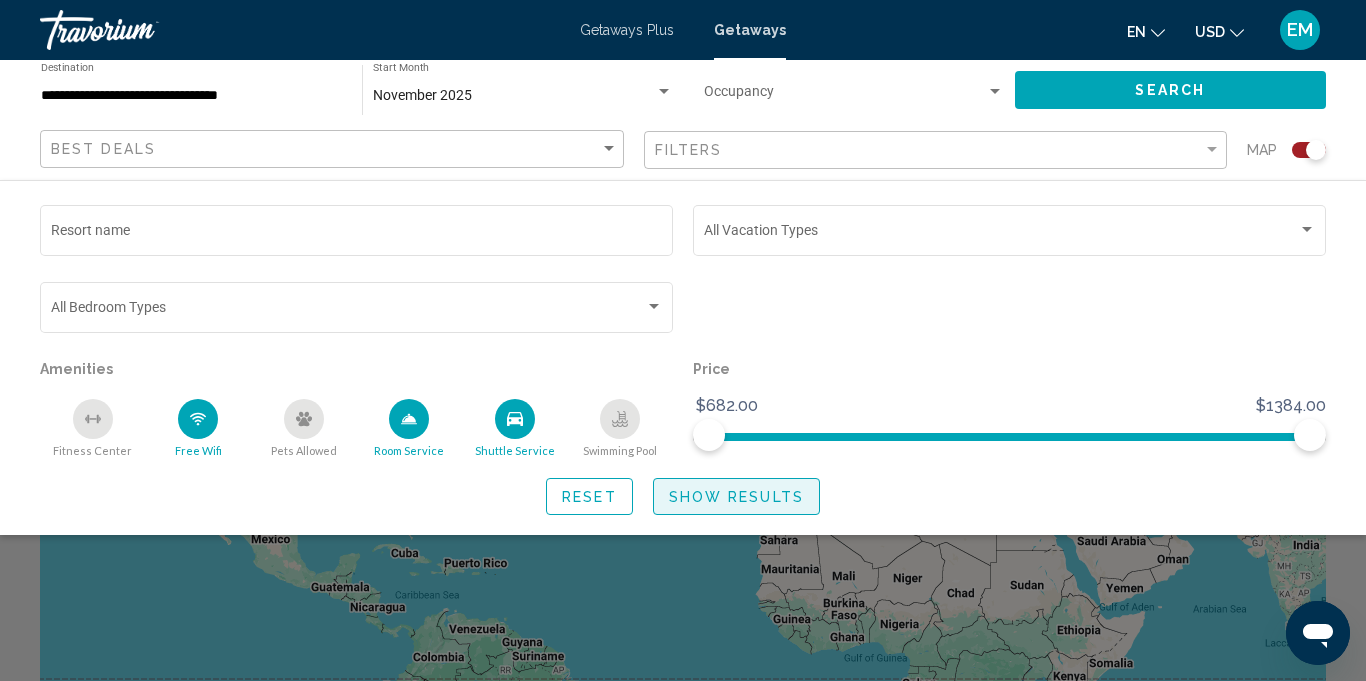 click on "Show Results" 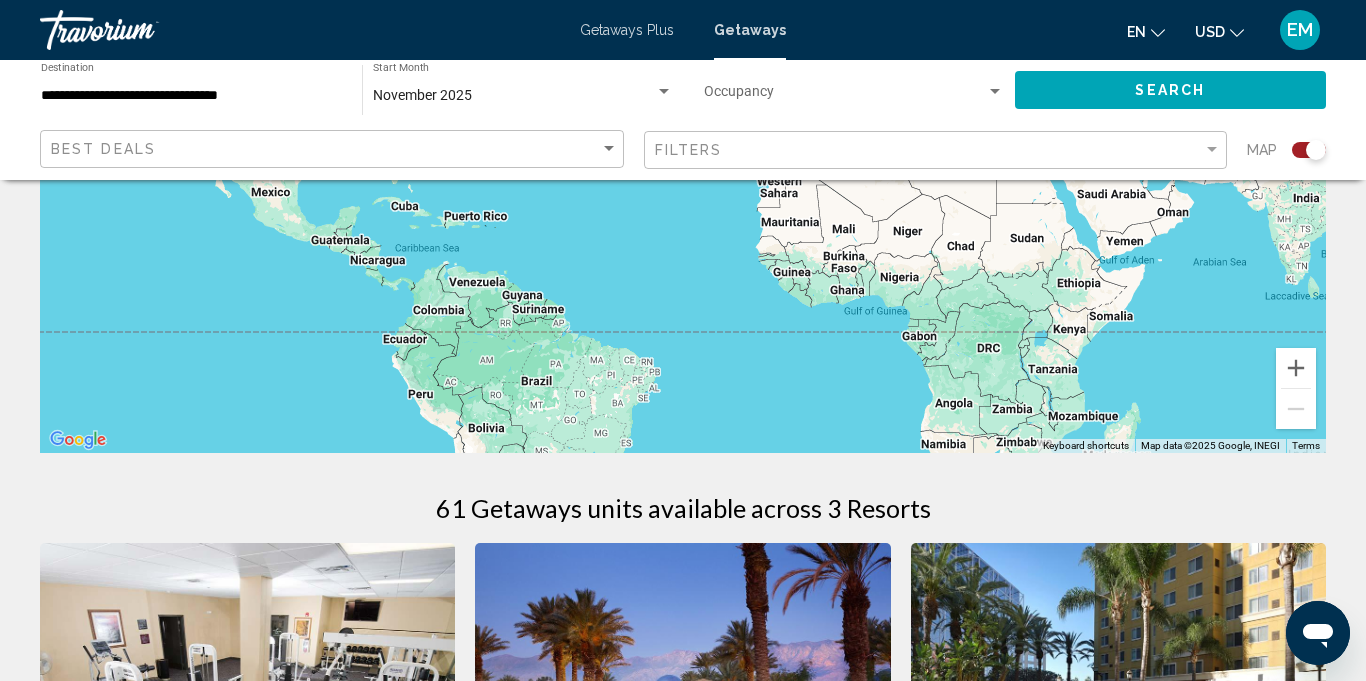 scroll, scrollTop: 0, scrollLeft: 0, axis: both 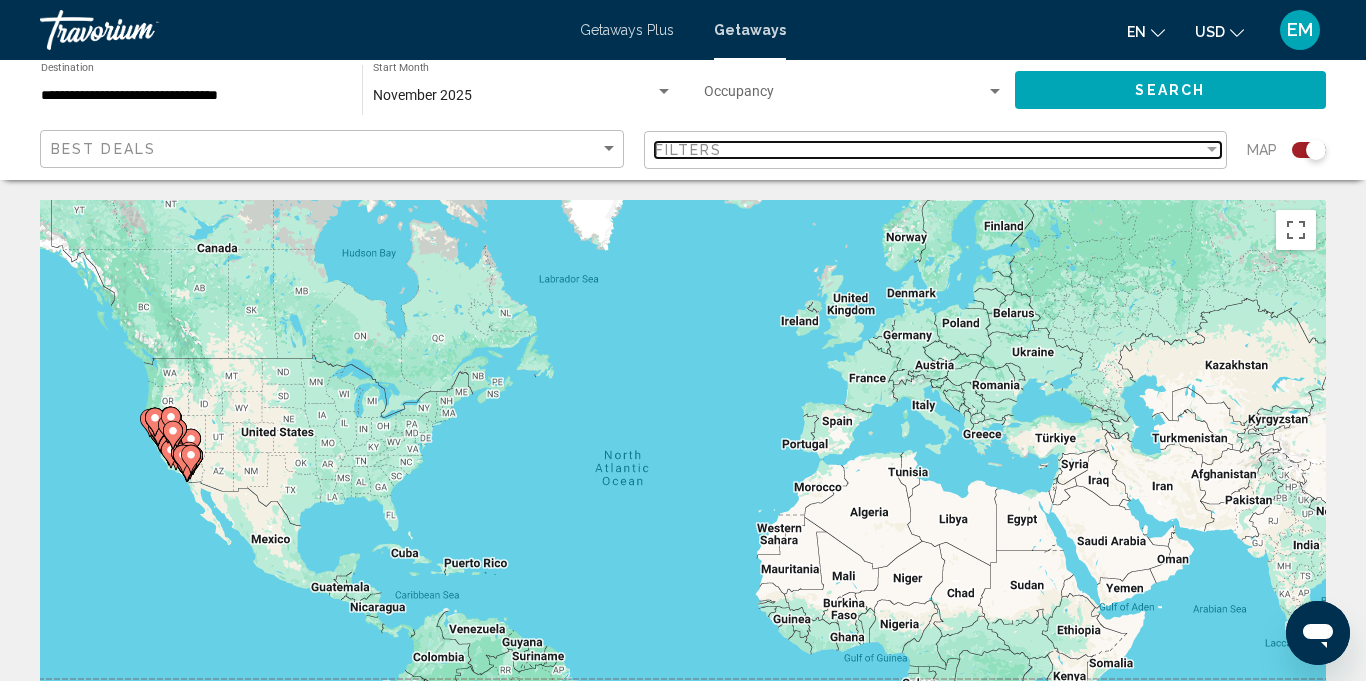 click at bounding box center [1212, 150] 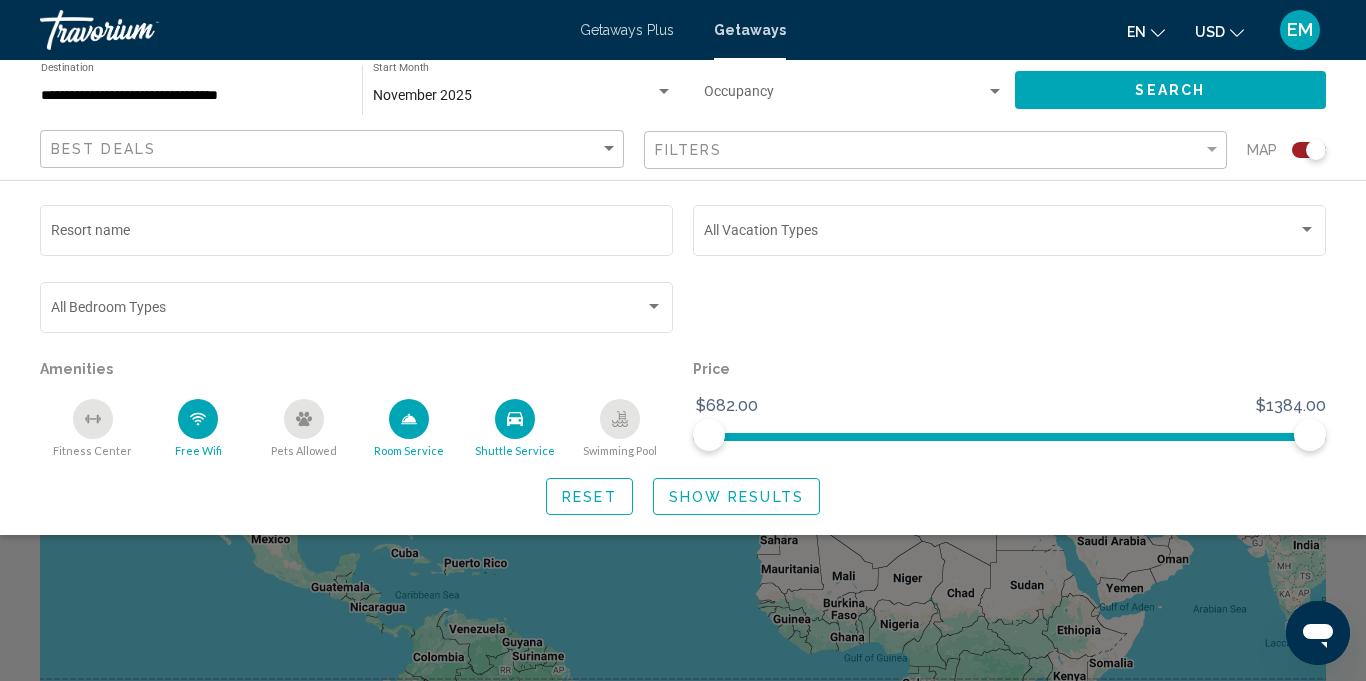 click 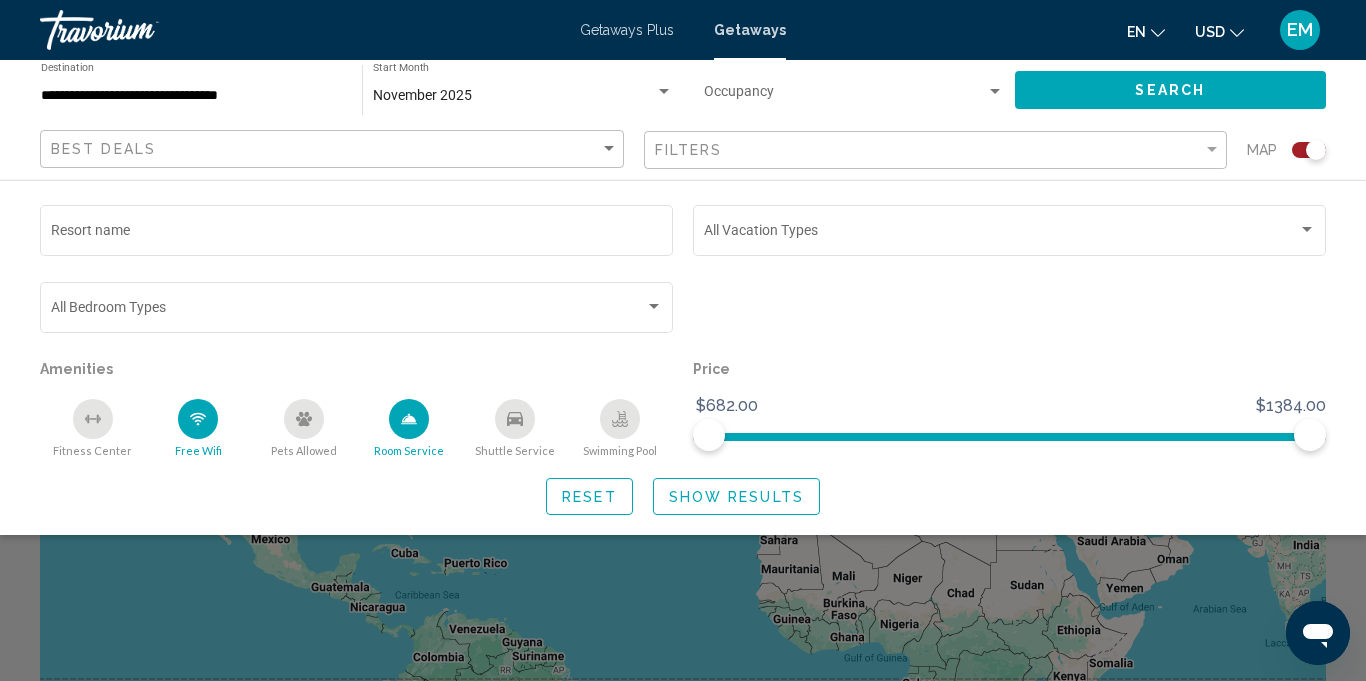 click 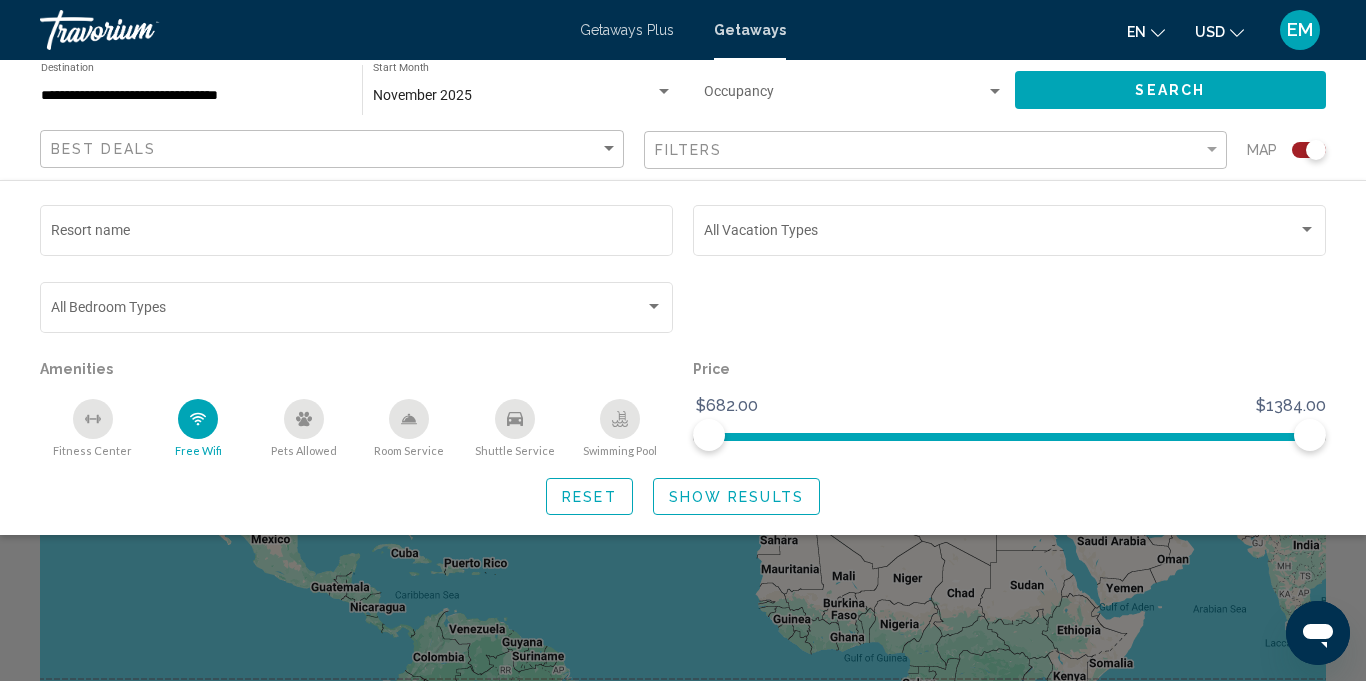 click 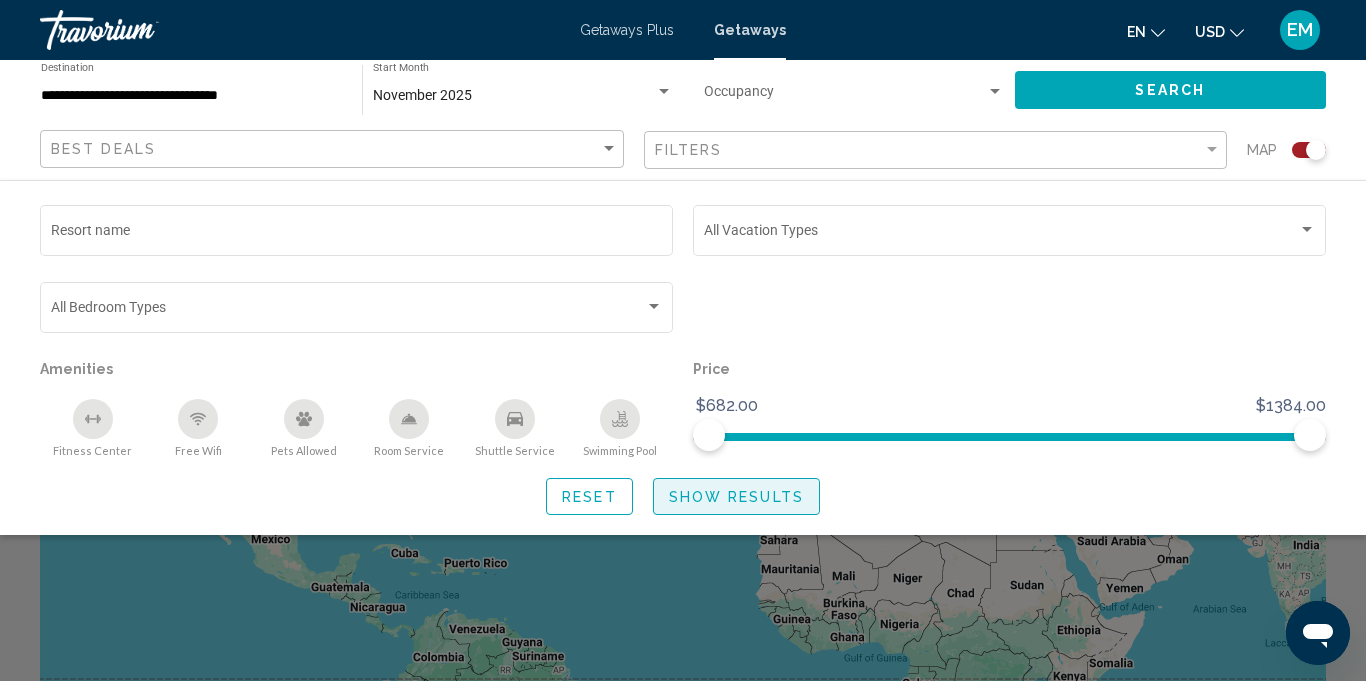 click on "Show Results" 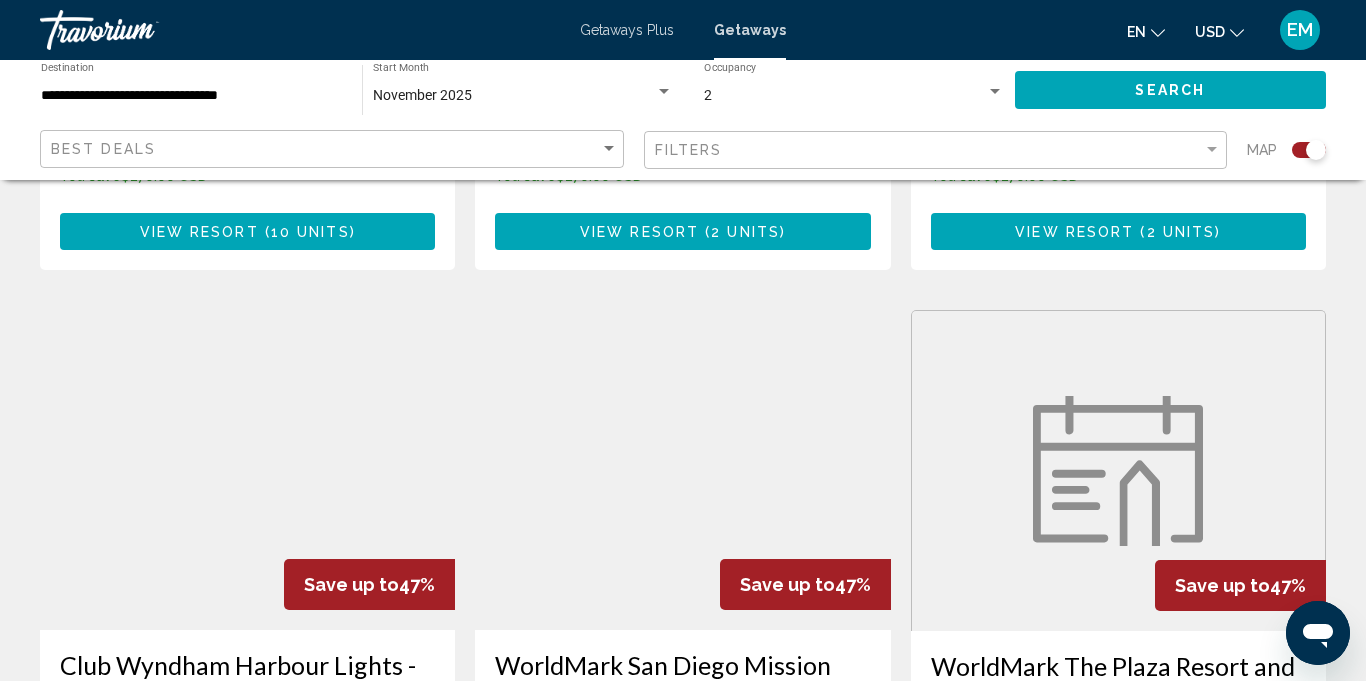 scroll, scrollTop: 3281, scrollLeft: 0, axis: vertical 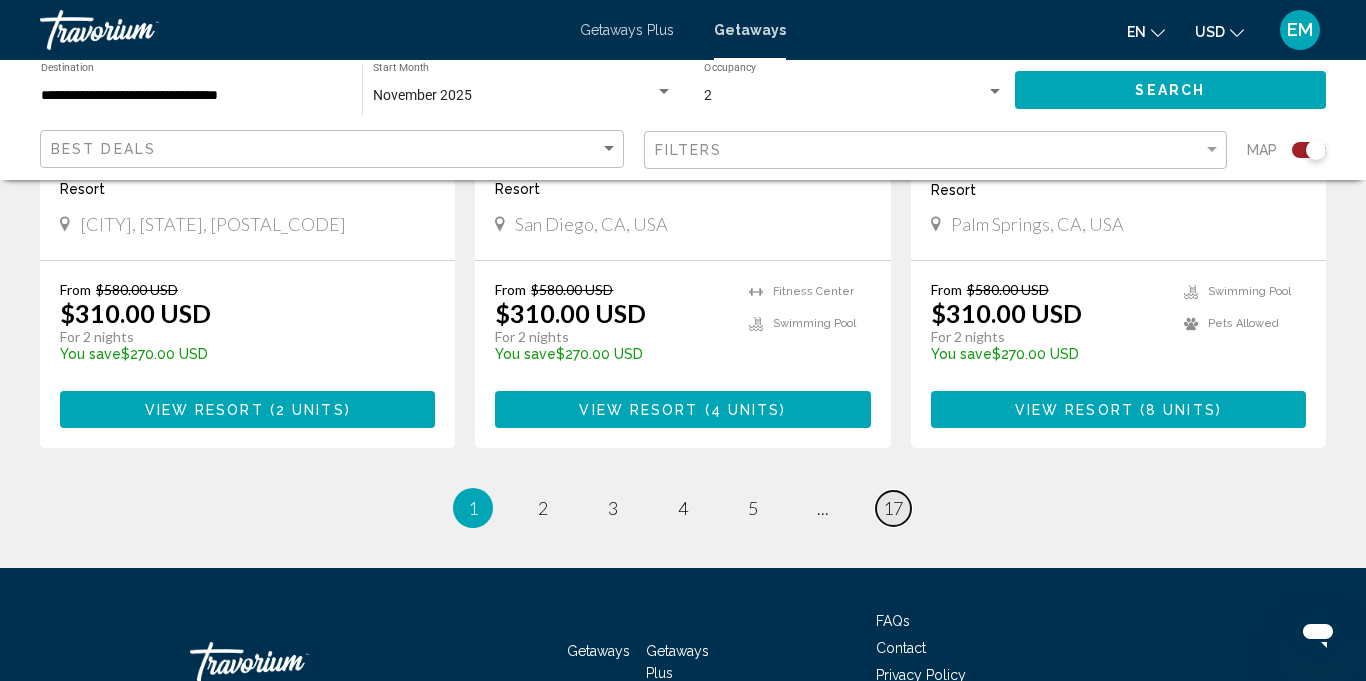 click on "17" at bounding box center (893, 508) 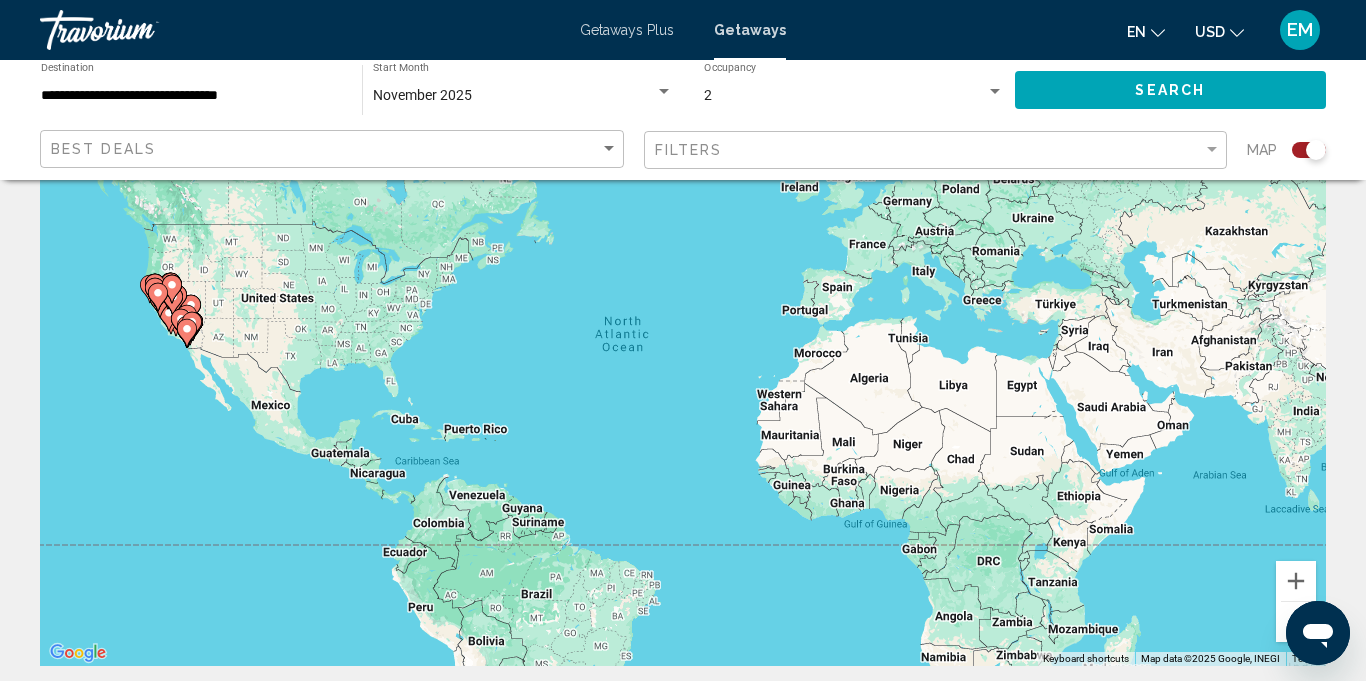 scroll, scrollTop: 0, scrollLeft: 0, axis: both 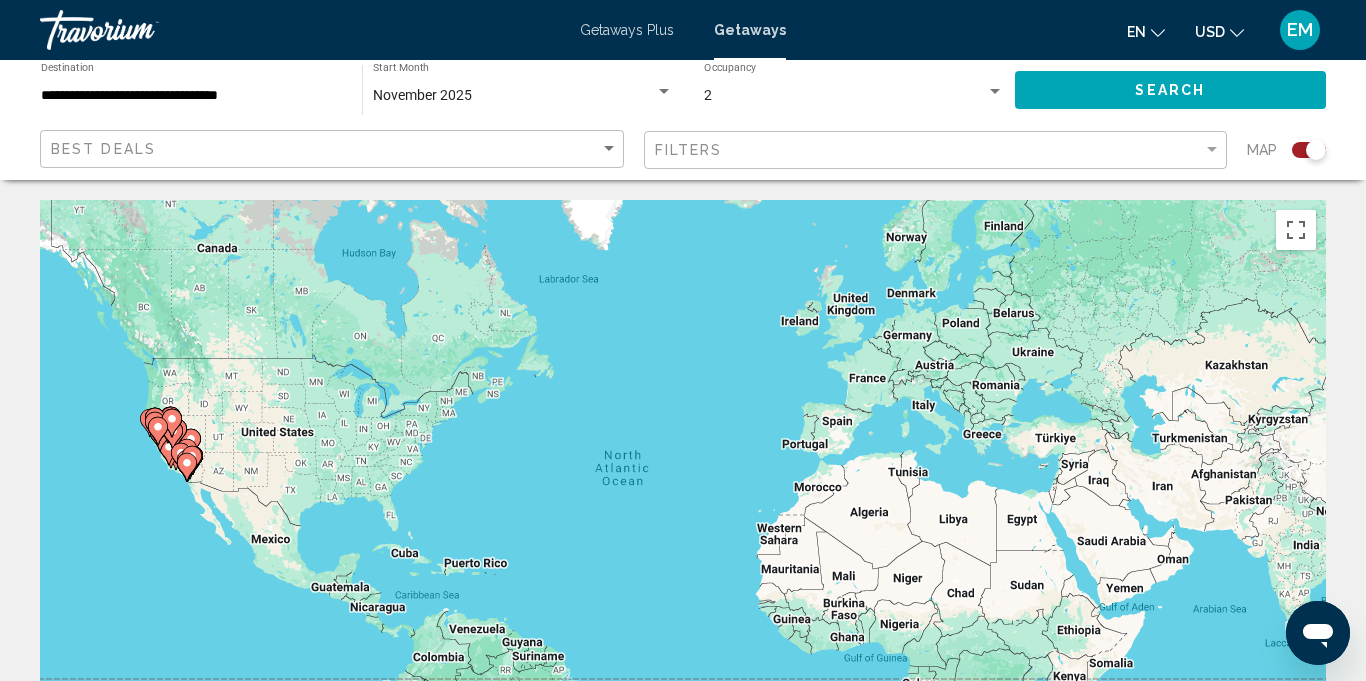 click on "**********" 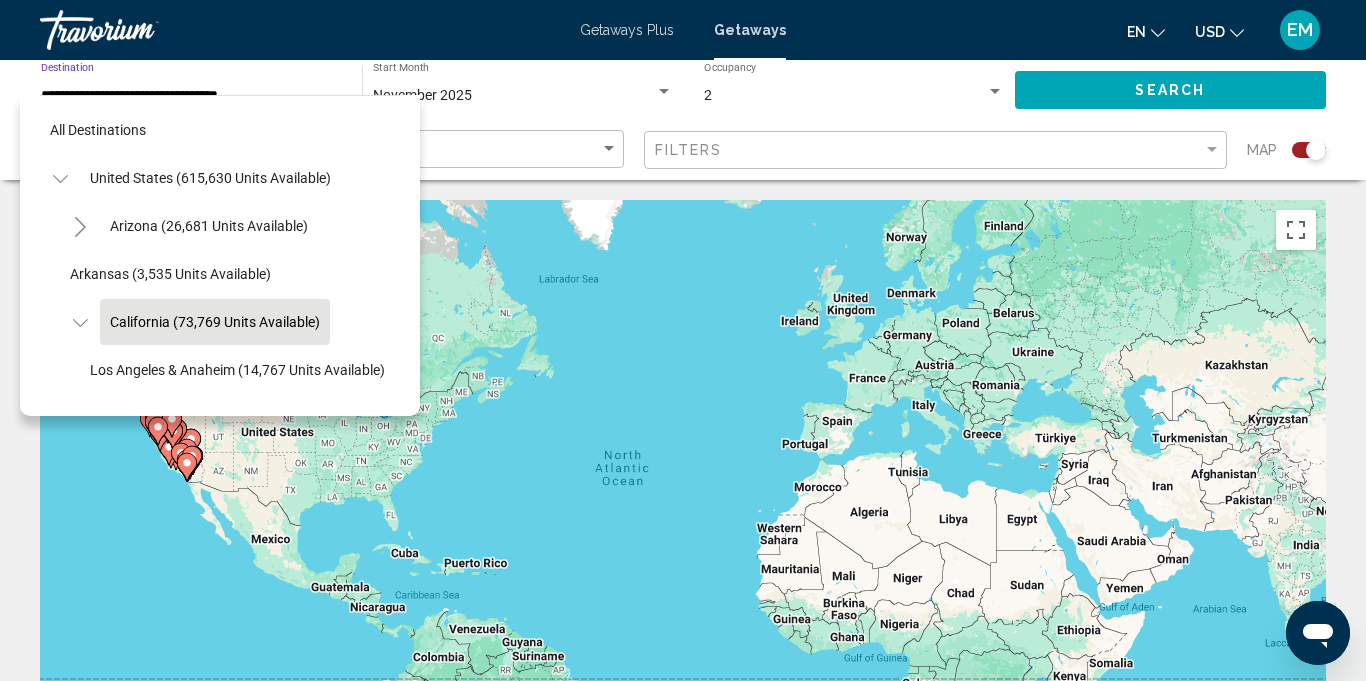 scroll, scrollTop: 71, scrollLeft: 0, axis: vertical 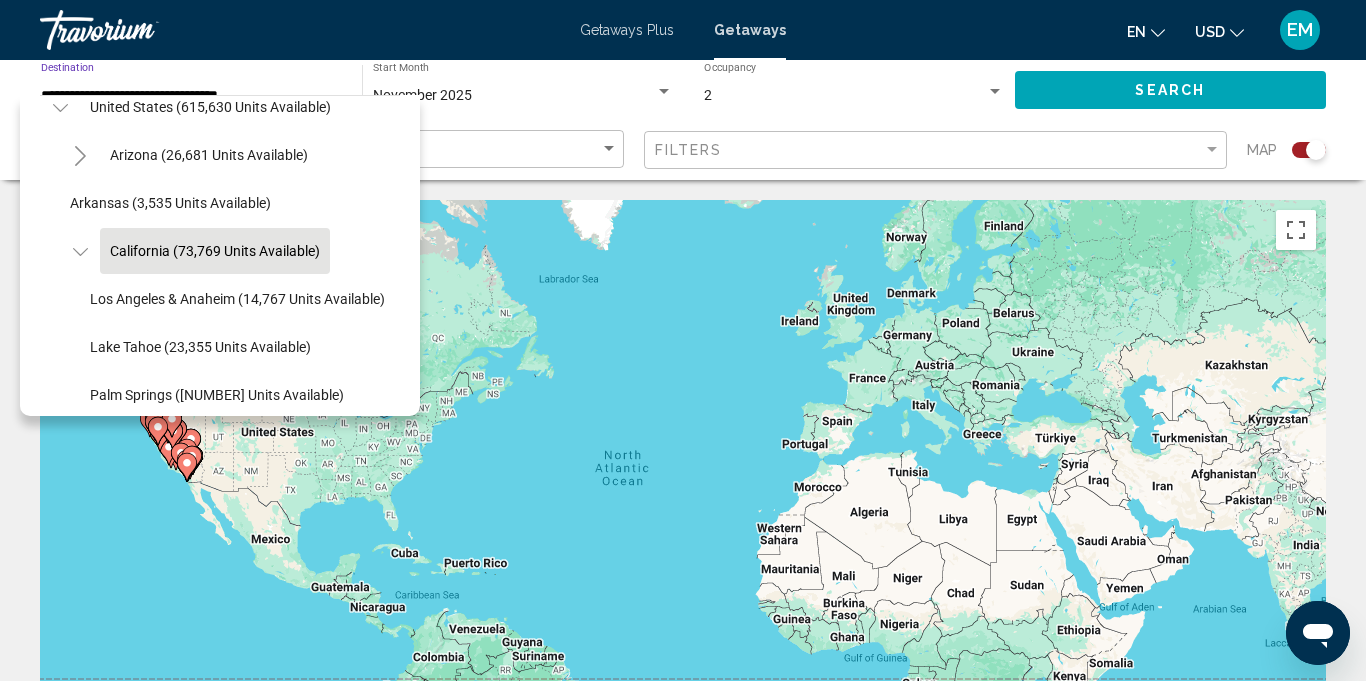 click on "November 2025" at bounding box center (514, 96) 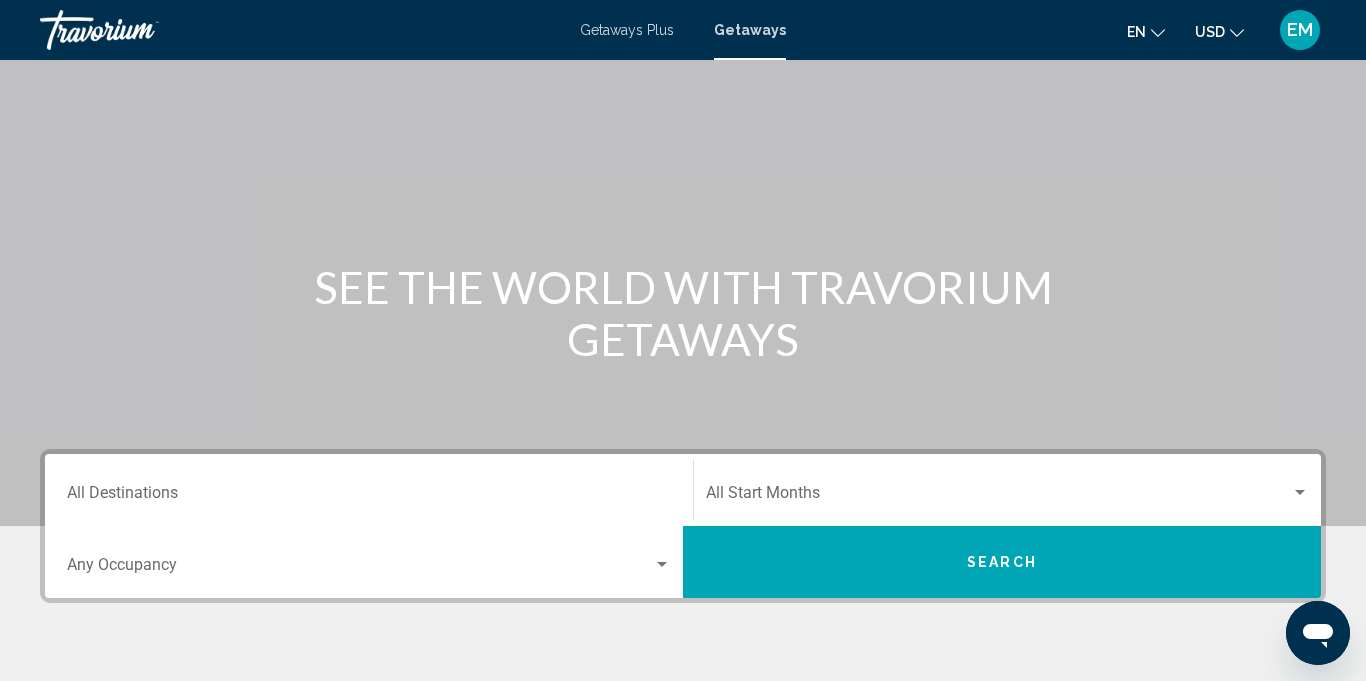 scroll, scrollTop: 75, scrollLeft: 0, axis: vertical 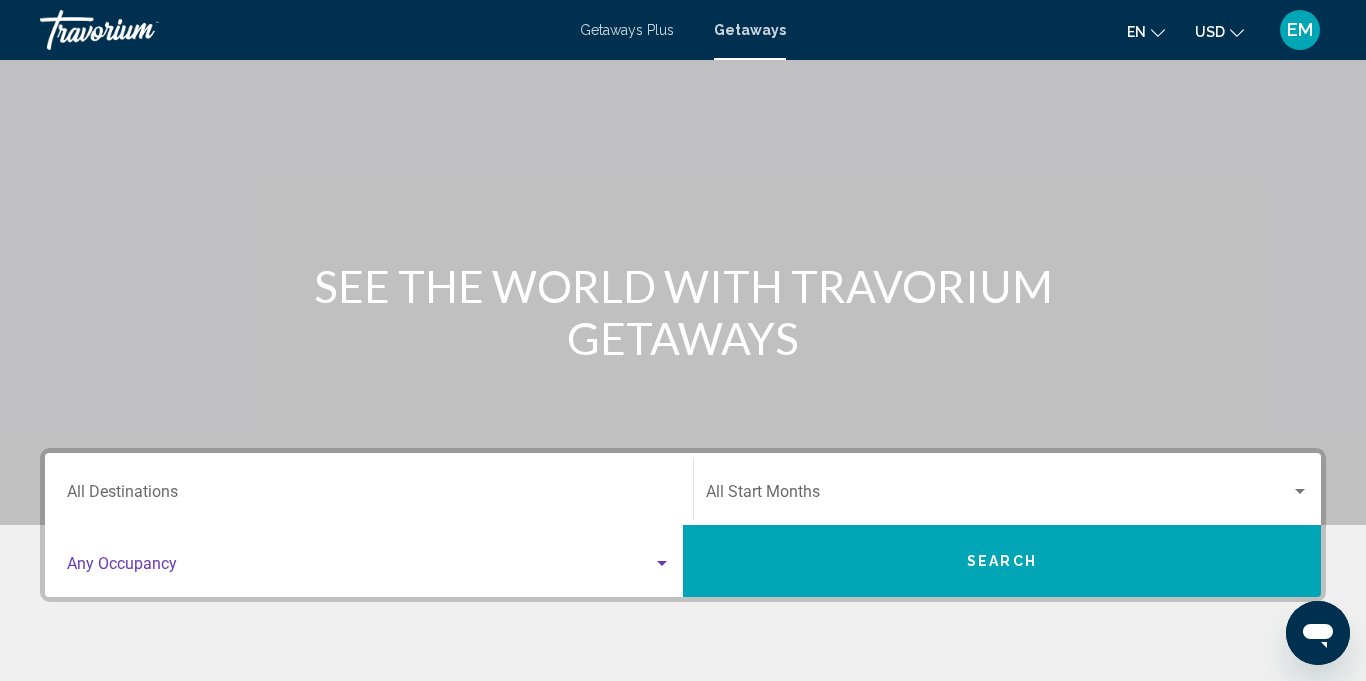 click at bounding box center [662, 564] 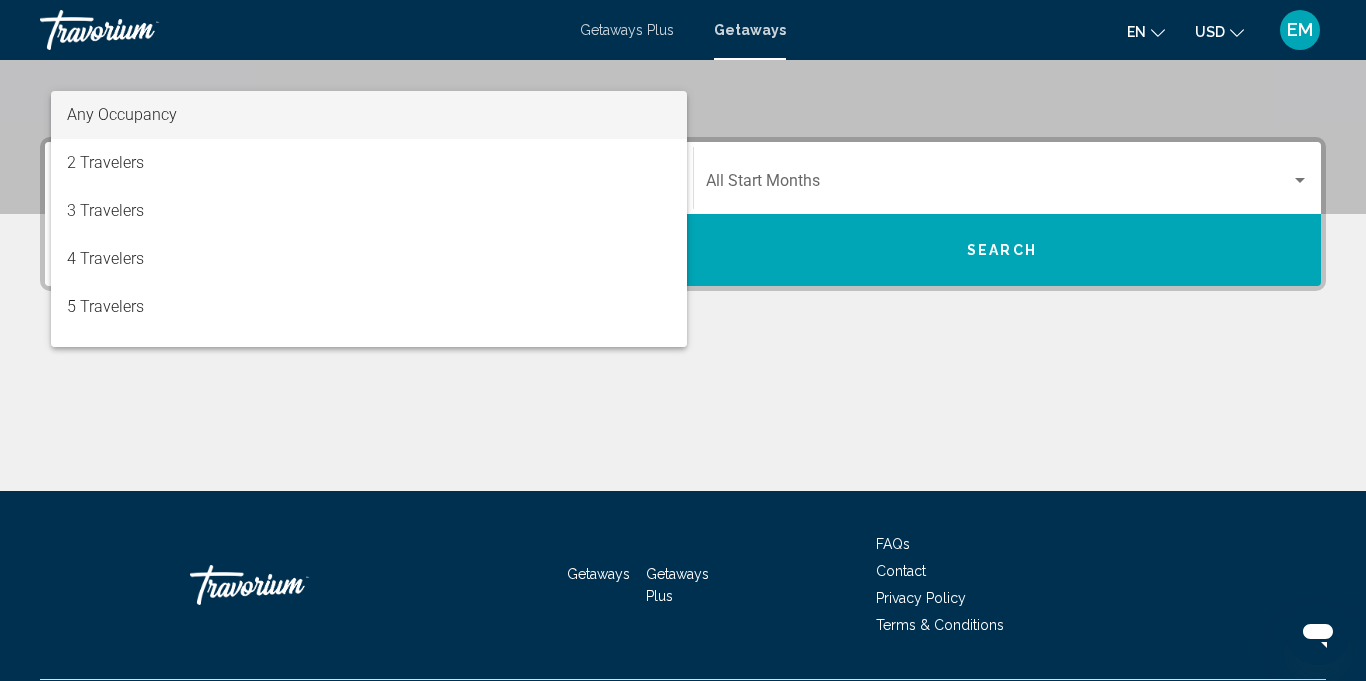 scroll, scrollTop: 441, scrollLeft: 0, axis: vertical 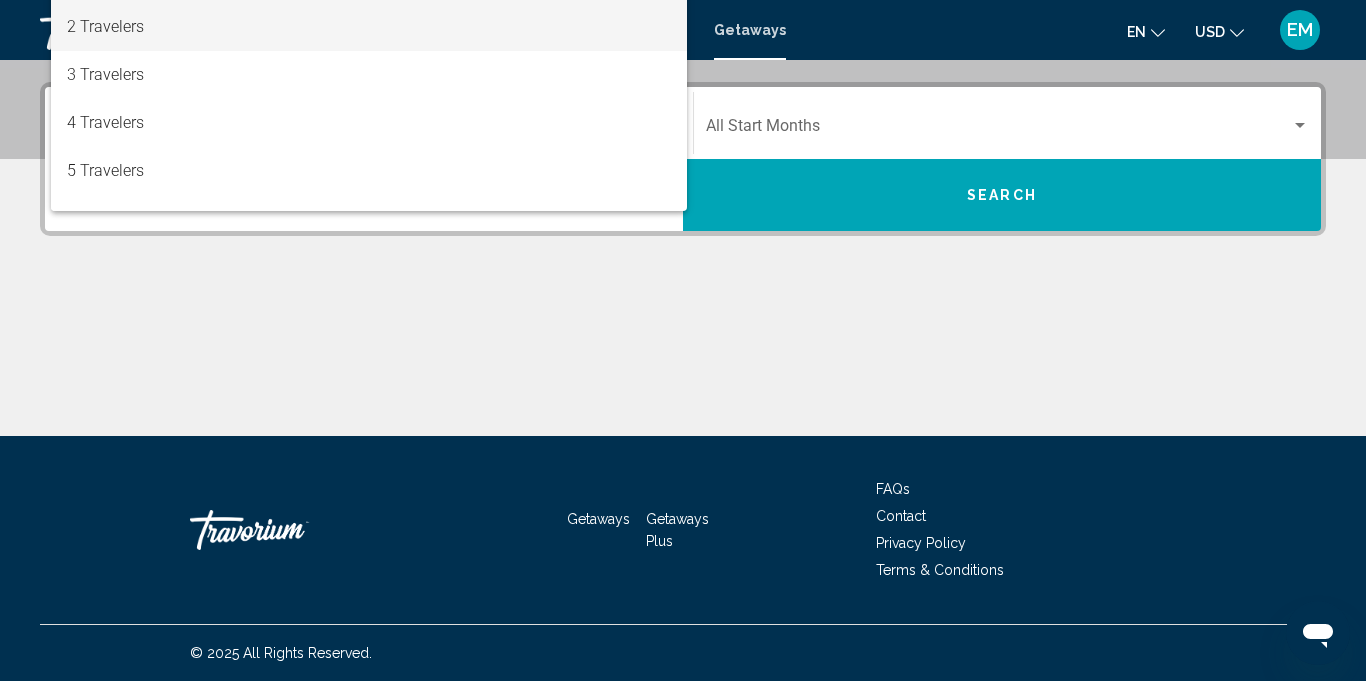 click on "2 Travelers" at bounding box center (369, 27) 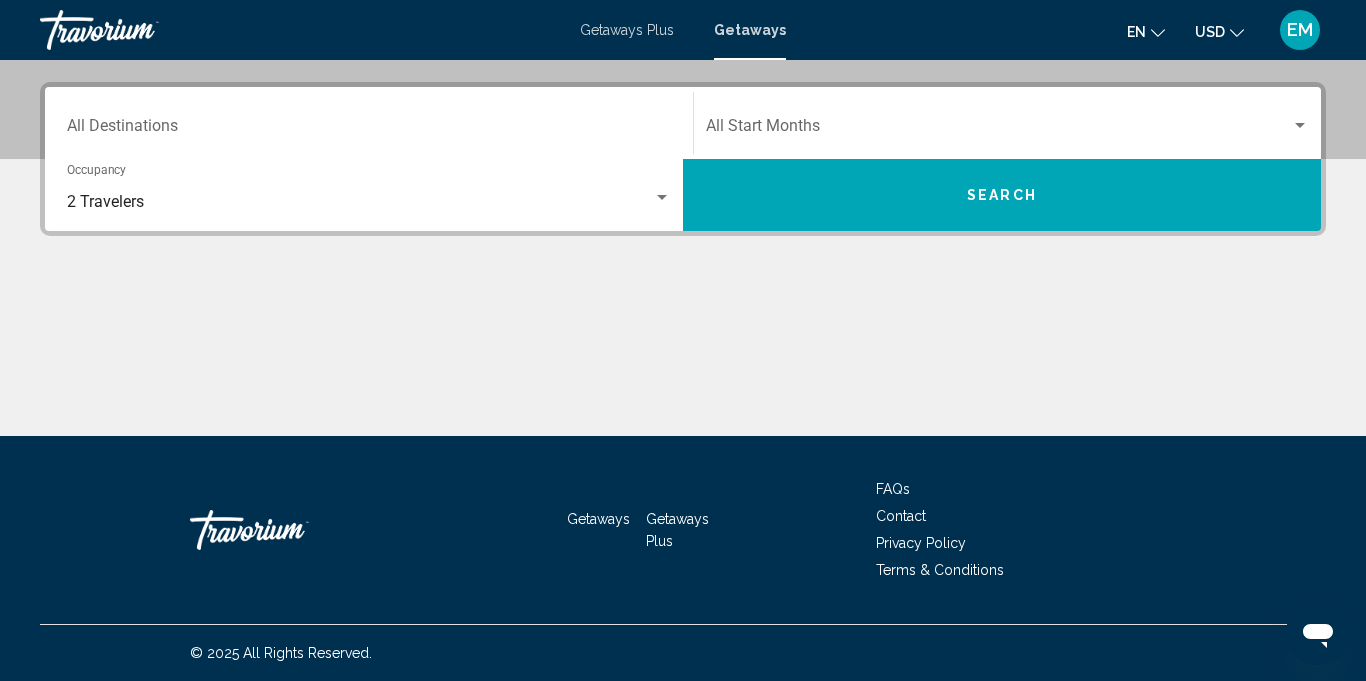 click on "Start Month All Start Months" 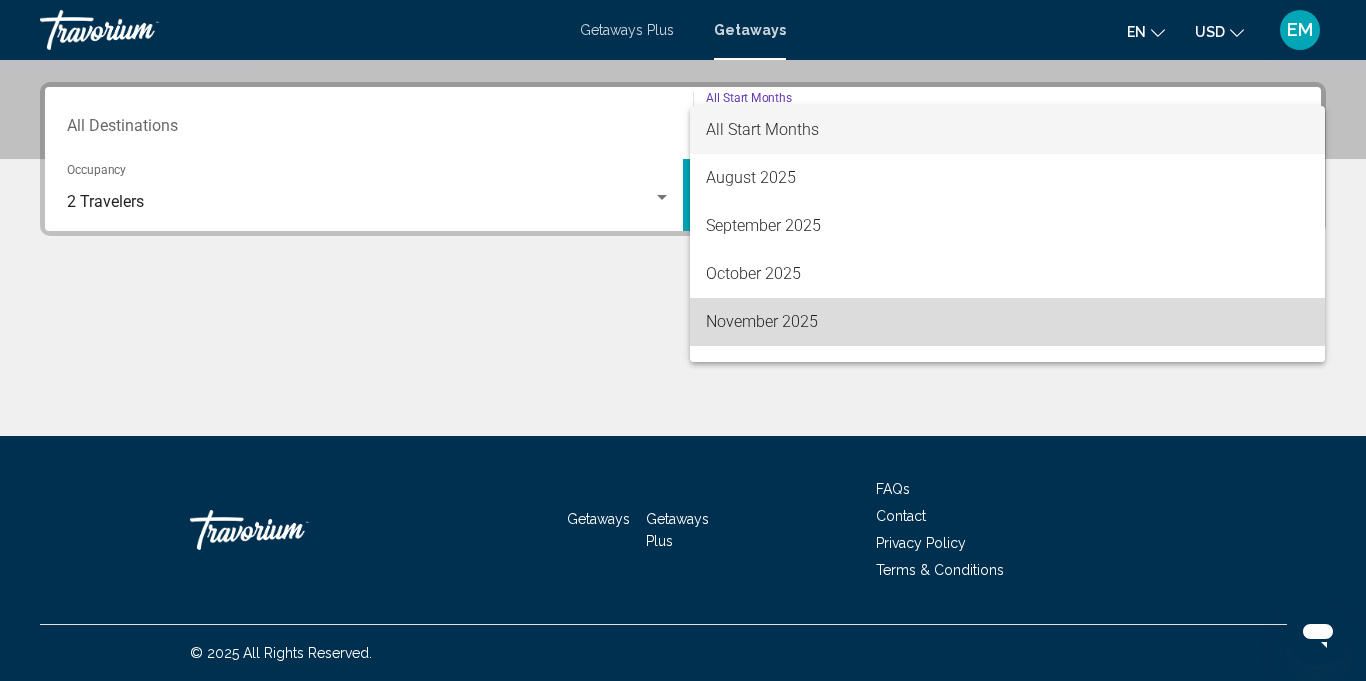 click on "November 2025" at bounding box center [1007, 322] 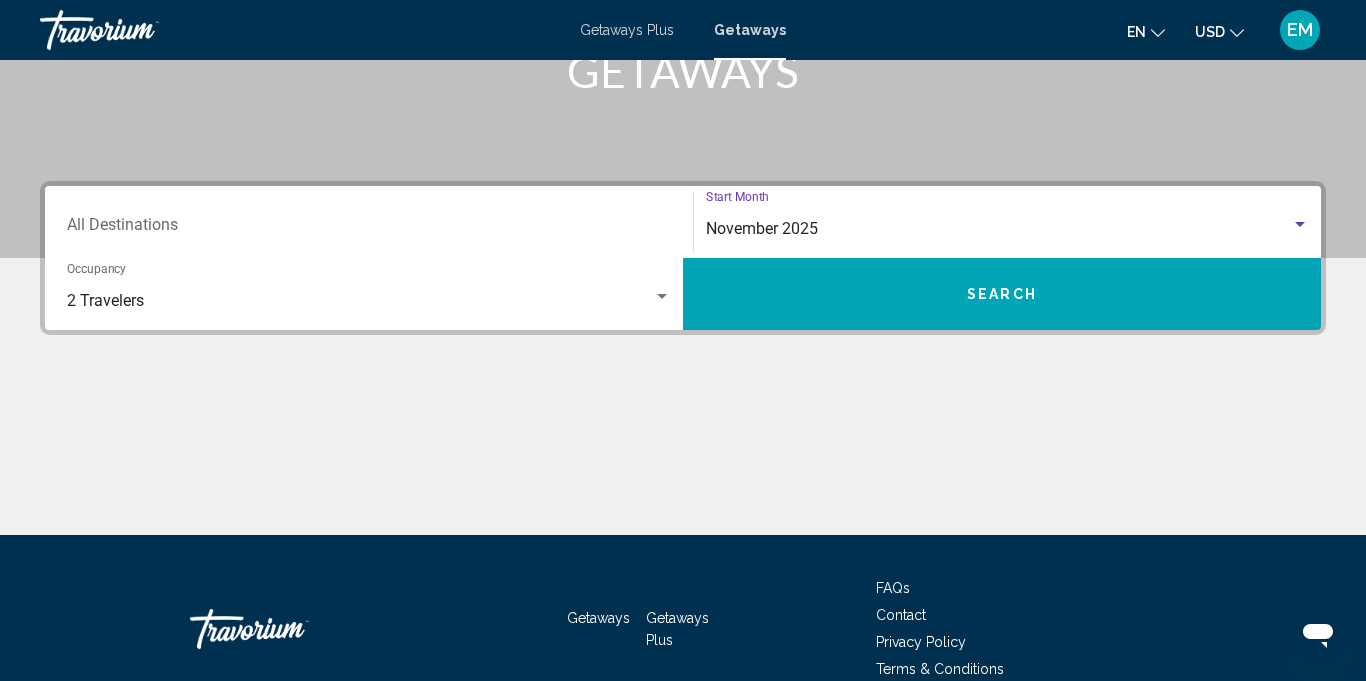 scroll, scrollTop: 340, scrollLeft: 0, axis: vertical 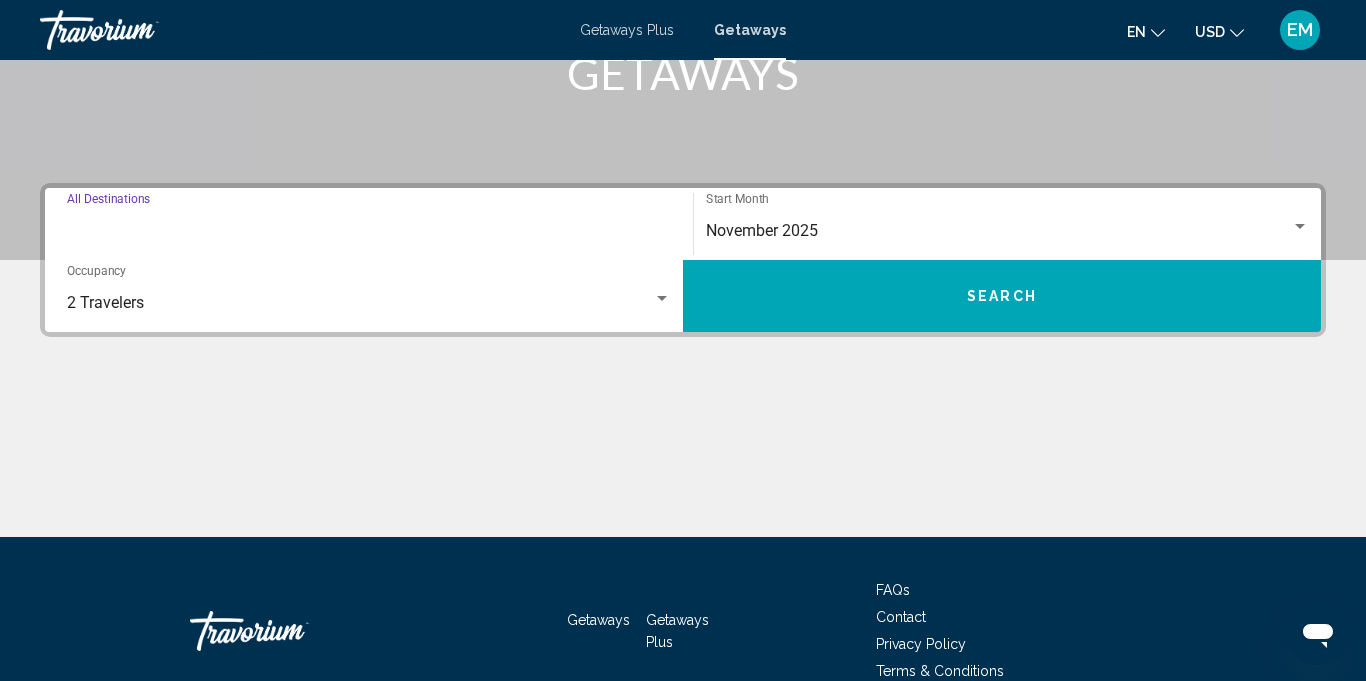 click on "Destination All Destinations" at bounding box center [369, 231] 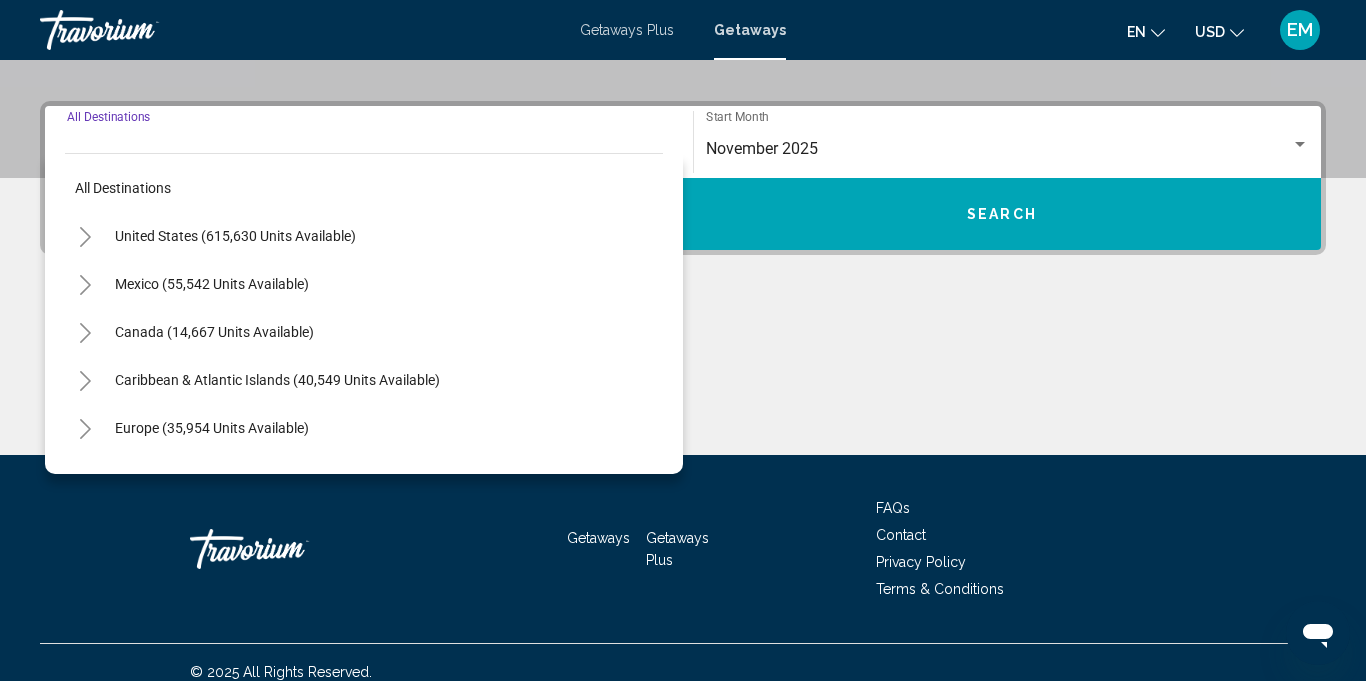 scroll, scrollTop: 441, scrollLeft: 0, axis: vertical 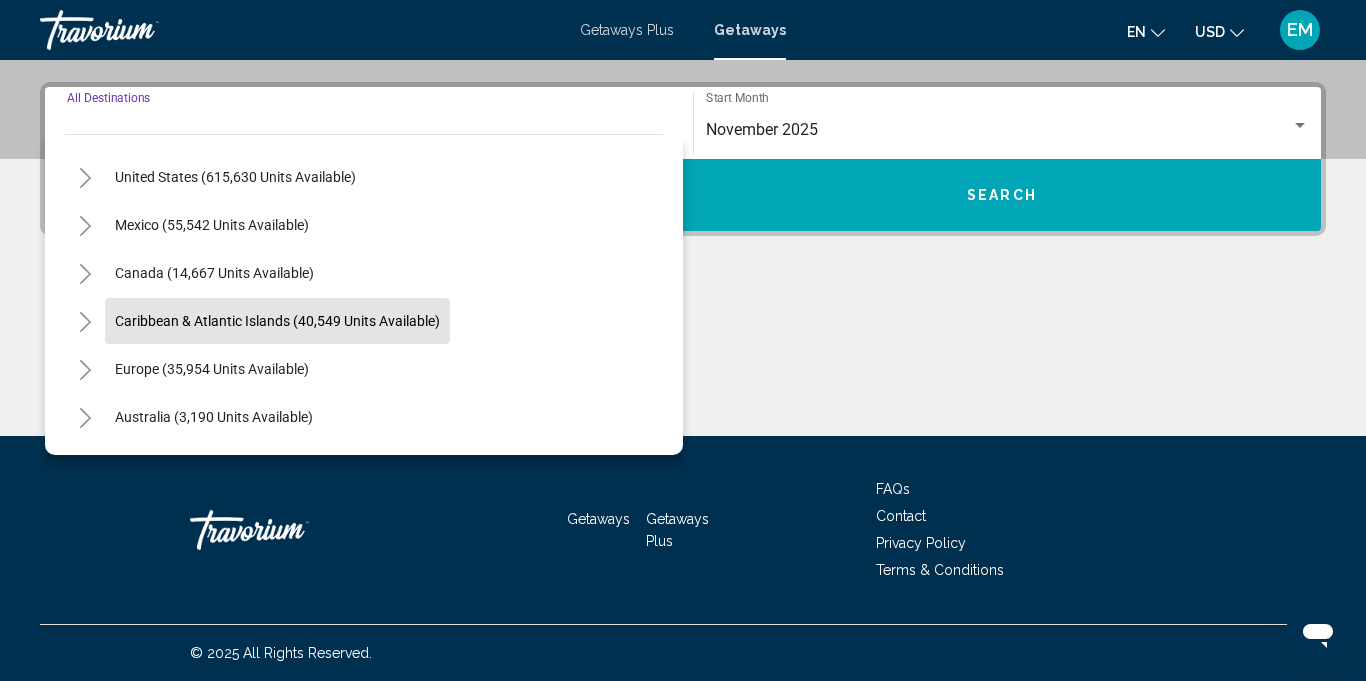 click on "Caribbean & Atlantic Islands (40,549 units available)" at bounding box center [212, 369] 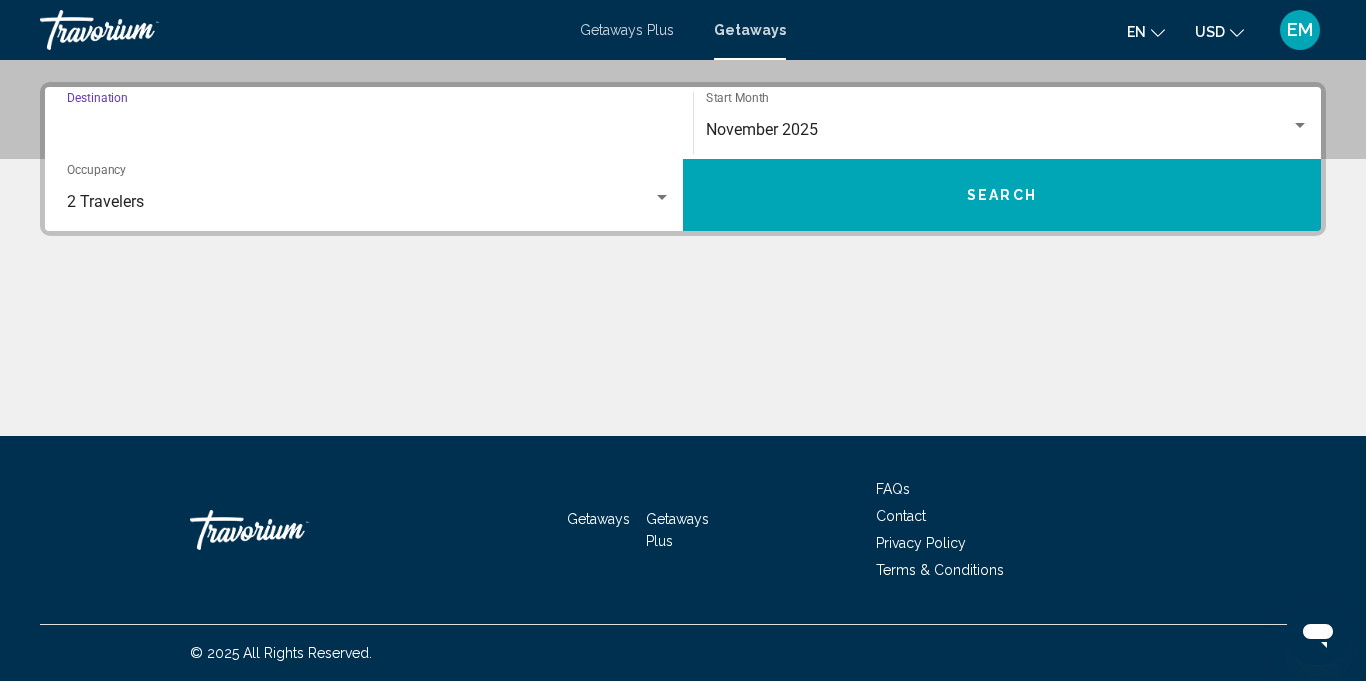 type on "**********" 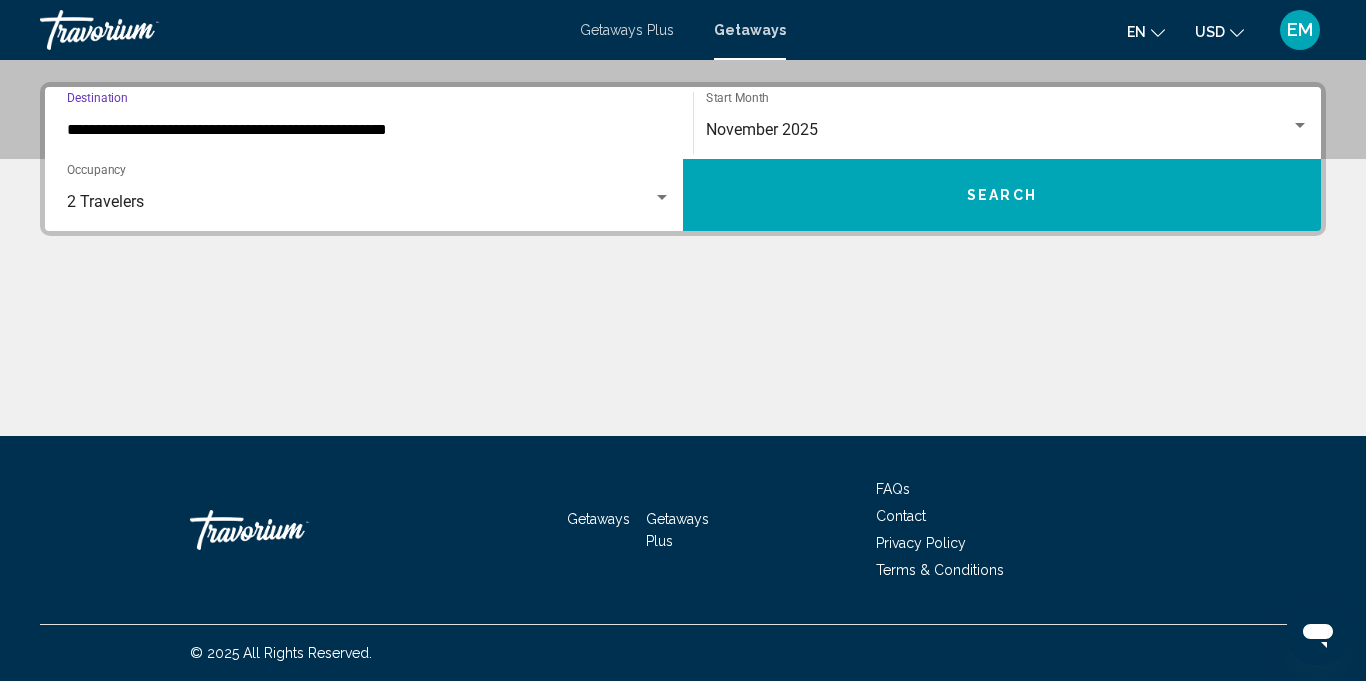 click on "Search" at bounding box center [1002, 195] 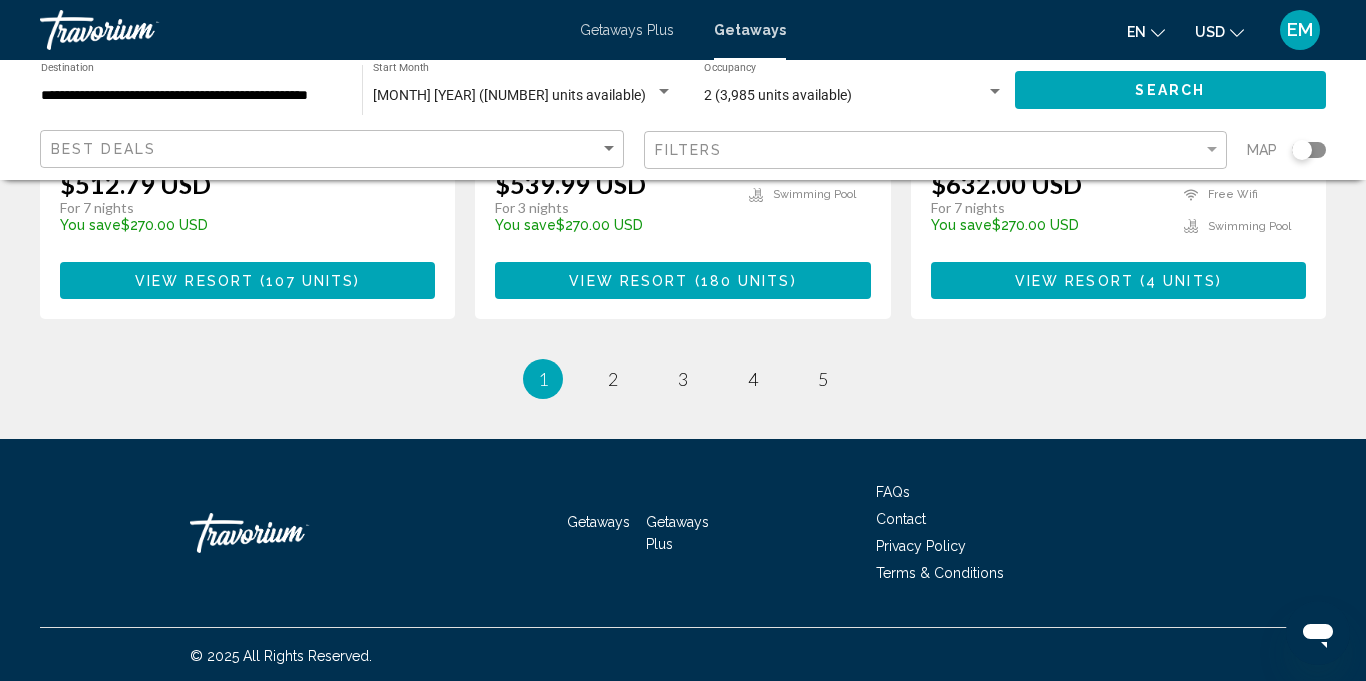 scroll, scrollTop: 2774, scrollLeft: 0, axis: vertical 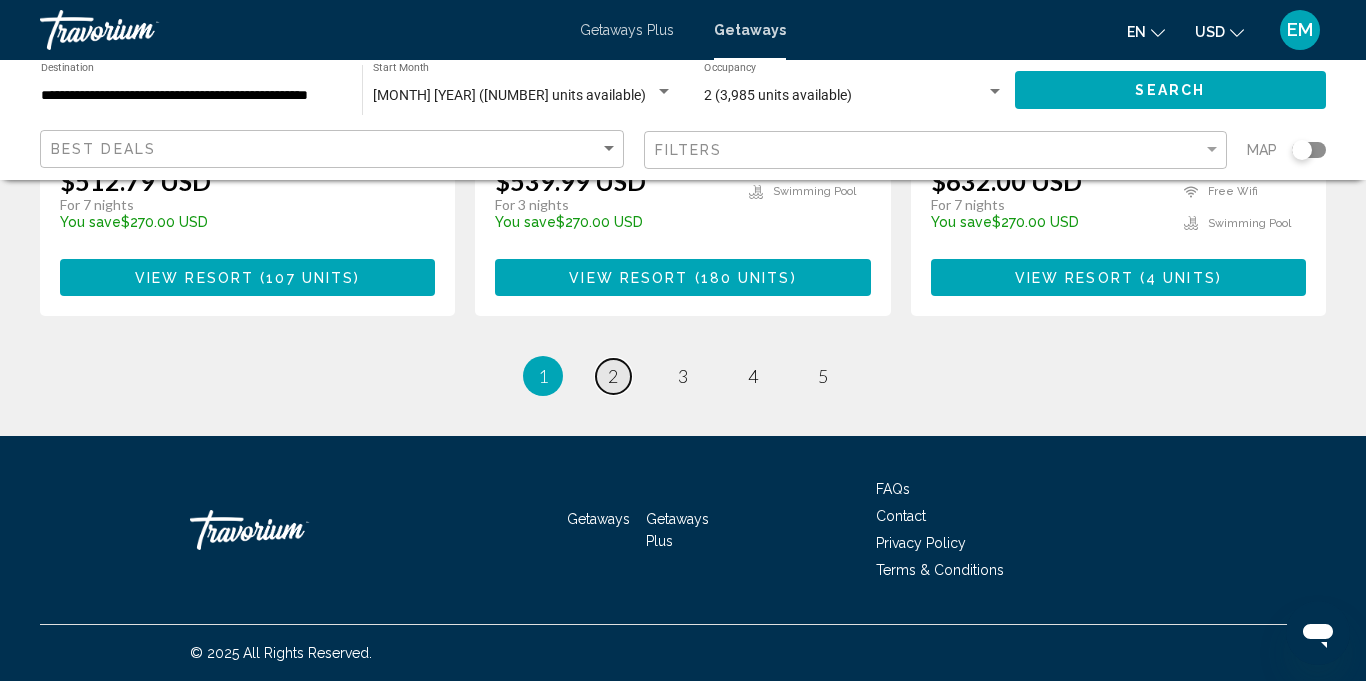 click on "2" at bounding box center [613, 376] 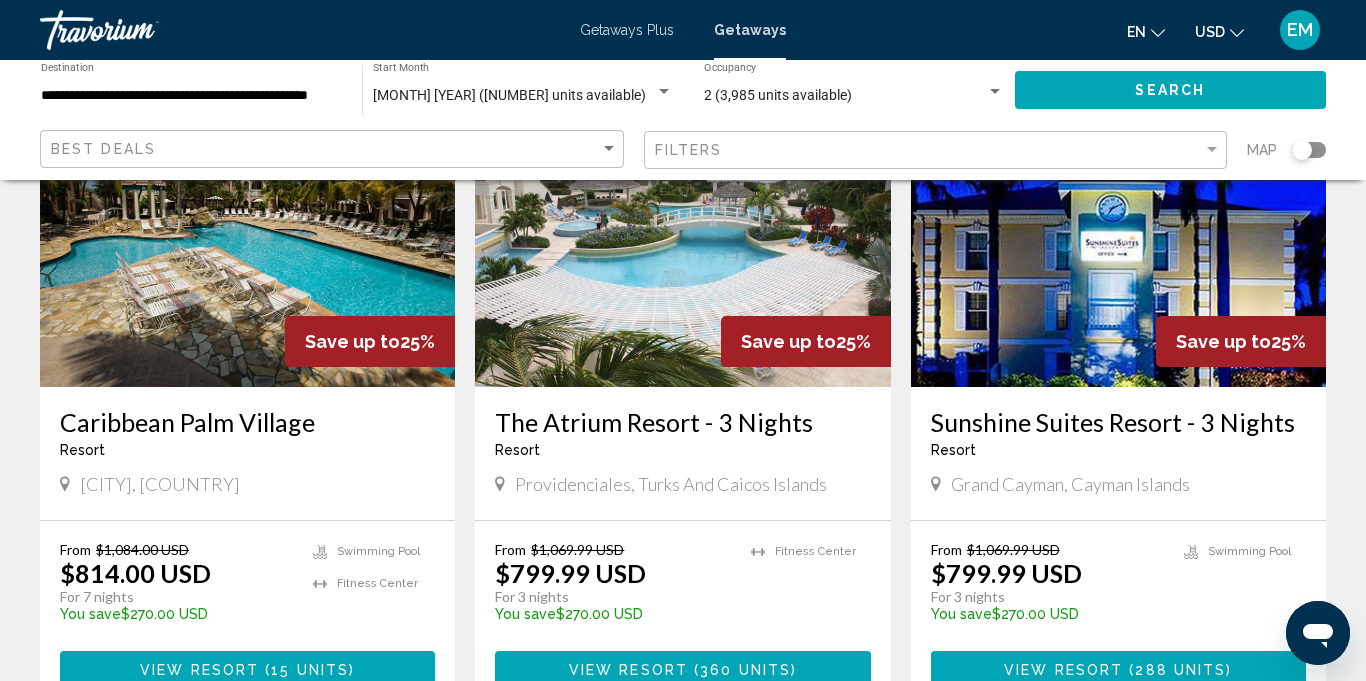 scroll, scrollTop: 2508, scrollLeft: 0, axis: vertical 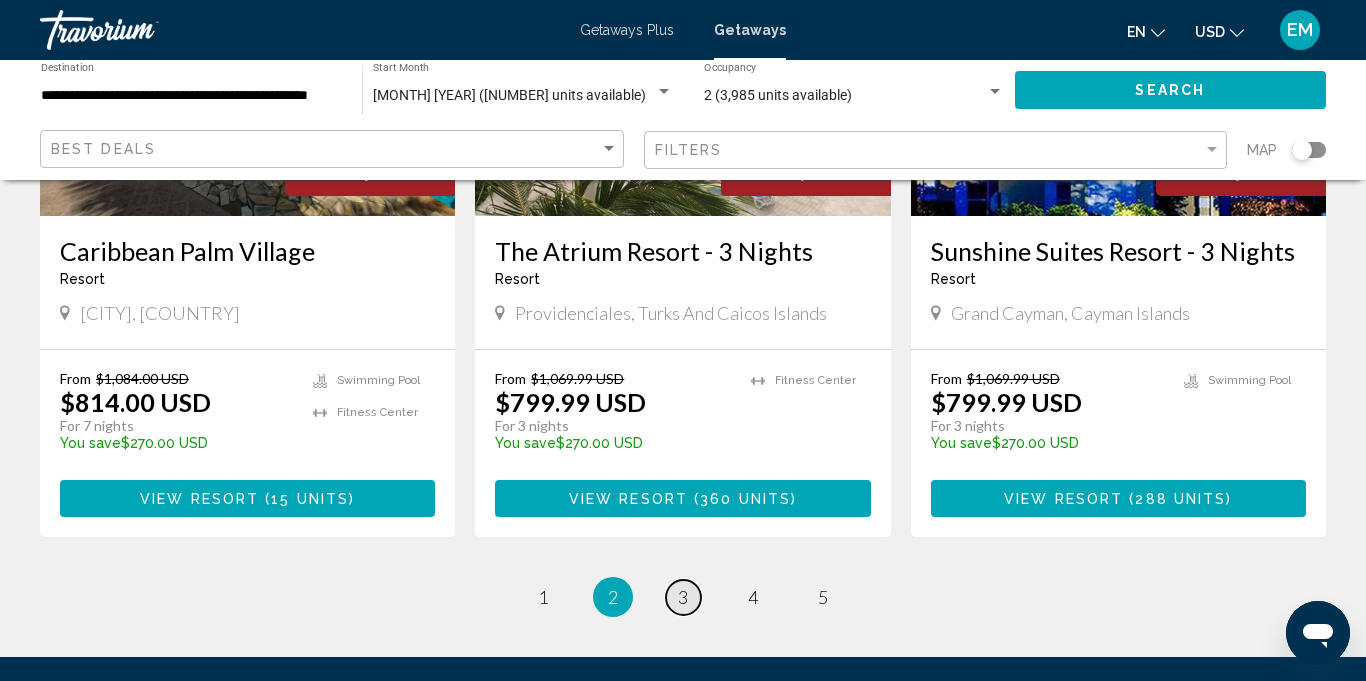 click on "3" at bounding box center [683, 597] 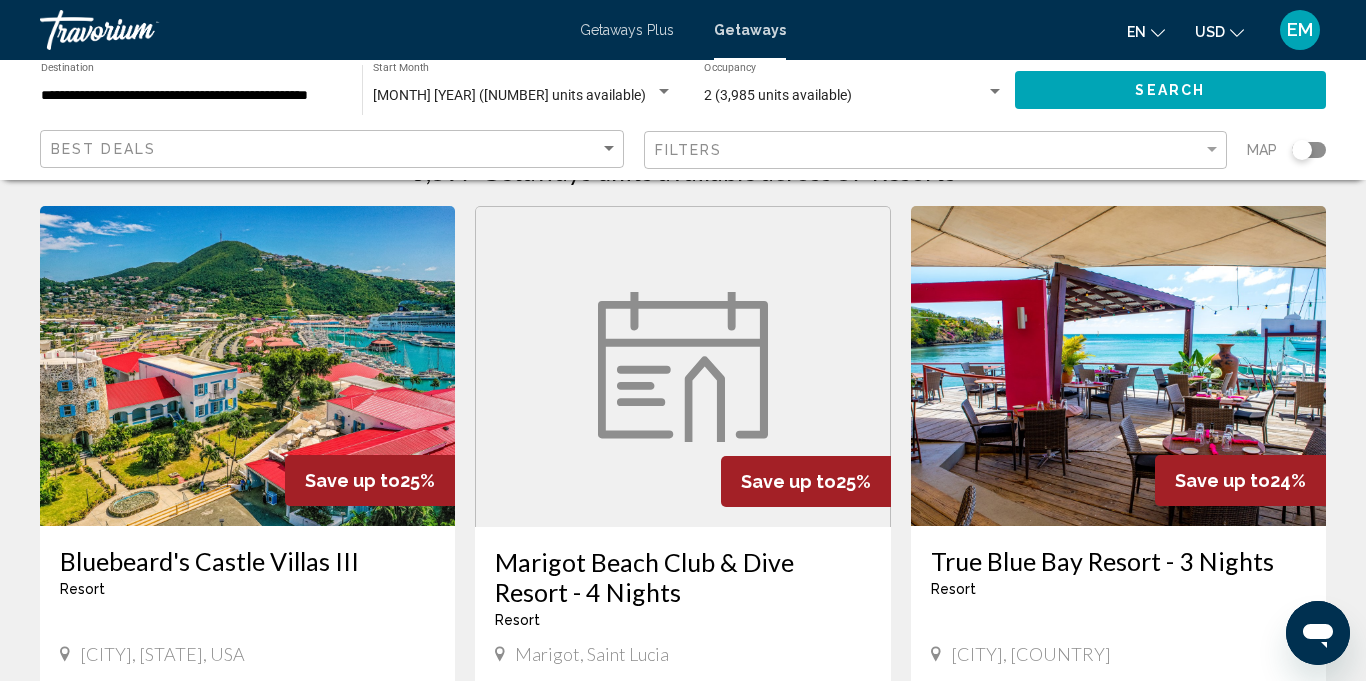 scroll, scrollTop: 0, scrollLeft: 0, axis: both 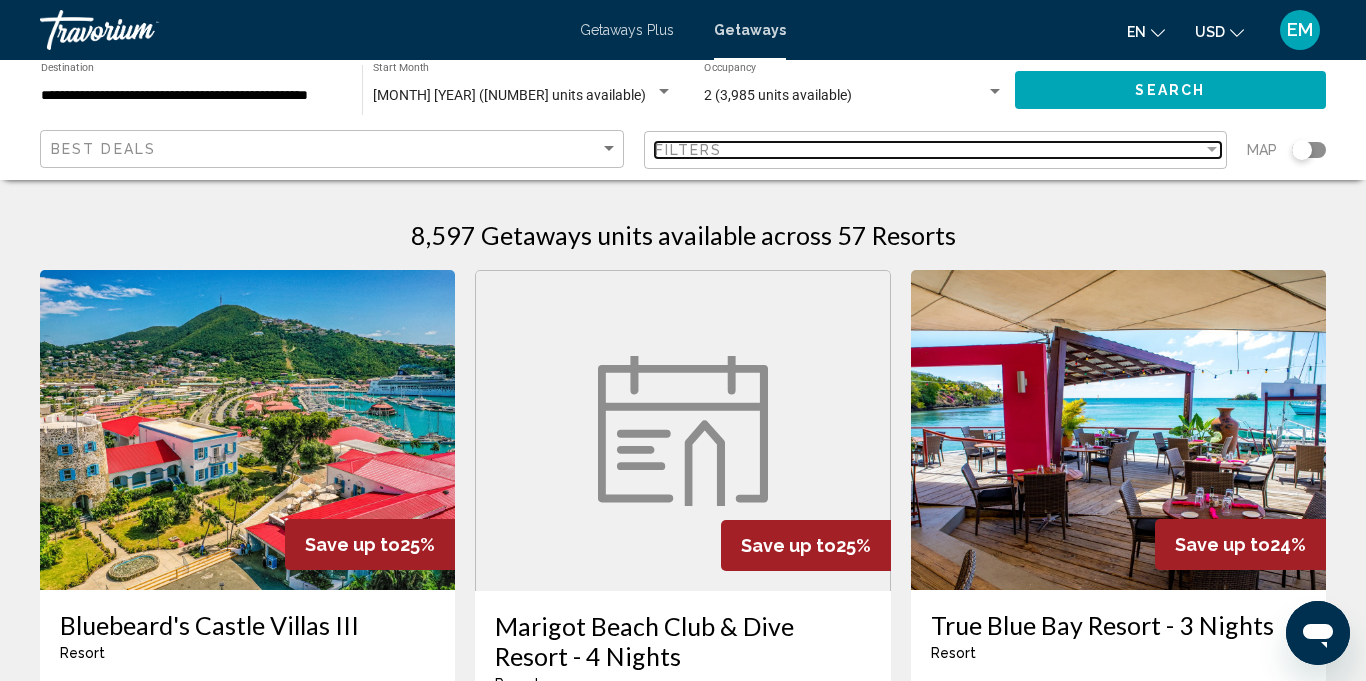 click at bounding box center (1212, 150) 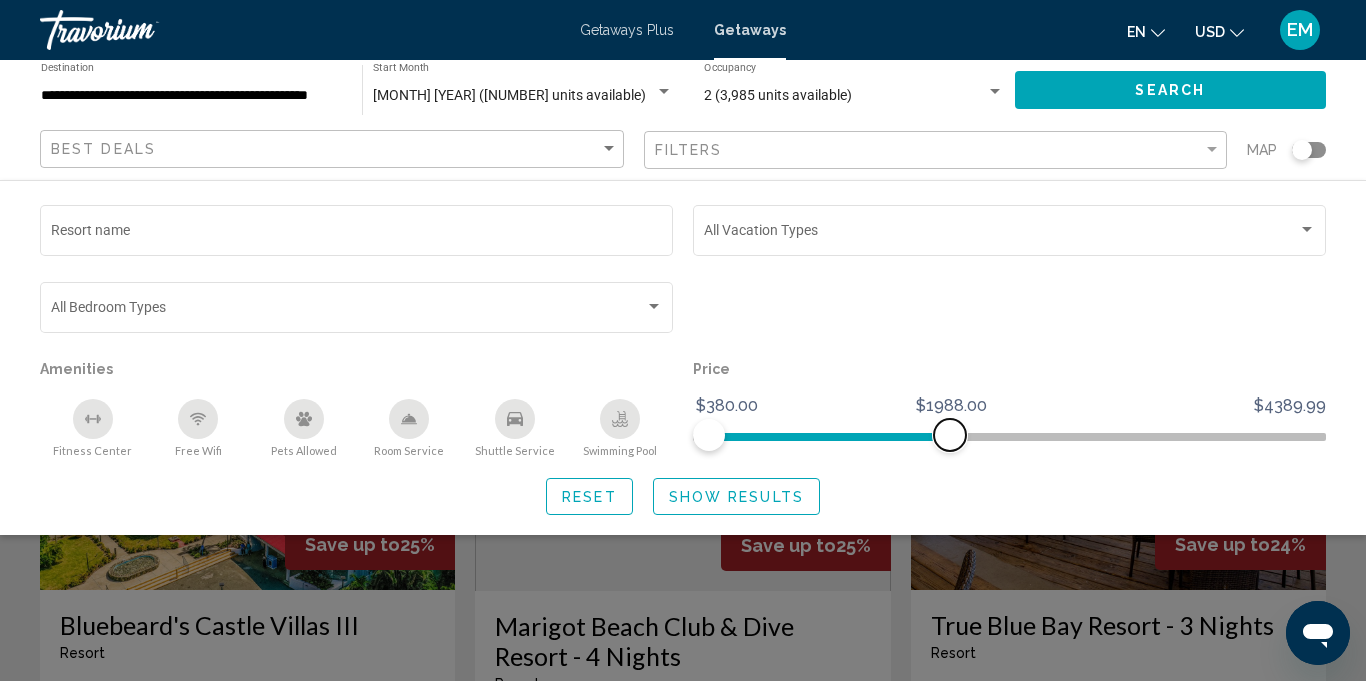 drag, startPoint x: 1314, startPoint y: 434, endPoint x: 951, endPoint y: 494, distance: 367.92526 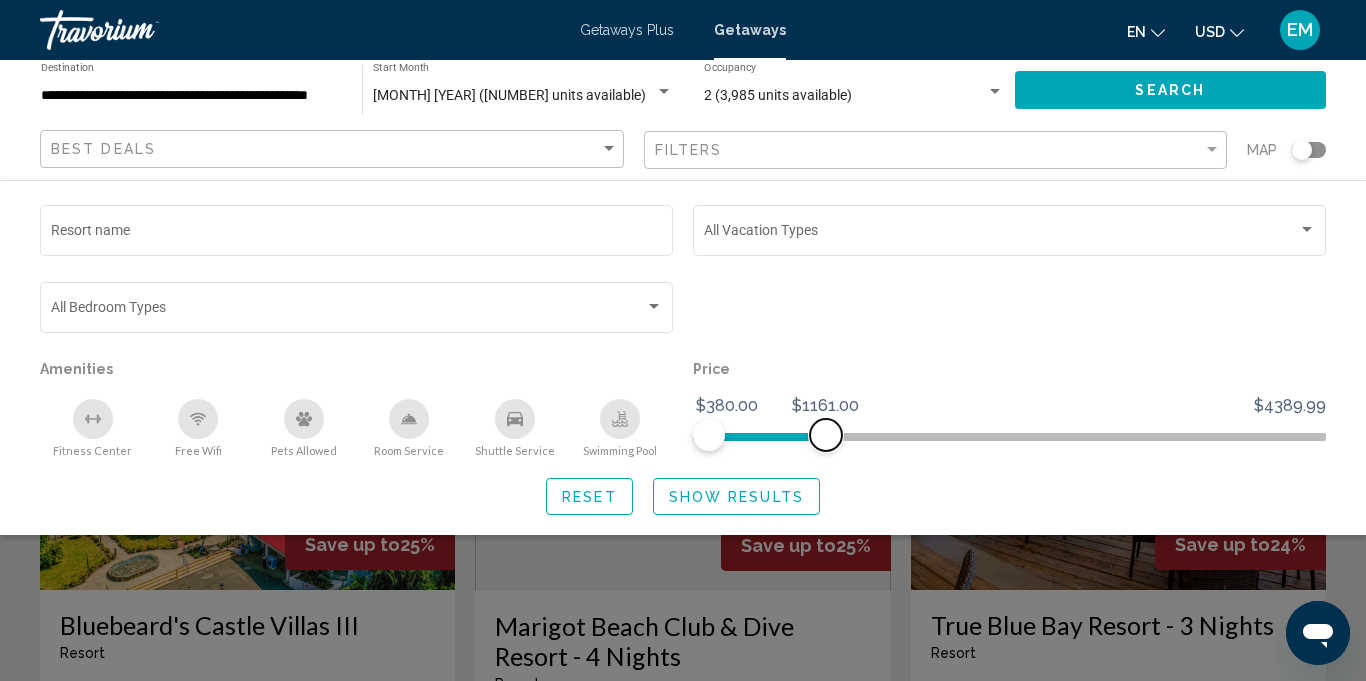drag, startPoint x: 950, startPoint y: 440, endPoint x: 826, endPoint y: 450, distance: 124.40257 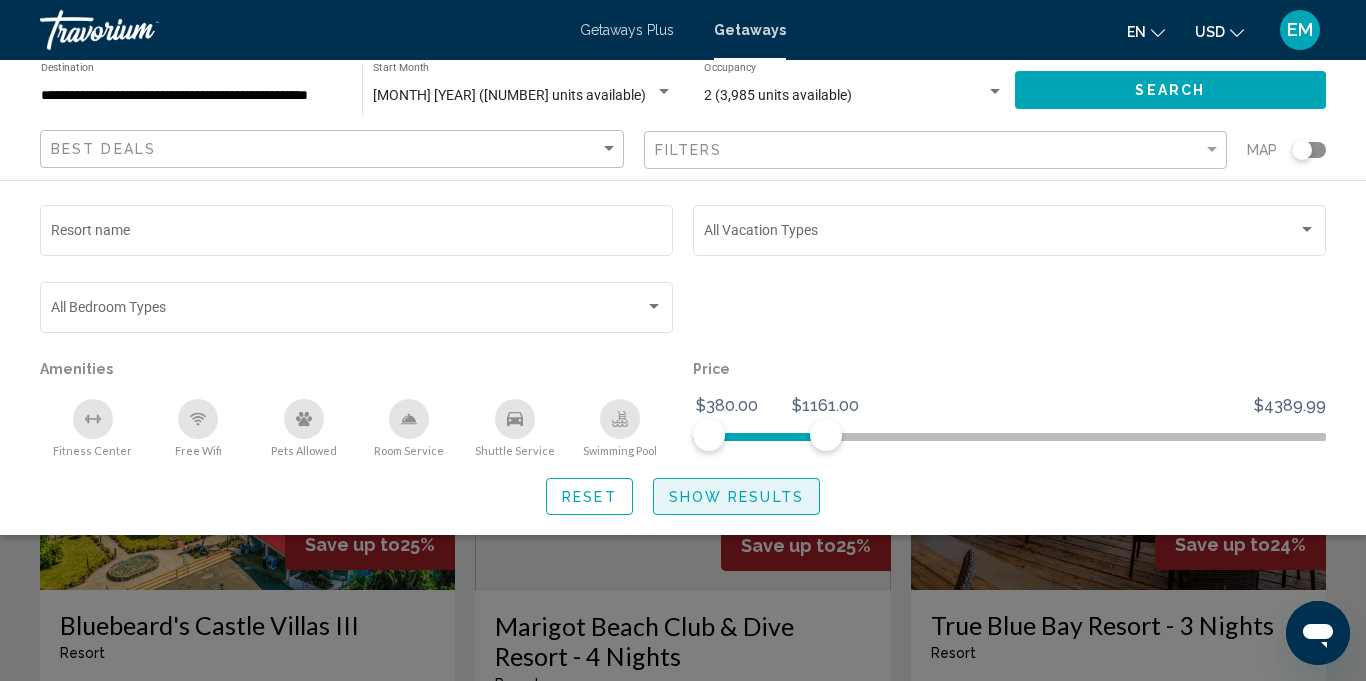 click on "Show Results" 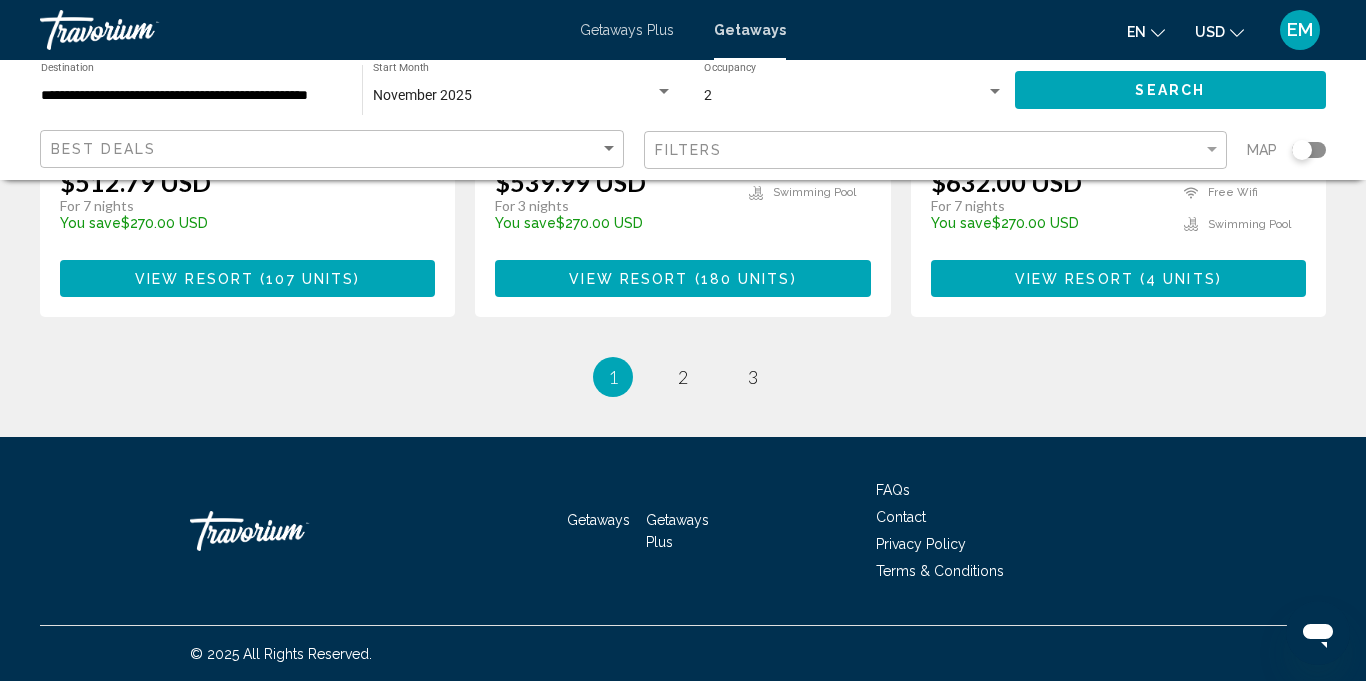 scroll, scrollTop: 2774, scrollLeft: 0, axis: vertical 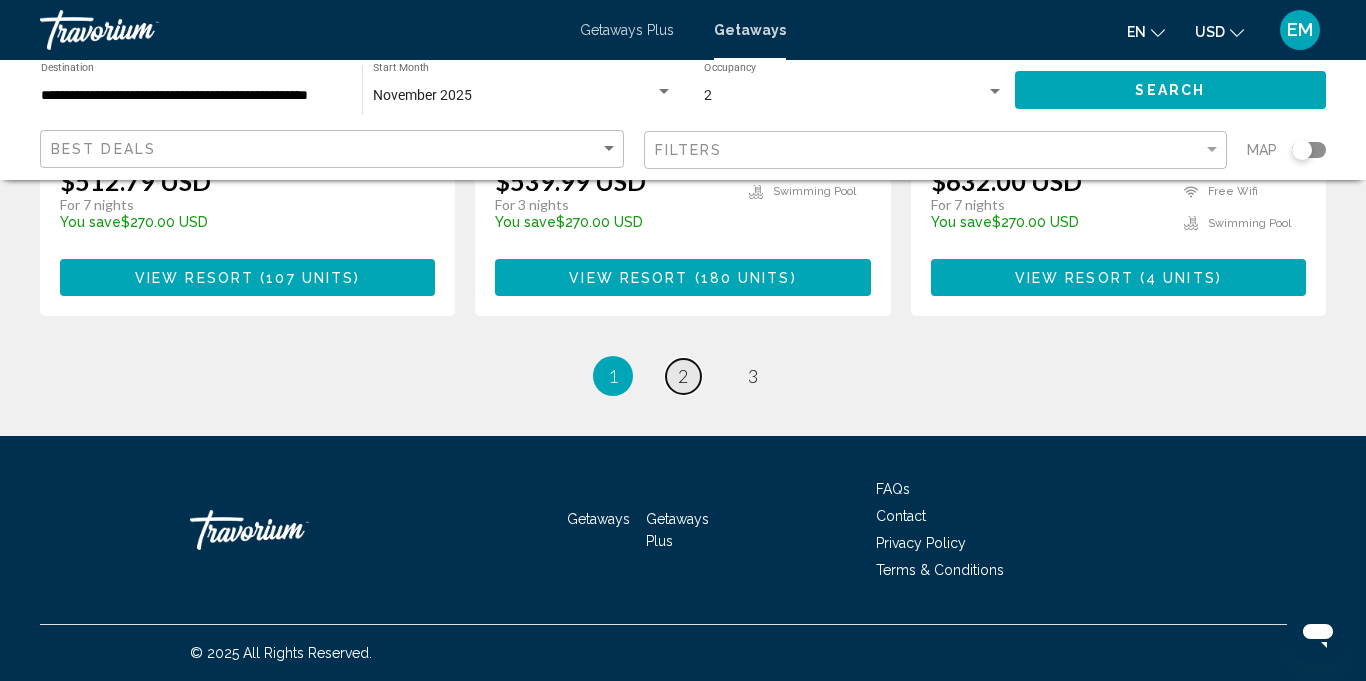 click on "2" at bounding box center [683, 376] 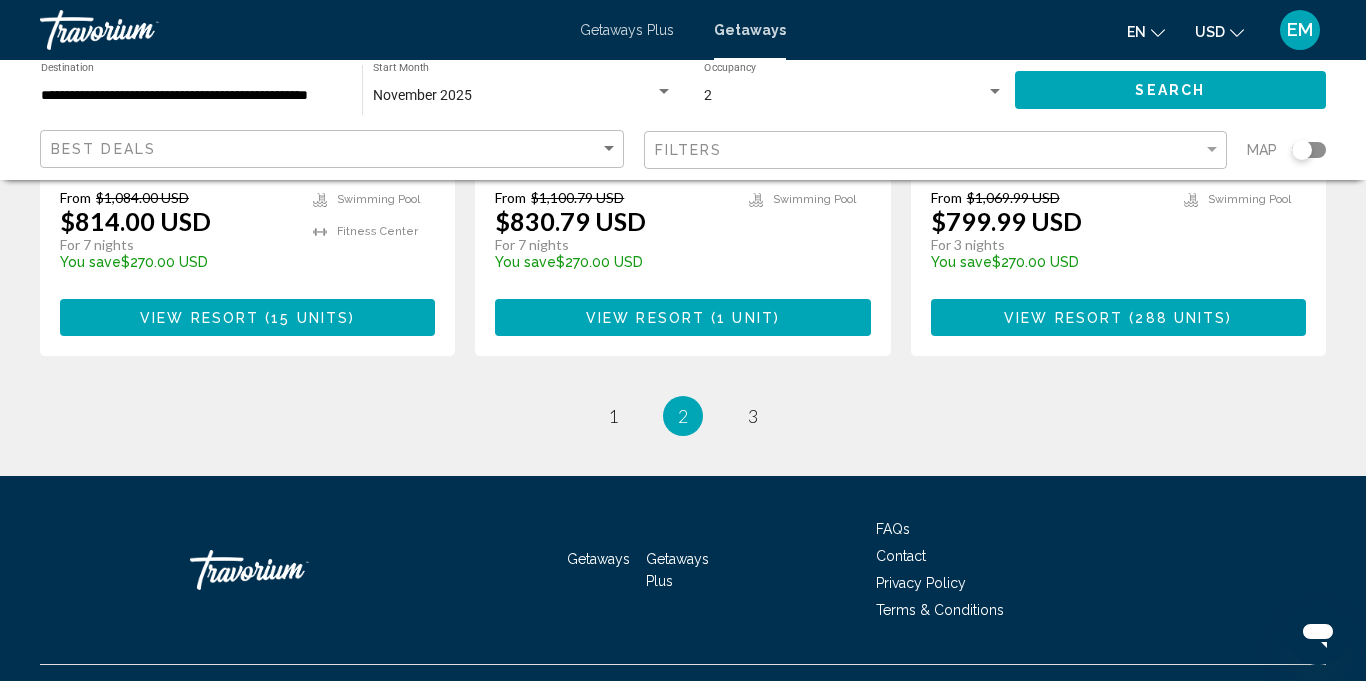 scroll, scrollTop: 2750, scrollLeft: 0, axis: vertical 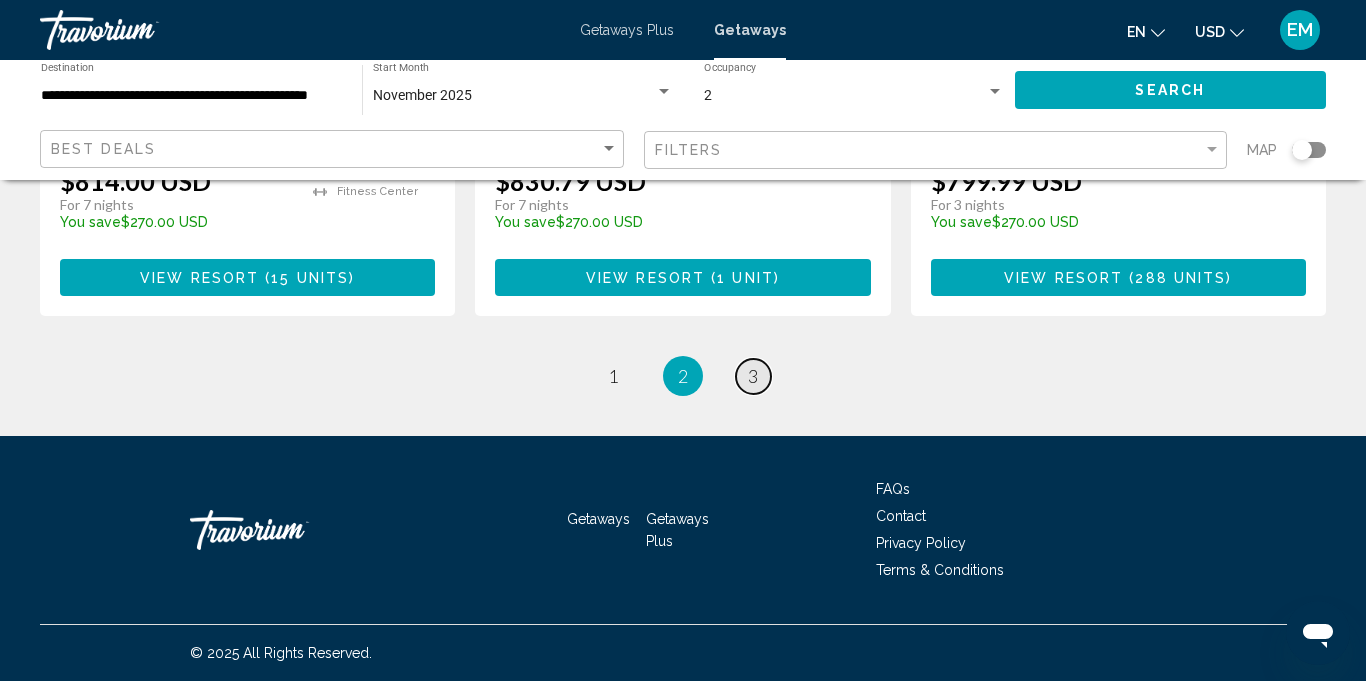 click on "page  3" at bounding box center [753, 376] 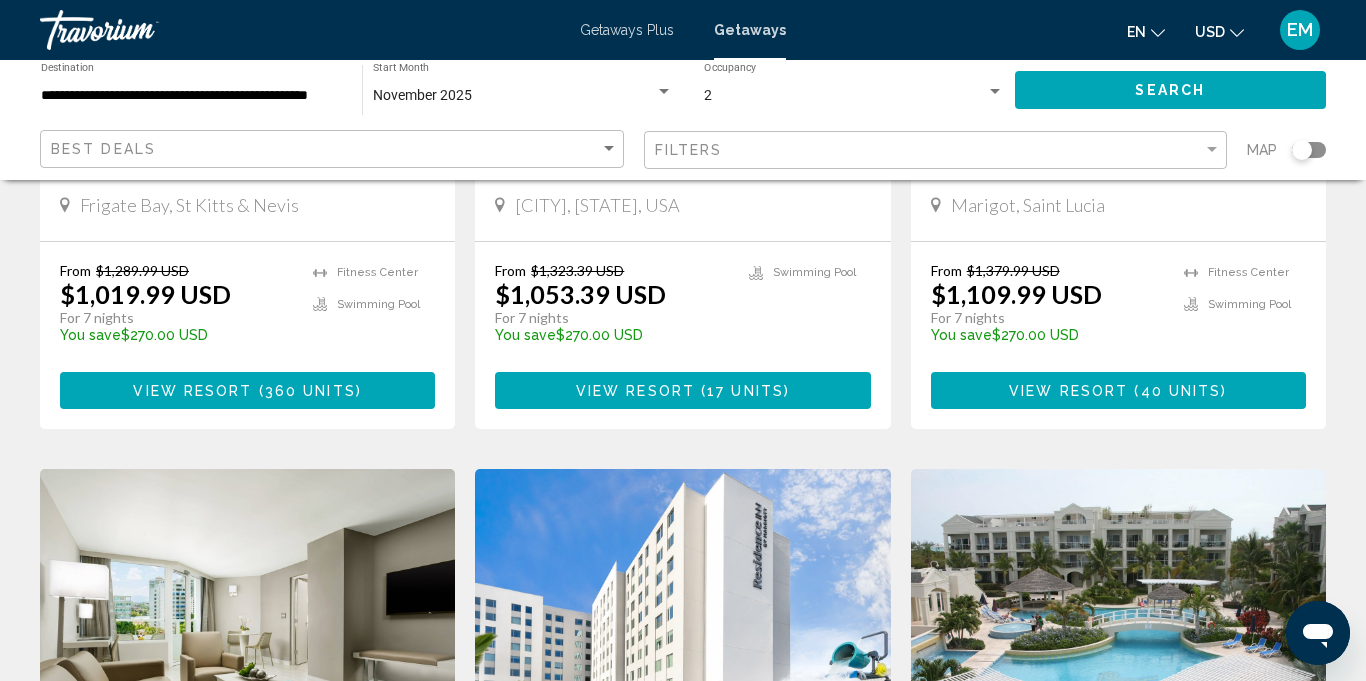 scroll, scrollTop: 1605, scrollLeft: 0, axis: vertical 